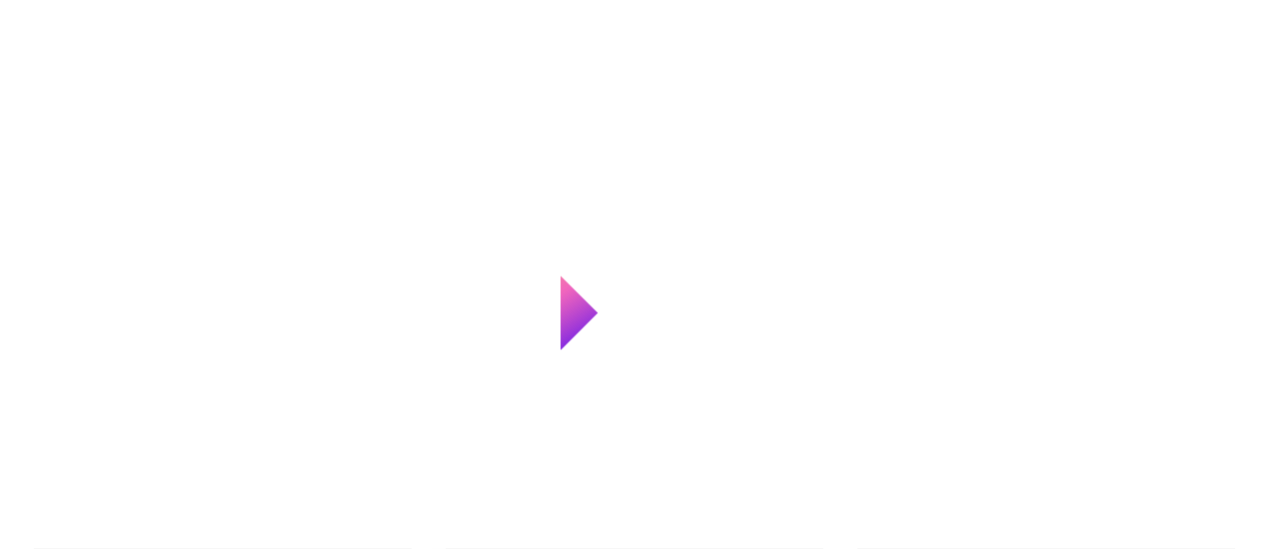 scroll, scrollTop: 0, scrollLeft: 0, axis: both 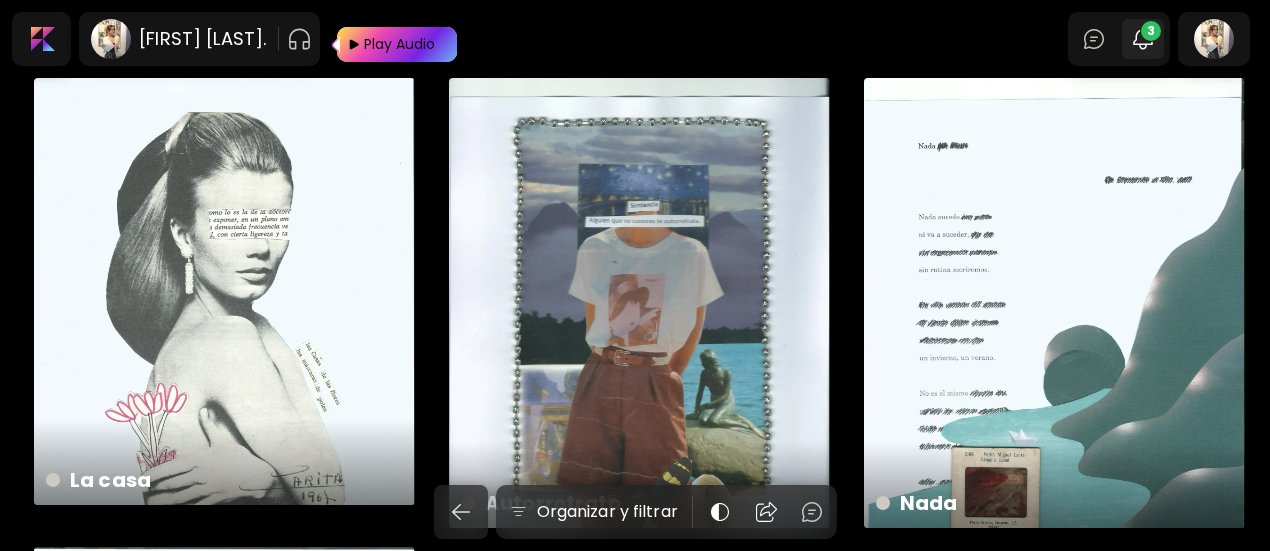 click on "3" at bounding box center [1143, 39] 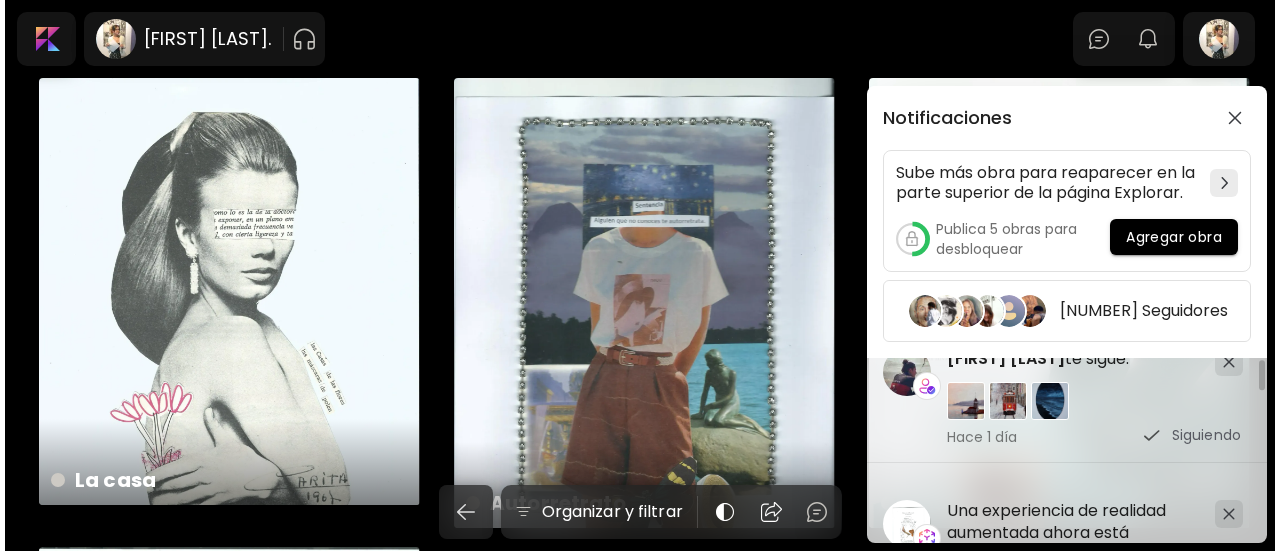 scroll, scrollTop: 0, scrollLeft: 0, axis: both 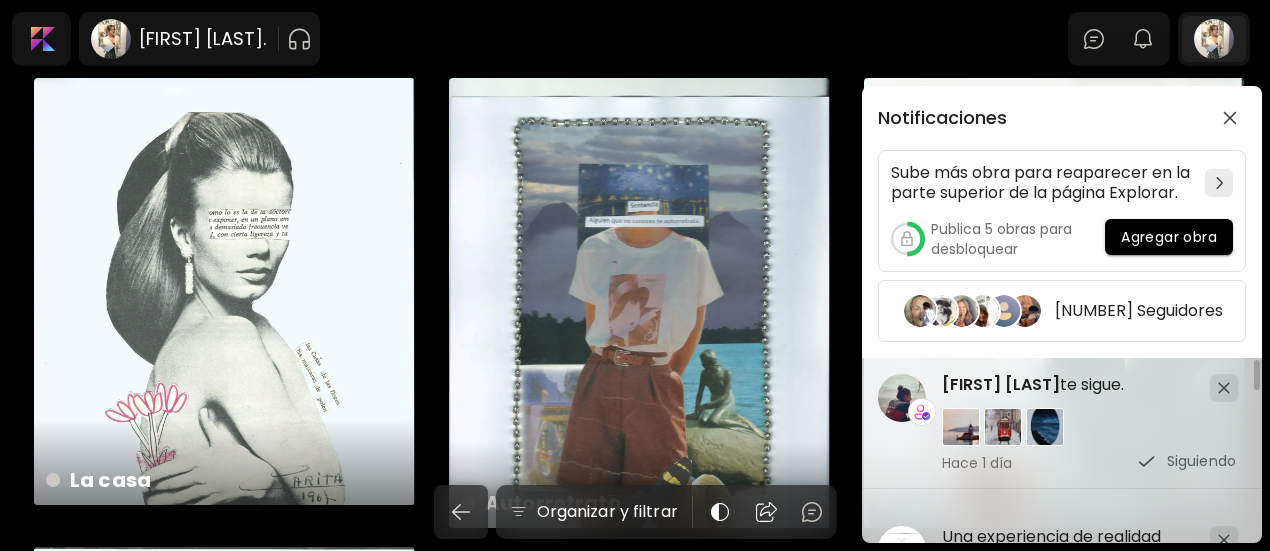 click on "Notificaciones Sube más obra para reaparecer en la parte superior de la página Explorar. Publica 5 obras para desbloquear Agregar obra 29 Seguidores Una experiencia de realidad aumentada ahora está disponible para  Una trinitaria encendida  . Observa la obra de arte a través de la aplicación móvil Kaleido AR. Hace 1 día Una experiencia de realidad aumentada ahora está disponible para  Un animal impronunciable  . Observa la obra de arte a través de la aplicación móvil Kaleido AR. Hace 1 día Basak Devrim Andreutti  te sigue. Hace 1 día Siguiendo" at bounding box center [635, 275] 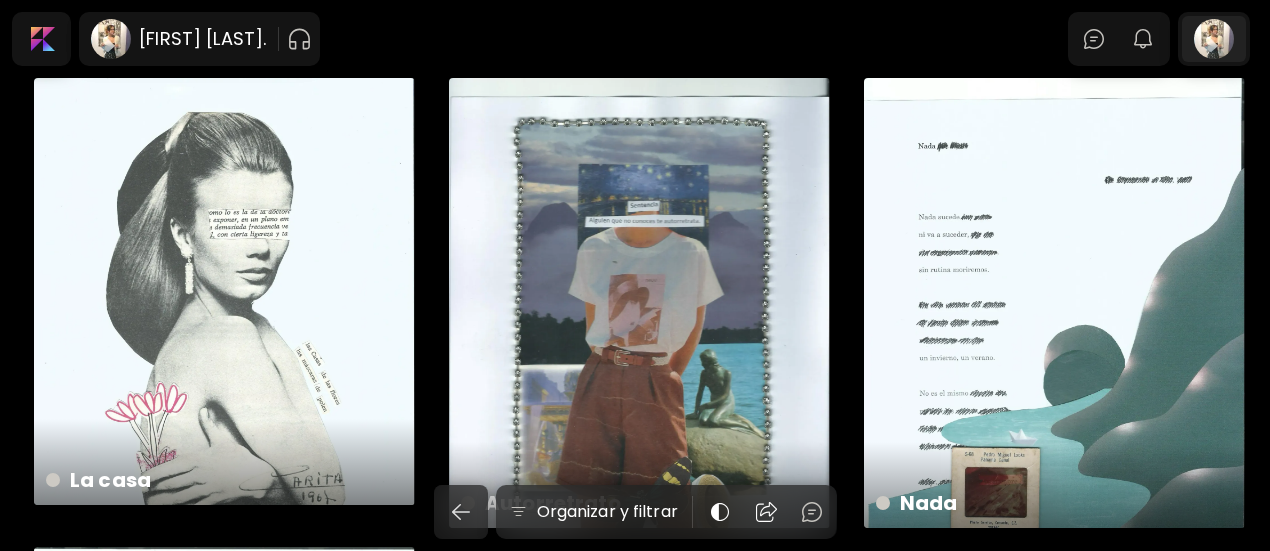 click at bounding box center [1214, 39] 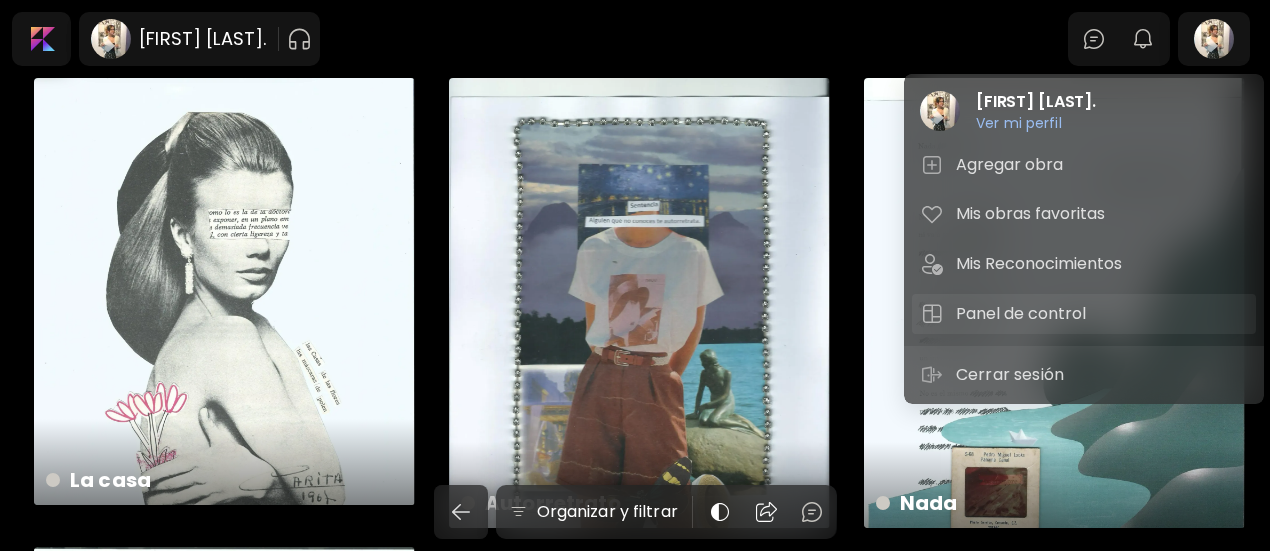 click on "Panel de control" at bounding box center [1084, 314] 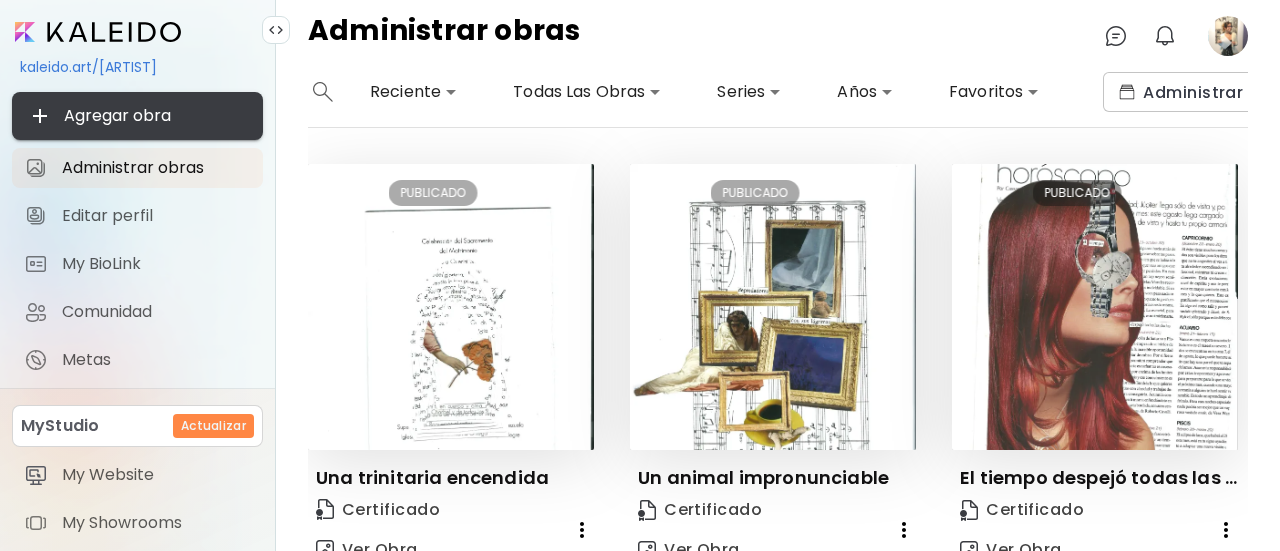 click on "Agregar obra" at bounding box center [137, 116] 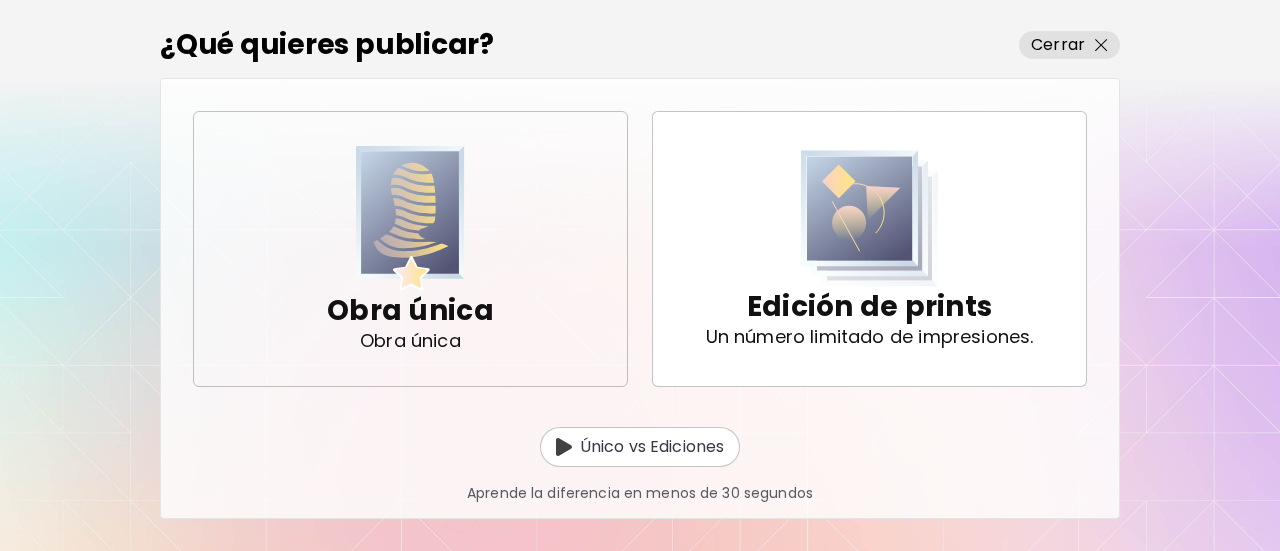 click on "Obra única Obra única" at bounding box center (410, 248) 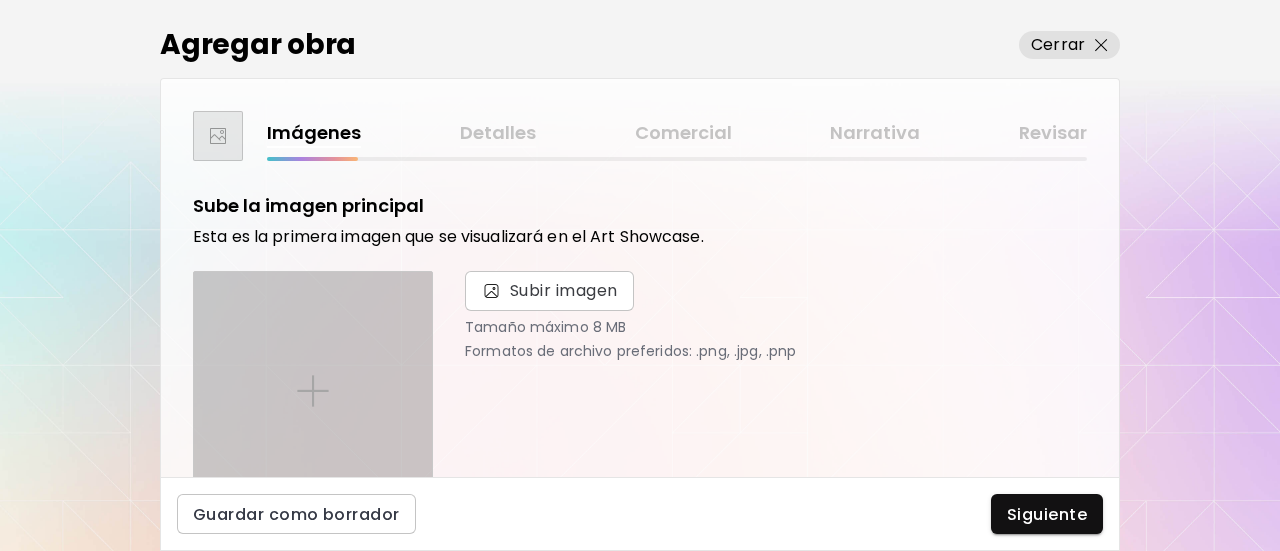 click at bounding box center (313, 391) 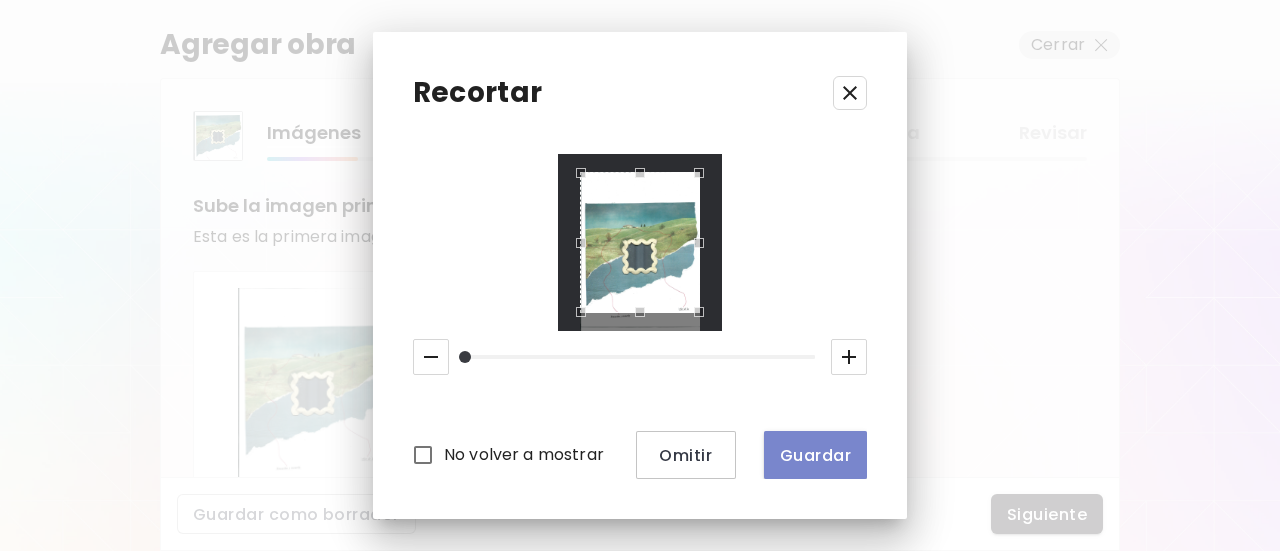 click on "Guardar" at bounding box center (815, 455) 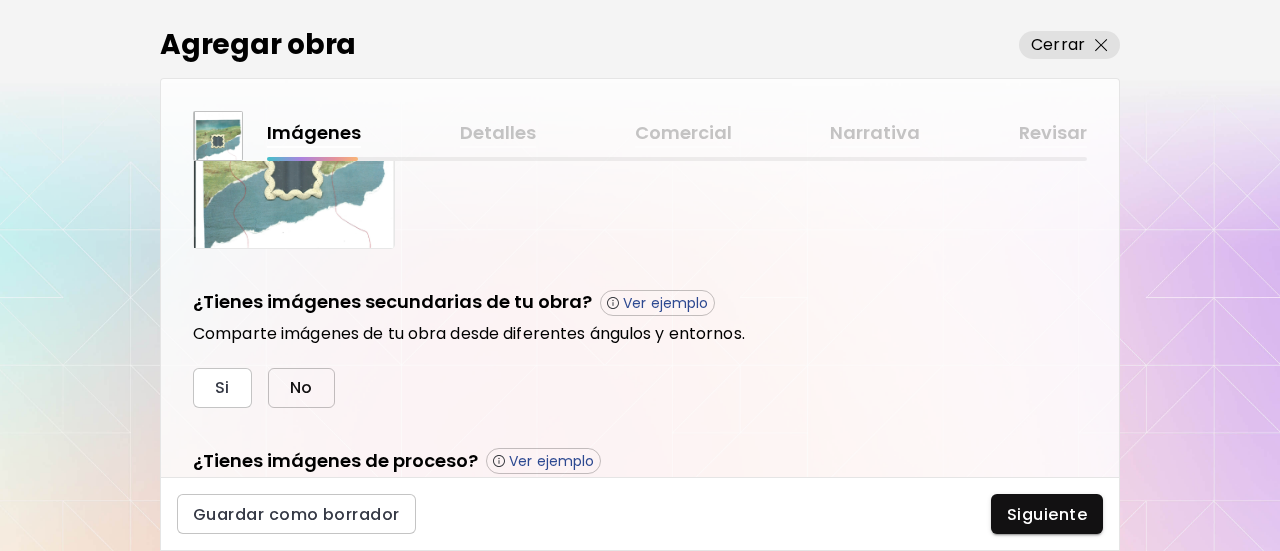 scroll, scrollTop: 600, scrollLeft: 0, axis: vertical 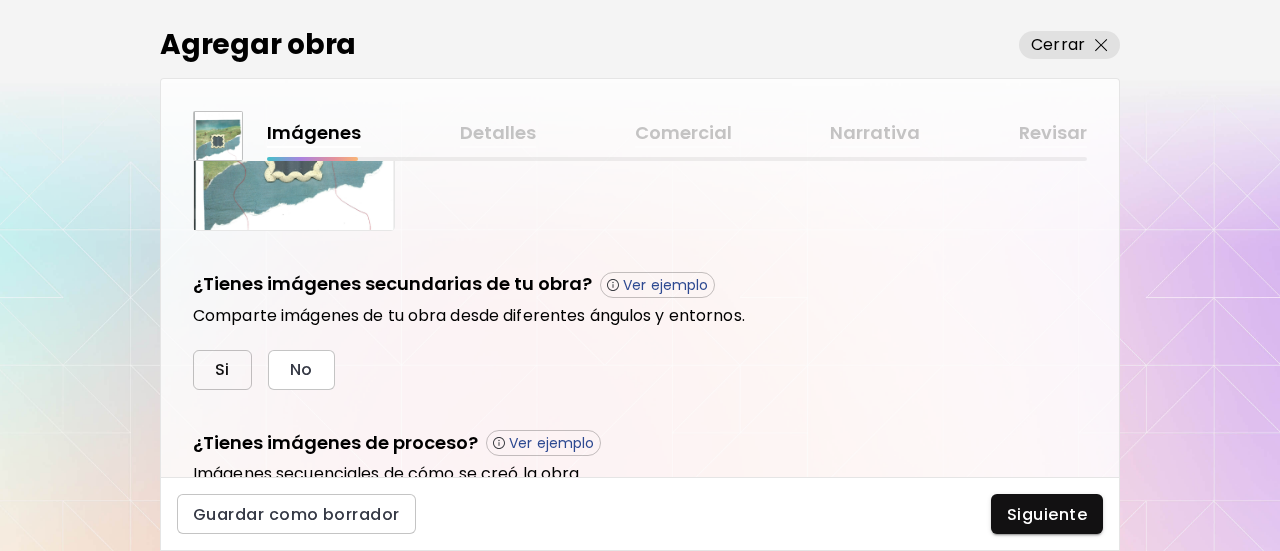click on "Si" at bounding box center [222, 370] 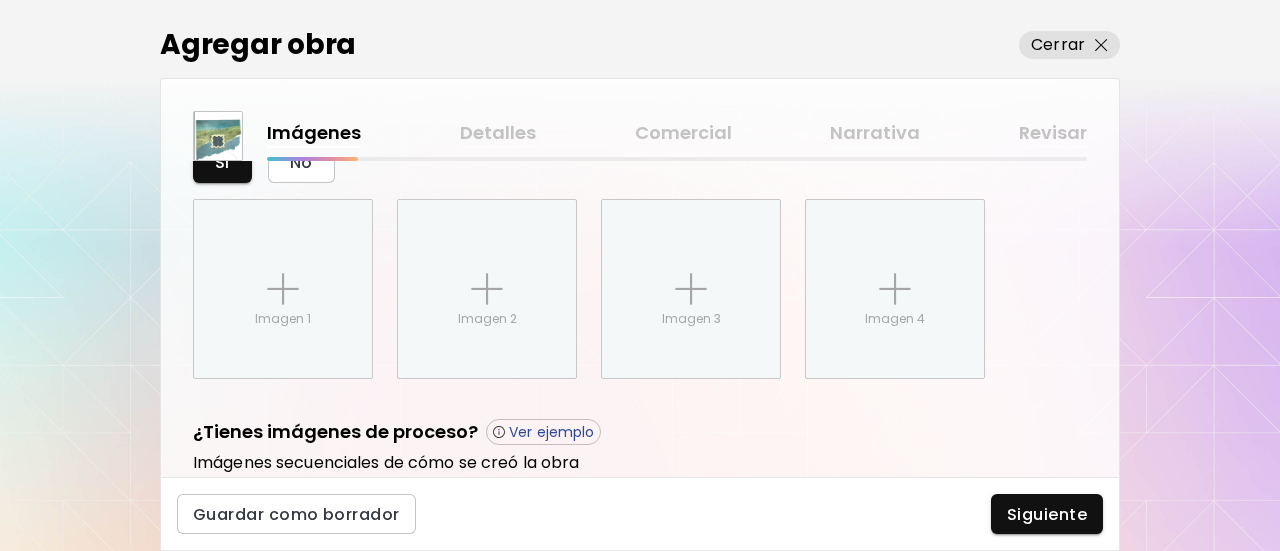 scroll, scrollTop: 843, scrollLeft: 0, axis: vertical 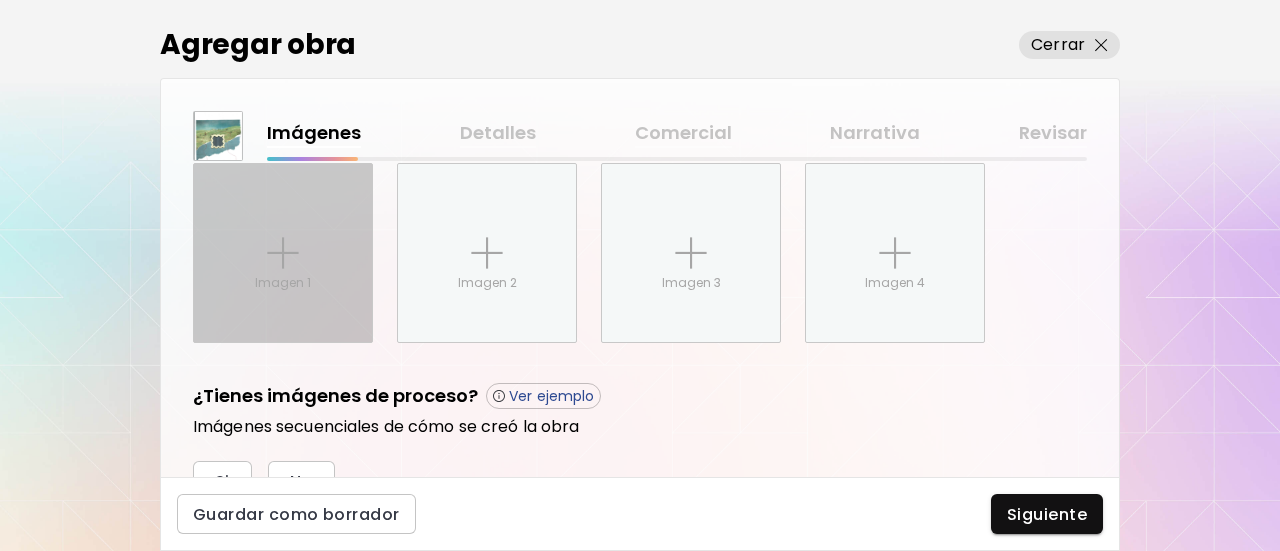 click on "Imagen 1" at bounding box center [283, 253] 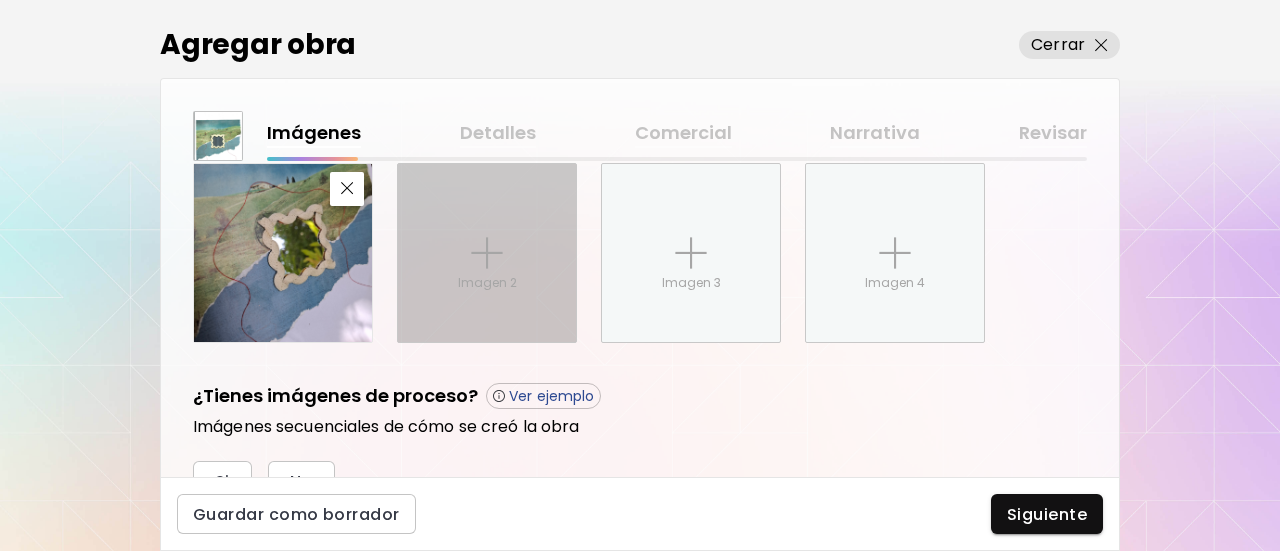 click on "Imagen 2" at bounding box center [487, 253] 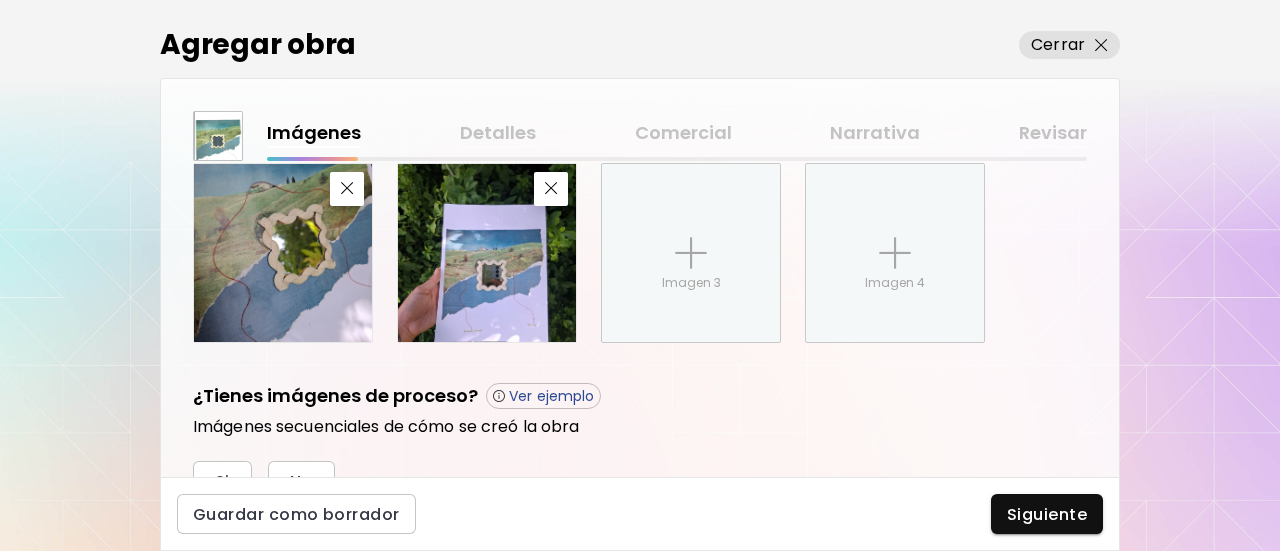 click at bounding box center (487, 253) 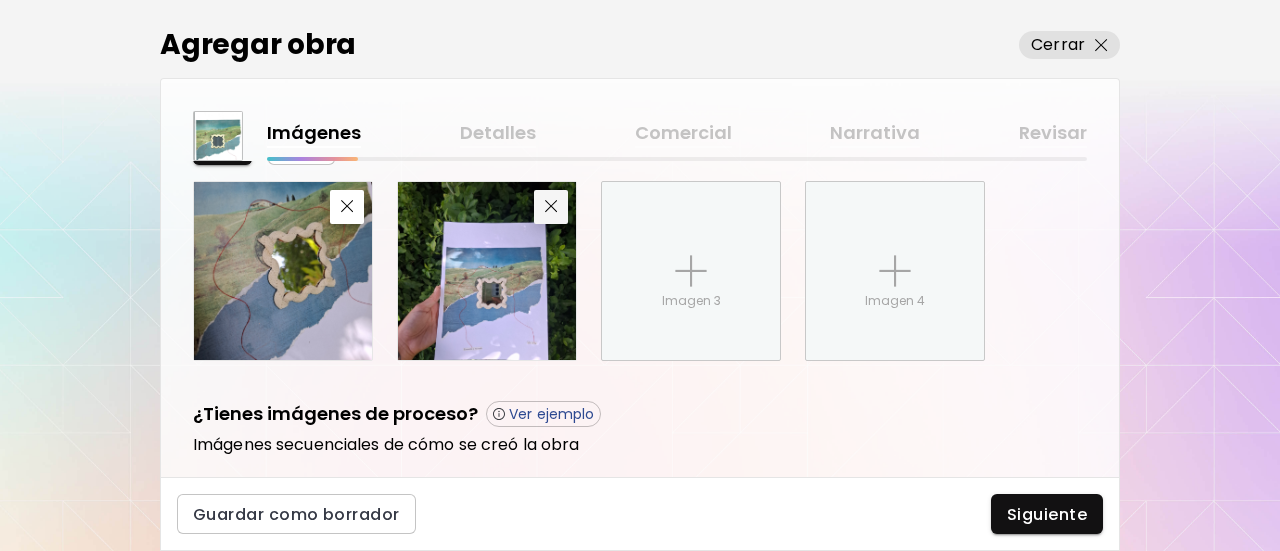 click on "Si No Imagen 3 Imagen 4" at bounding box center [640, 243] 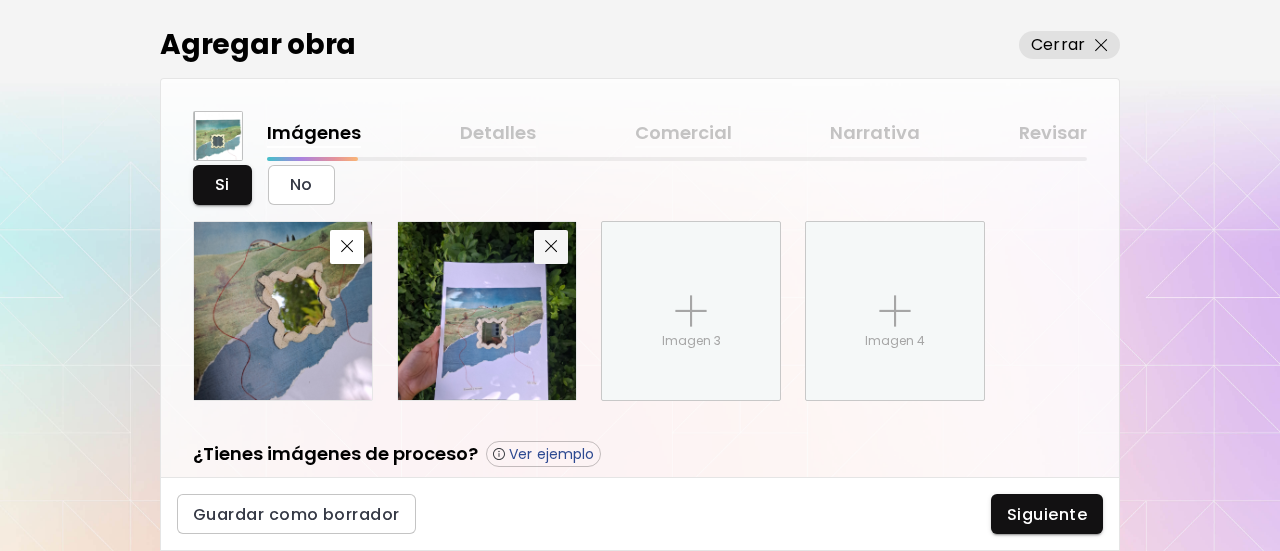 click at bounding box center (551, 247) 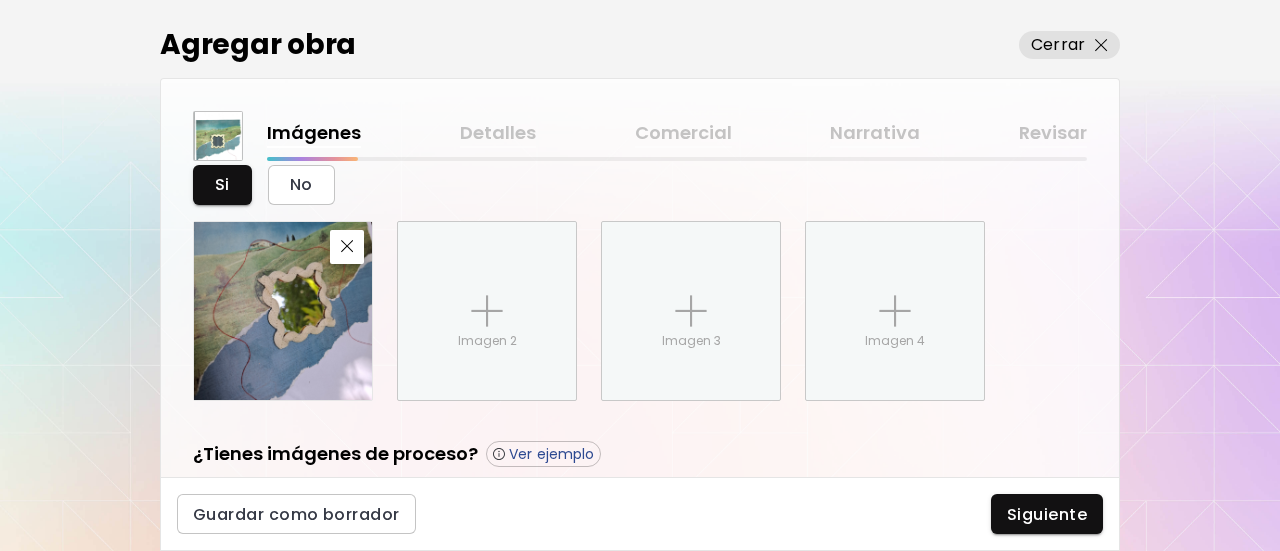 click on "Imagen 2" at bounding box center [487, 311] 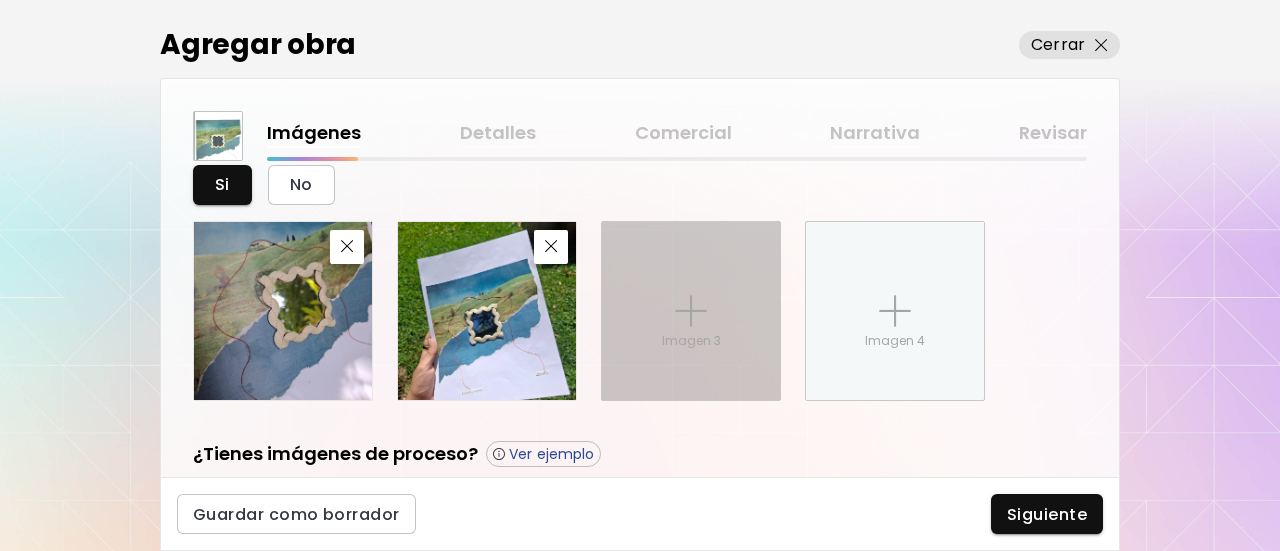 click on "Imagen 3" at bounding box center [691, 311] 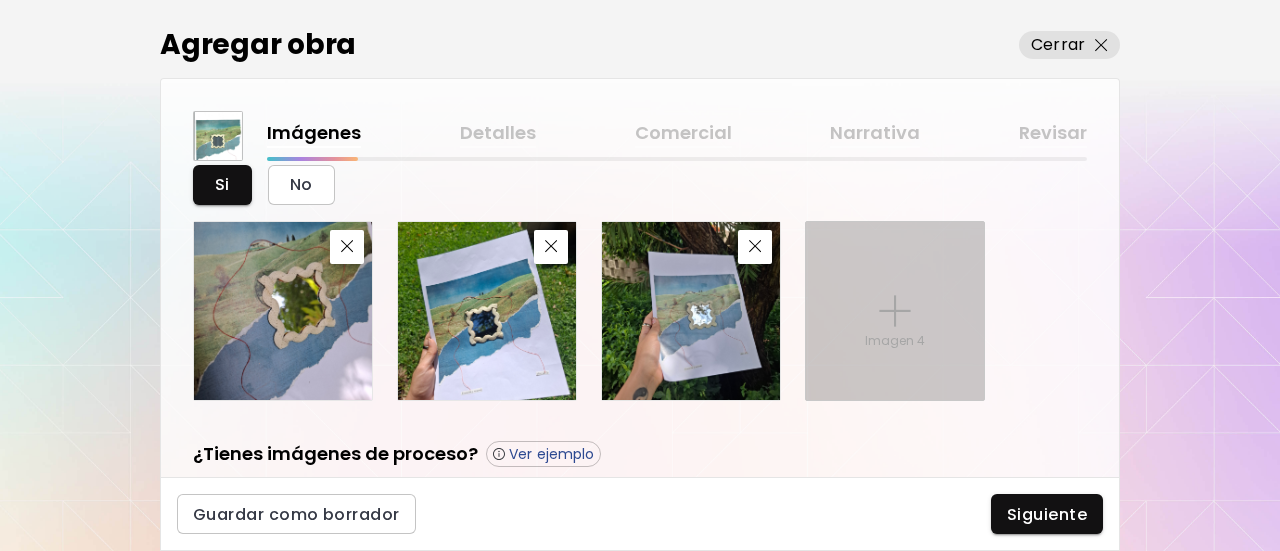scroll, scrollTop: 935, scrollLeft: 0, axis: vertical 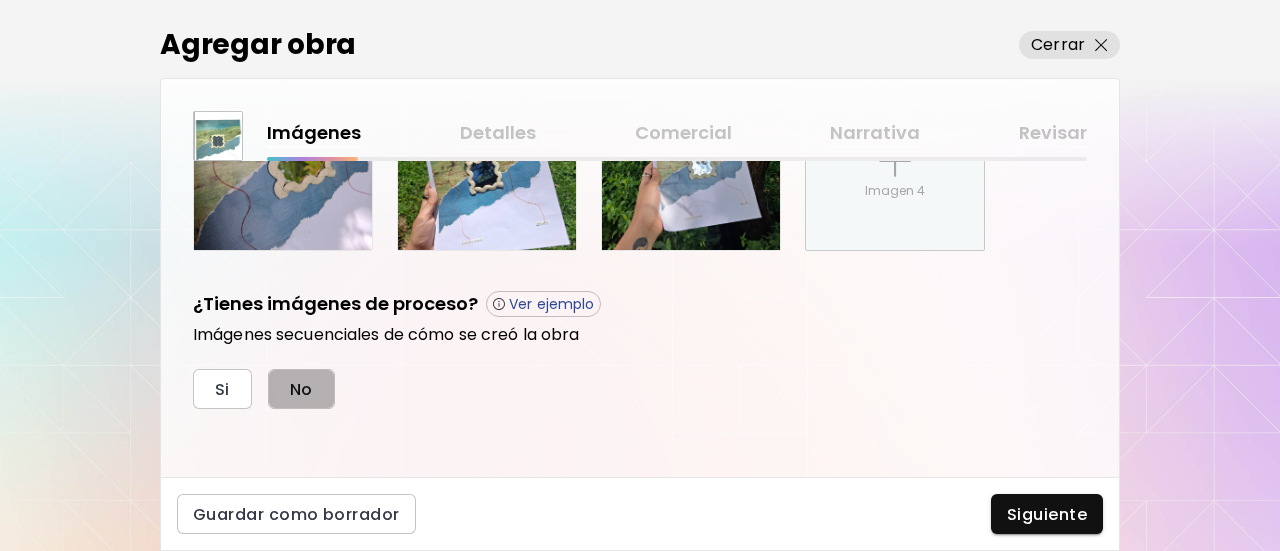 click on "No" at bounding box center (301, 389) 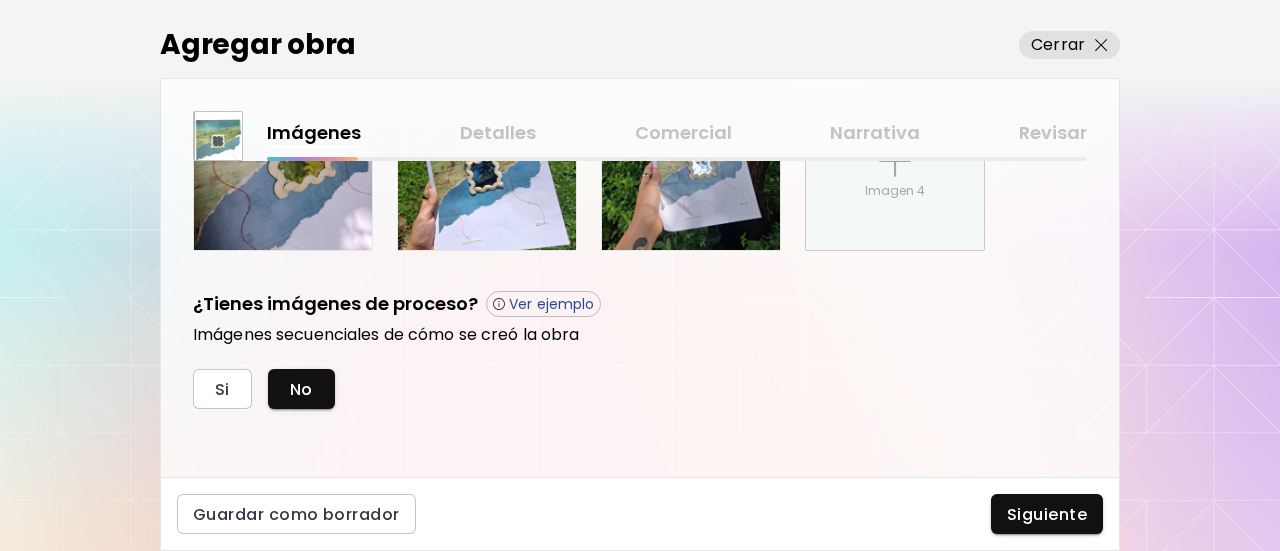 click on "Guardar como borrador Siguiente" at bounding box center (640, 514) 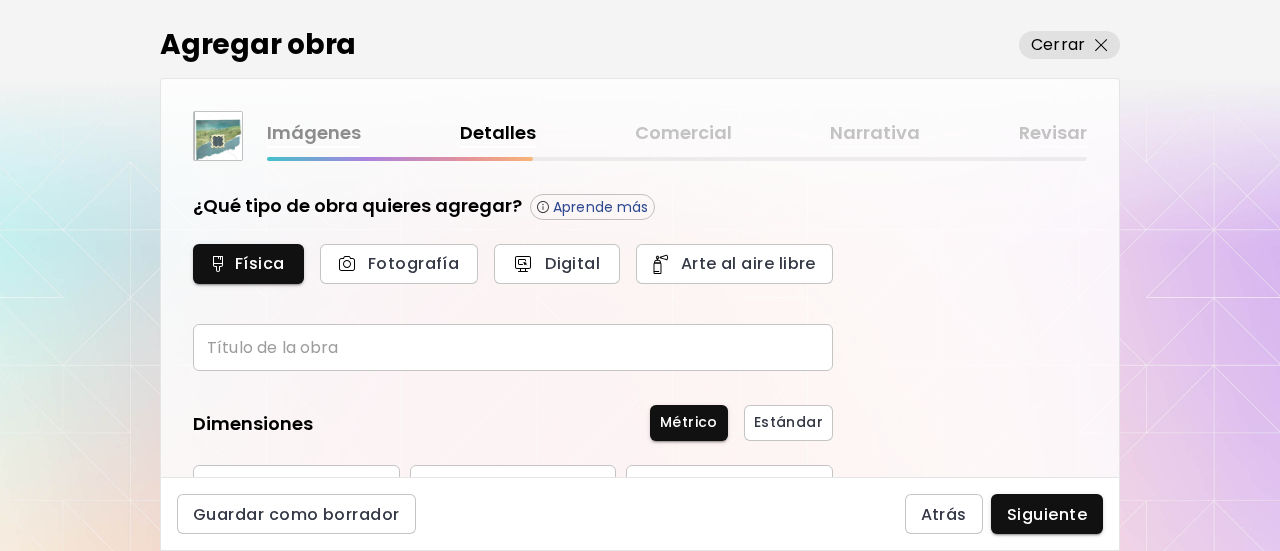 click on "¿Qué tipo de obra quieres agregar? Aprende más Física Fotografía Digital Arte al aire libre Título de la obra Título de la obra Dimensiones Métrico Estándar Ancho cm Ancho Altura cm Altura Profundidad (opcional) cm Profundidad (opcional) Fecha de creación Año ​ Año Mes (Opcional) ​ Mes (Opcional) Día (Opcional) ​ Día (Opcional) Información adicional Disciplina ​ Disciplina Materiales y medio Materiales y medio" at bounding box center (513, 541) 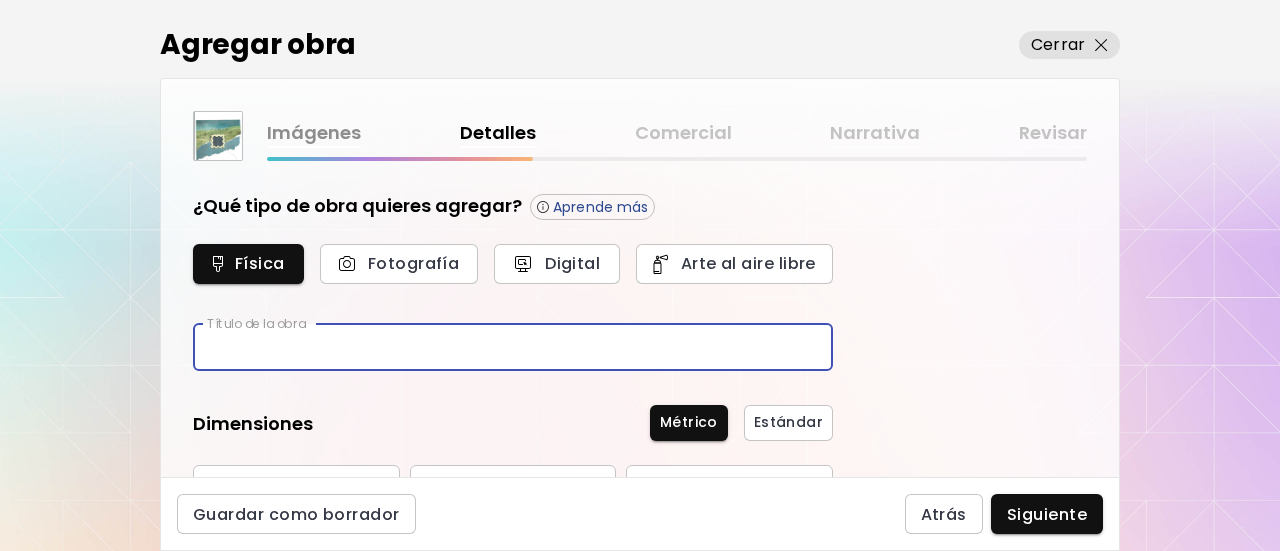 click at bounding box center (513, 347) 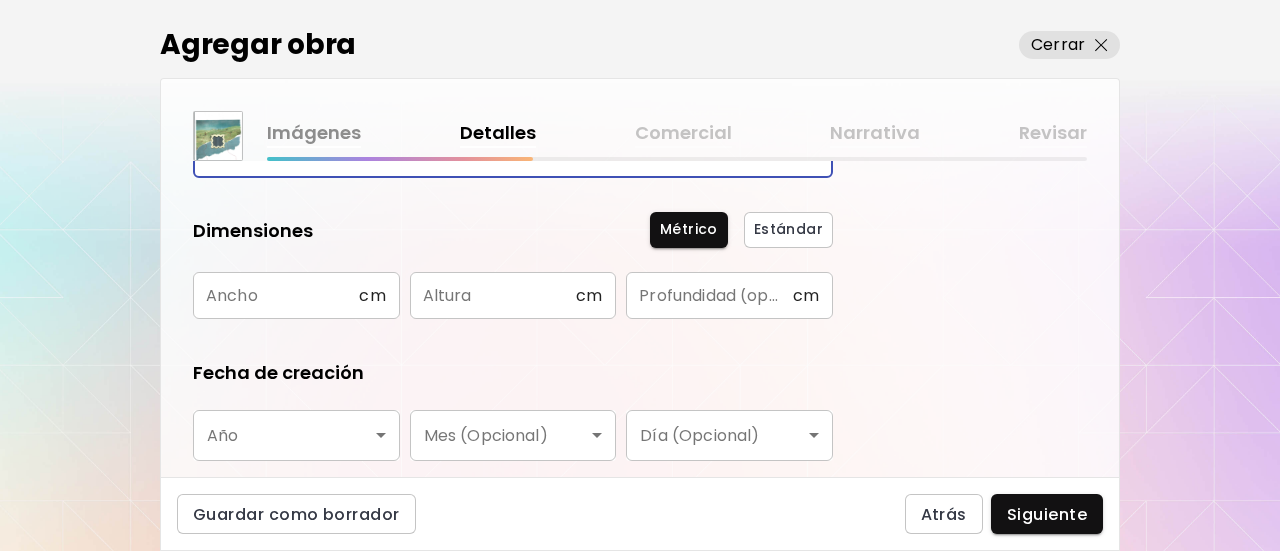 scroll, scrollTop: 200, scrollLeft: 0, axis: vertical 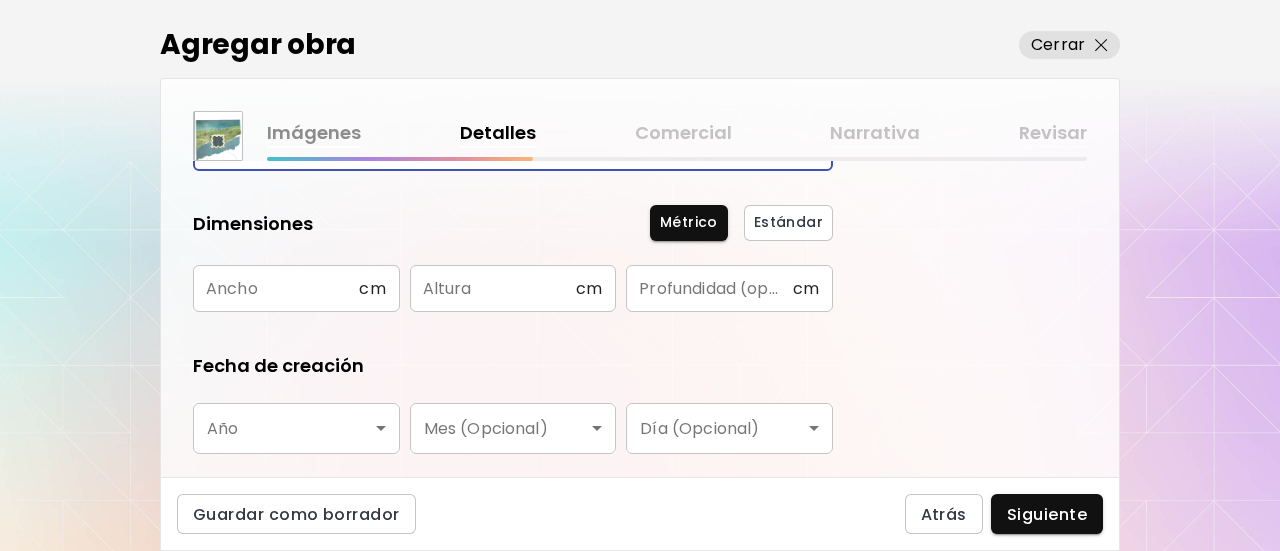 type on "**********" 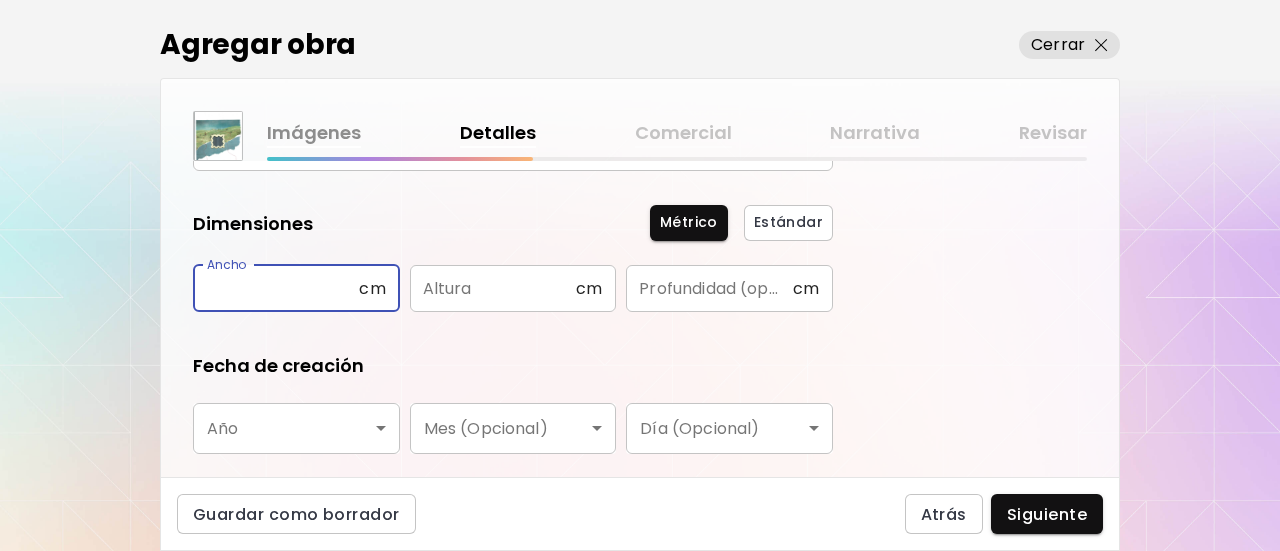 click at bounding box center [276, 288] 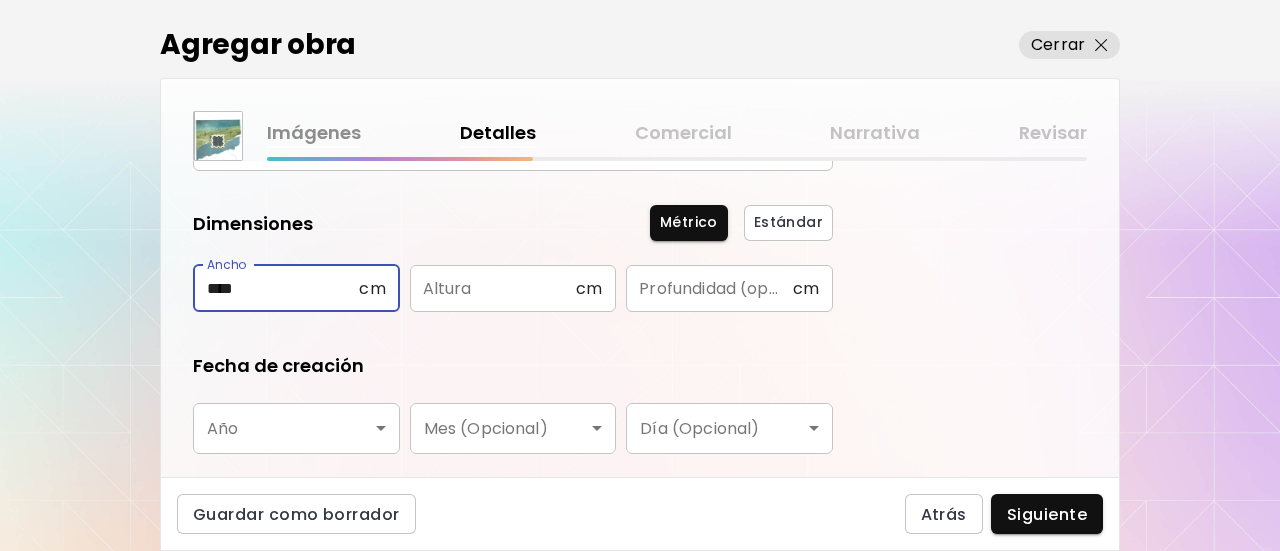 type on "****" 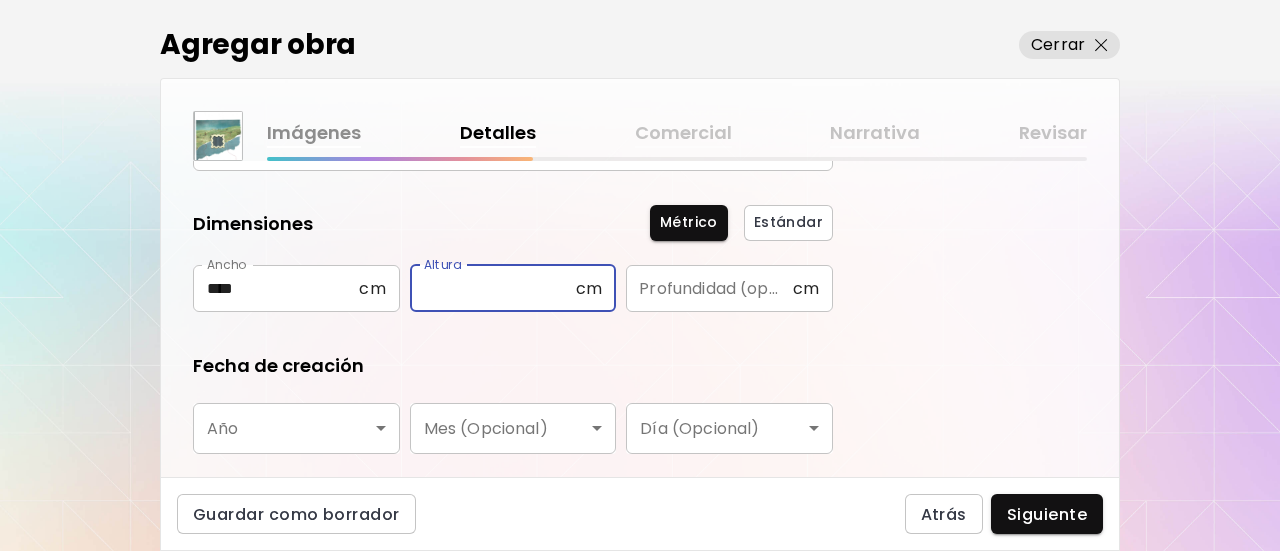 click at bounding box center [493, 288] 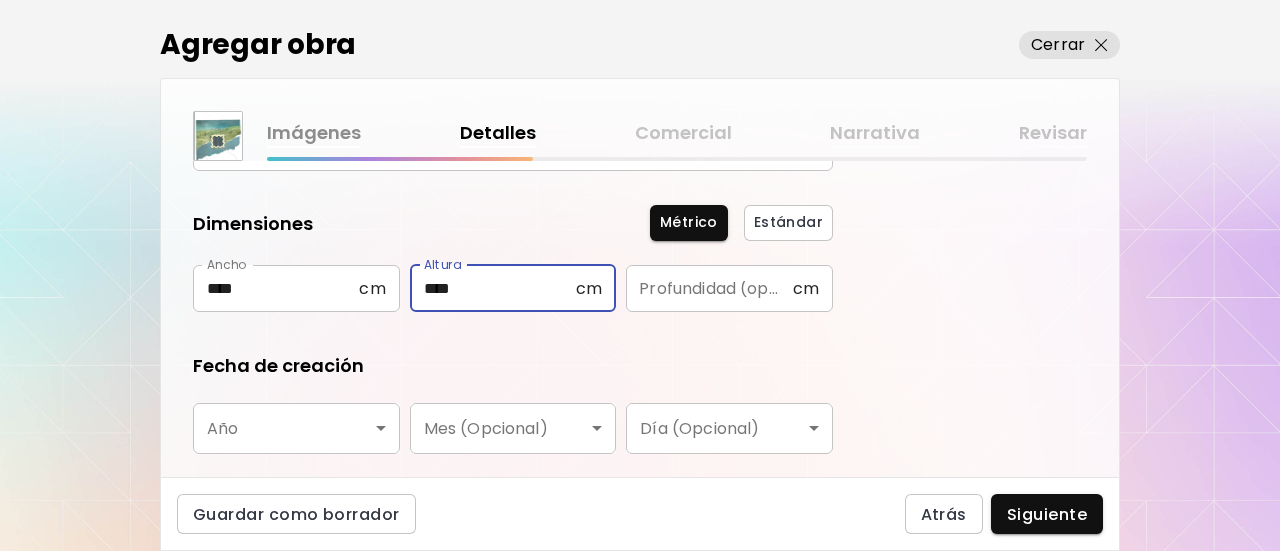 type on "****" 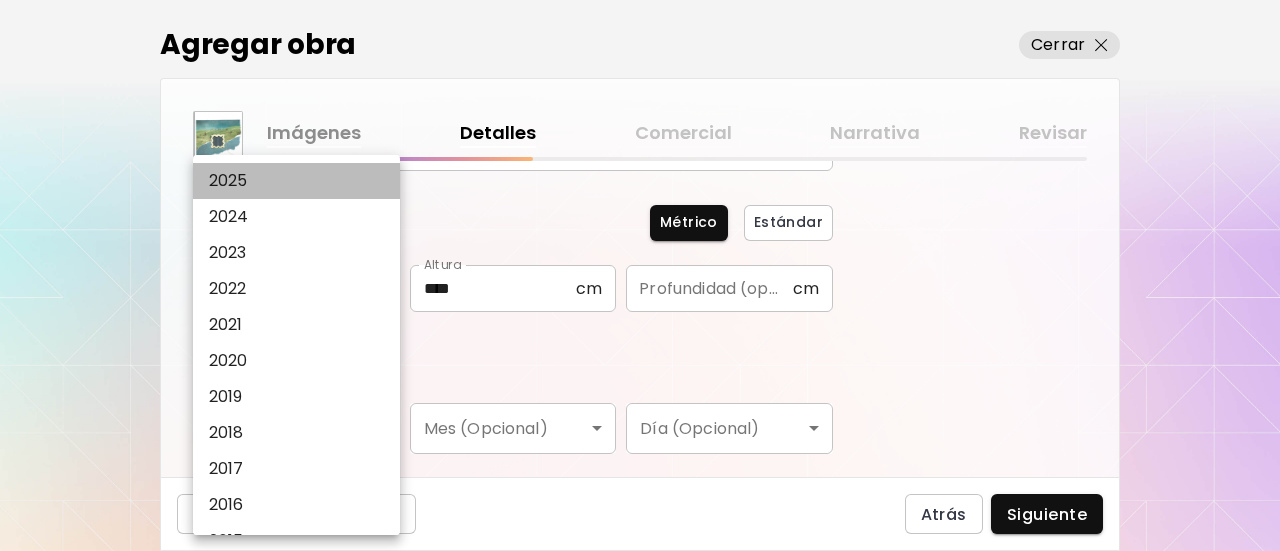 click on "2025" at bounding box center (301, 181) 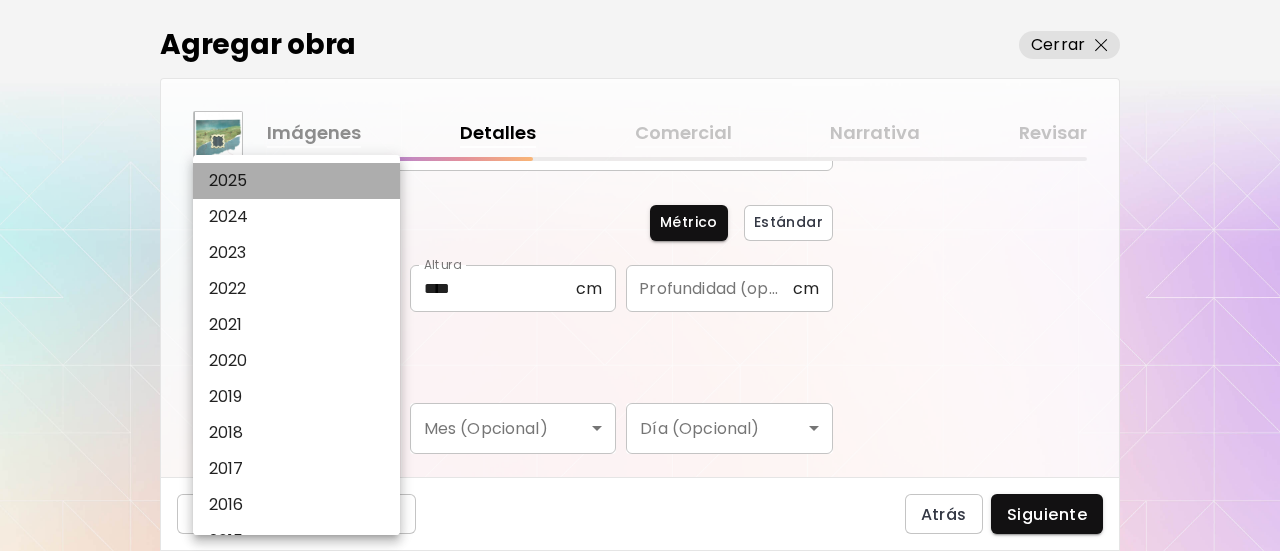 type on "****" 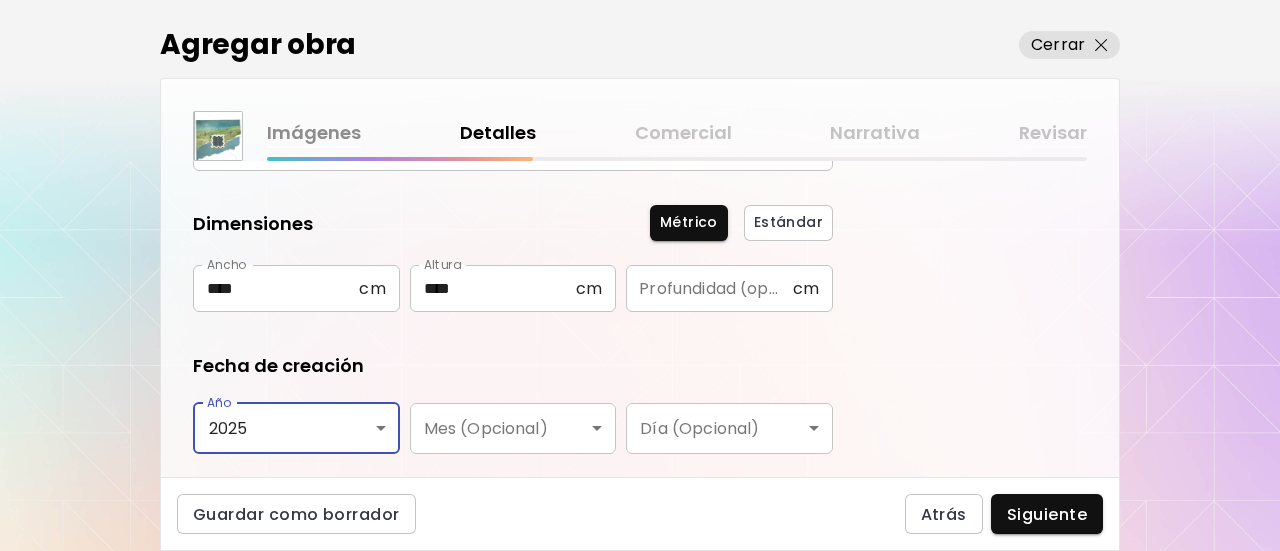 click on "Fecha de creación Año 2025 **** Año Mes (Opcional) ​ Mes (Opcional) Día (Opcional) ​ Día (Opcional)" at bounding box center (513, 403) 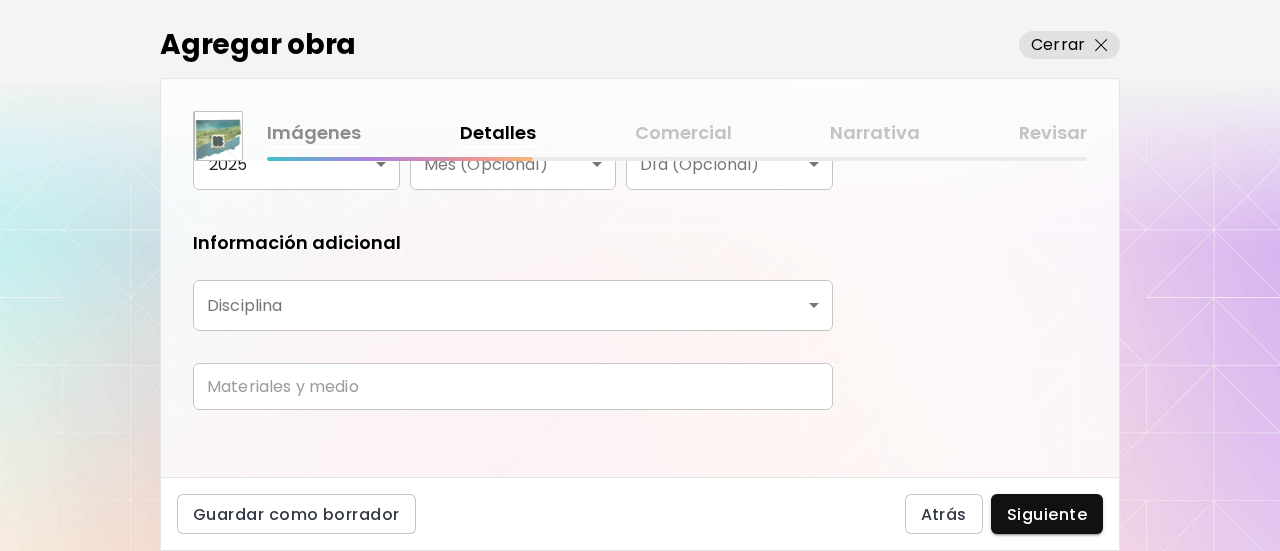 scroll, scrollTop: 474, scrollLeft: 0, axis: vertical 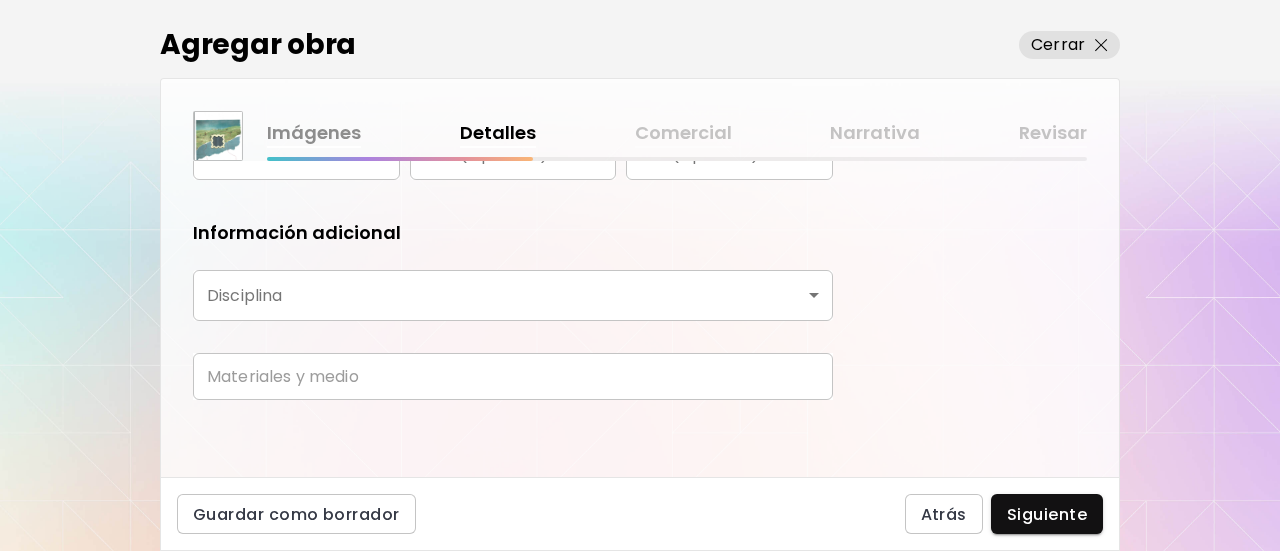 click on "Información adicional Disciplina ​ Disciplina" at bounding box center [513, 270] 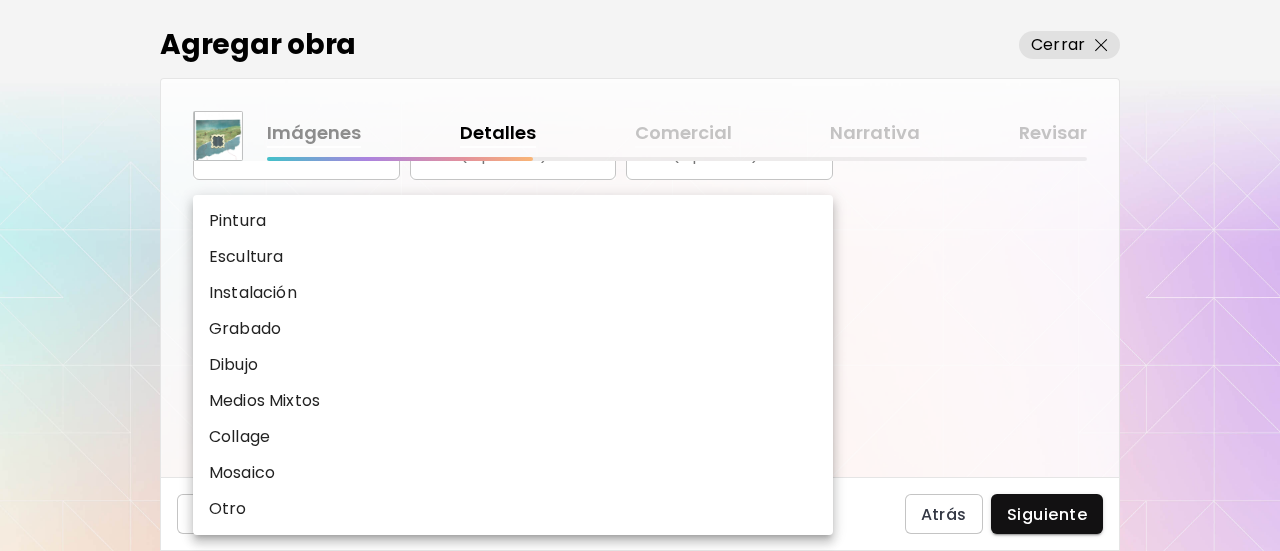 click on "**********" at bounding box center [640, 275] 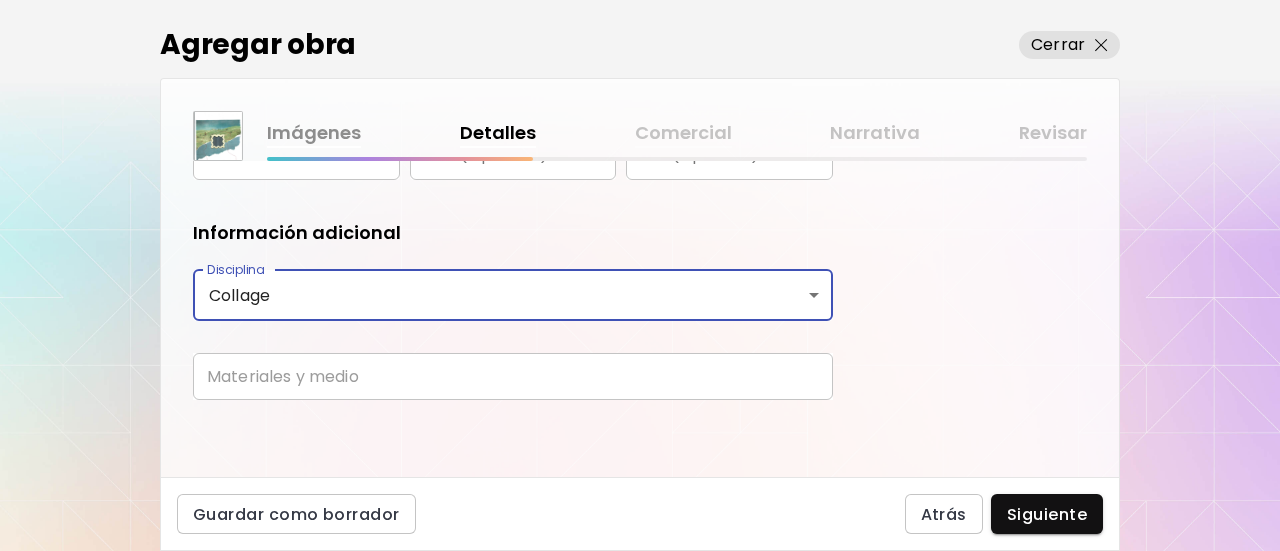 click at bounding box center [513, 376] 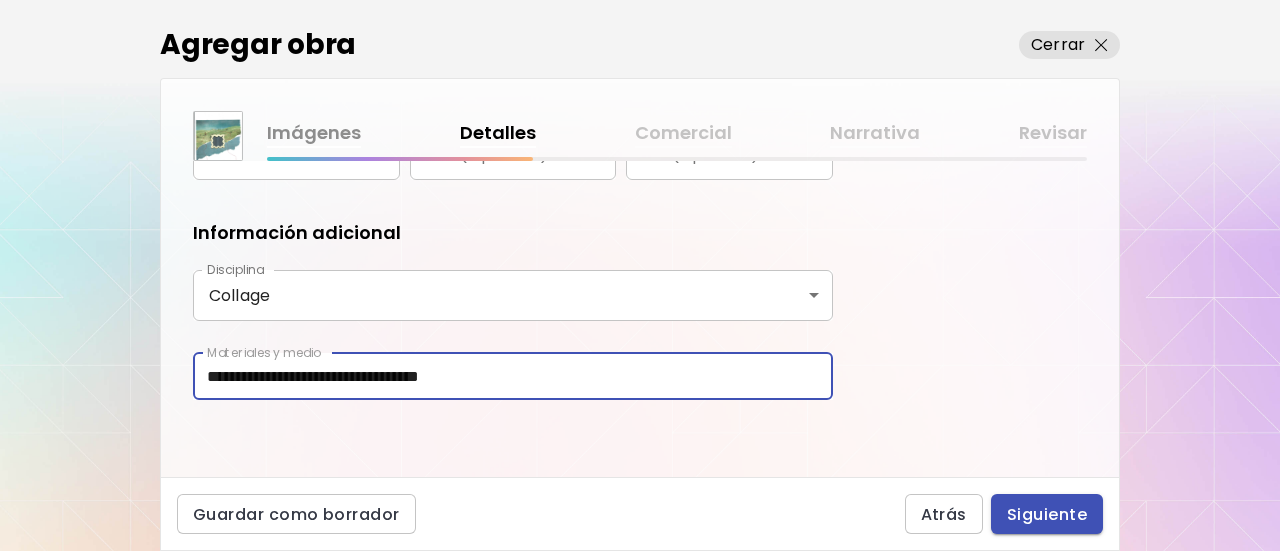 type on "**********" 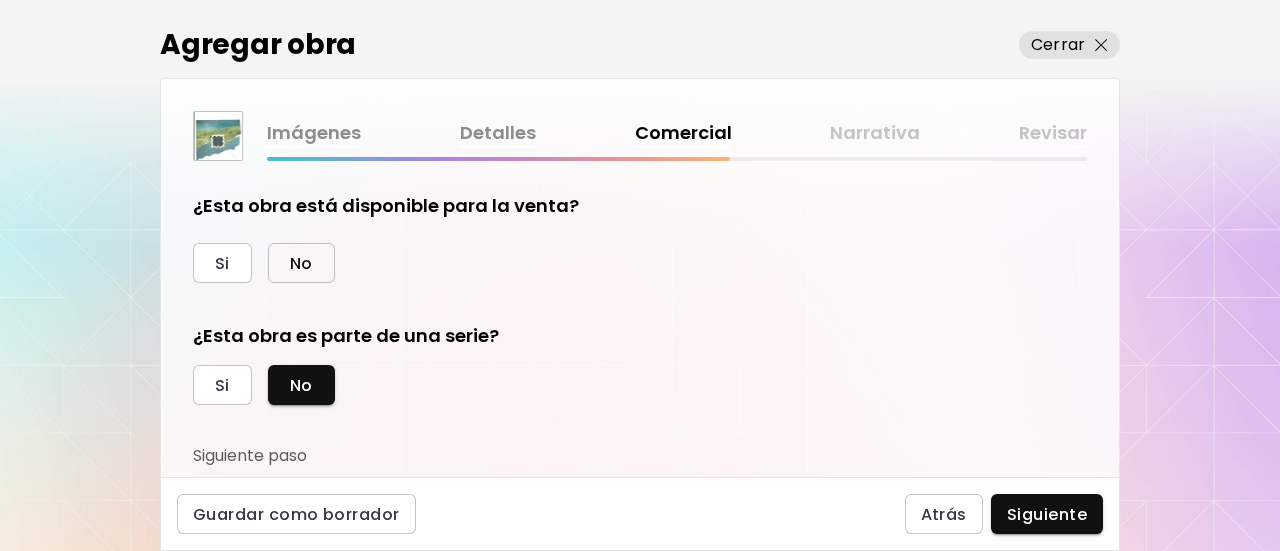 click on "No" at bounding box center (301, 263) 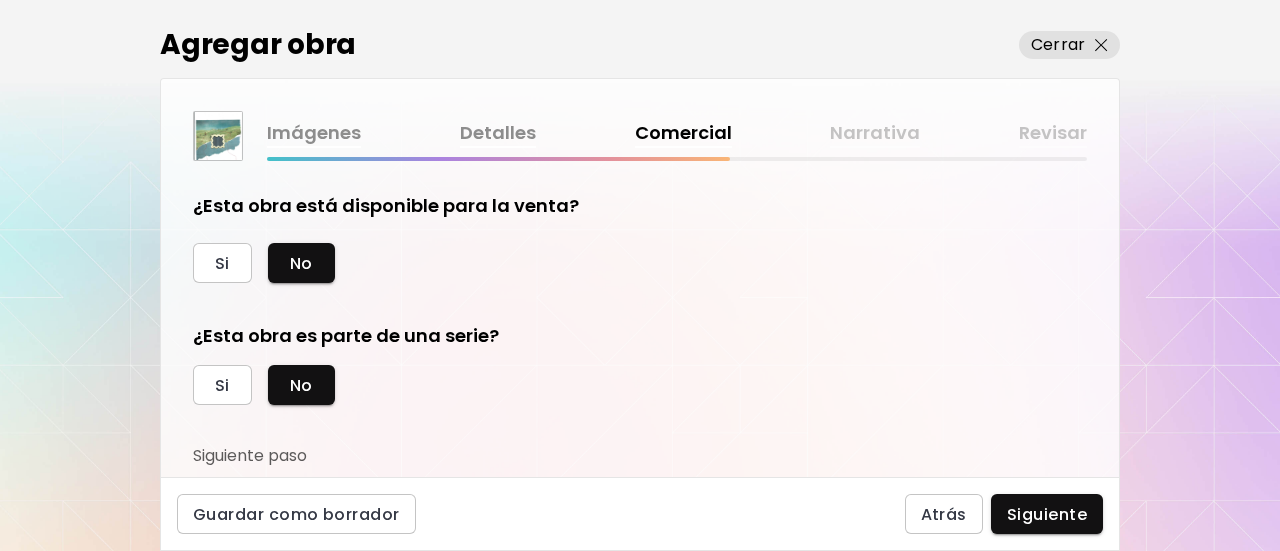click on "¿Esta obra es parte de una serie? Si No Siguiente paso" at bounding box center [513, 395] 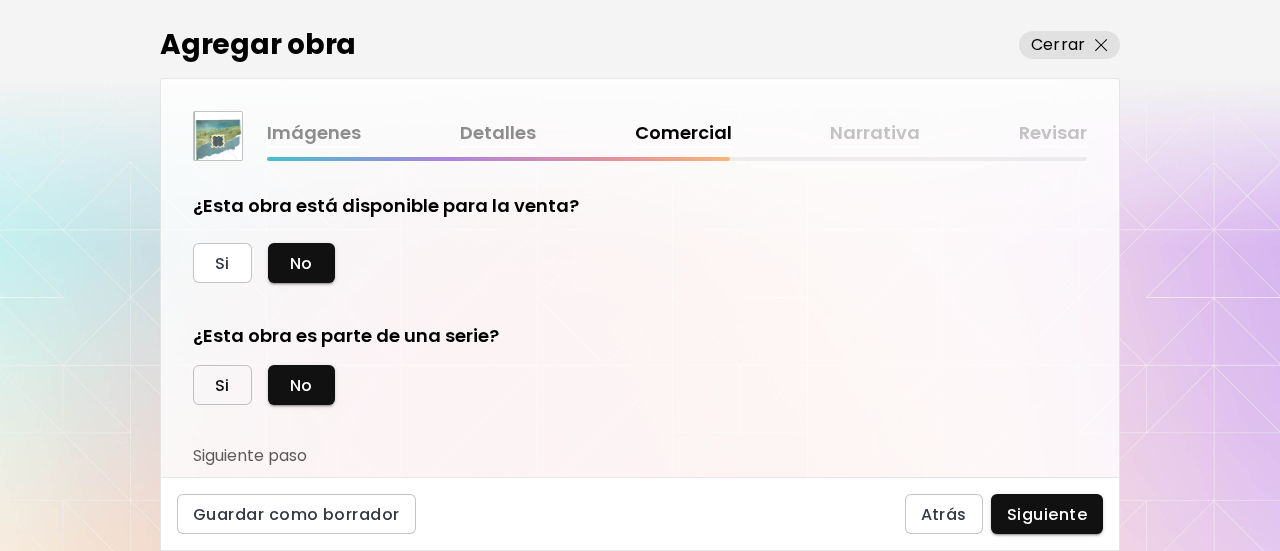click on "Si" at bounding box center (222, 385) 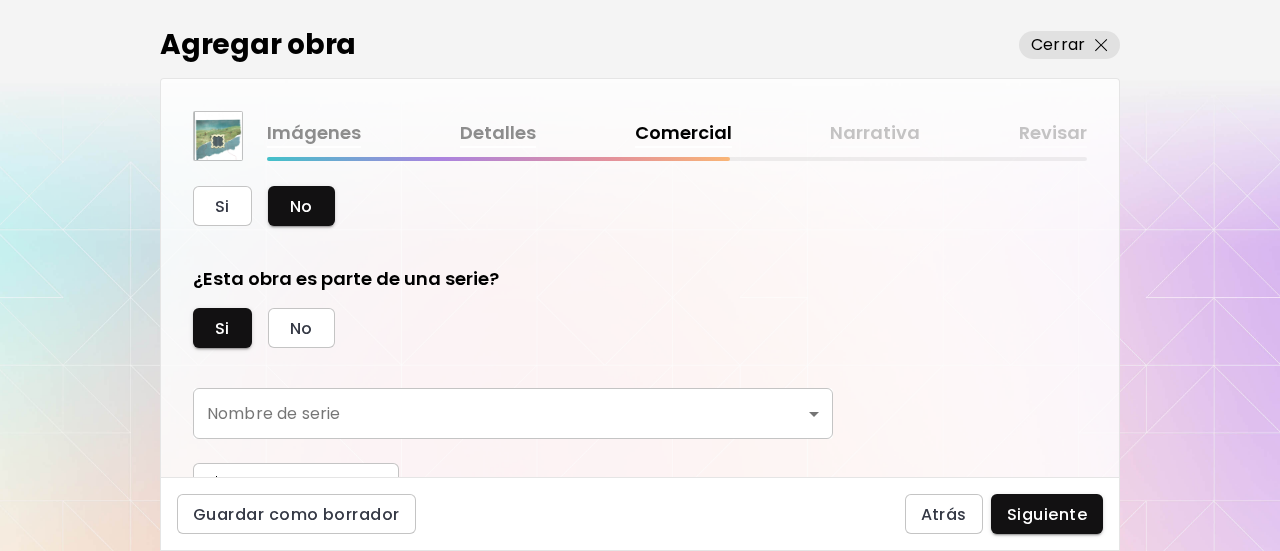 scroll, scrollTop: 81, scrollLeft: 0, axis: vertical 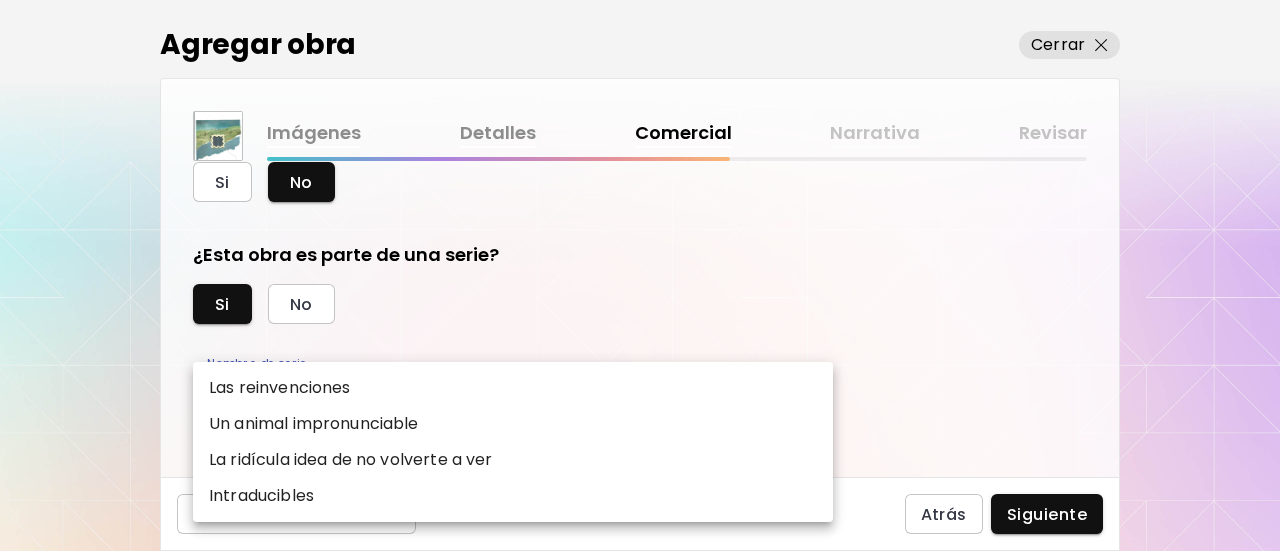 click on "Nombre o usuario Nombre o usuario País del artista País del artista Disciplinas Todos Pintura Contemporánea Dibujo e ilustración Collage Escultura e instalación Fotografía Arte AR/VR Arte Digital y NFT Arte Urbano Géneros Todos Abstracto Arte Pop Surrealismo Impresionismo Retrato y arte figurativo Minimalismo Hiper contemporáneo Realismo Cómic e Ilustración Arte de naturaleza Erótico Urban Basado en Identidad Todos Artistas Jóvenes Artistas Mujeres Artistas de [CITY] Latinoamericano Francés" at bounding box center (640, 275) 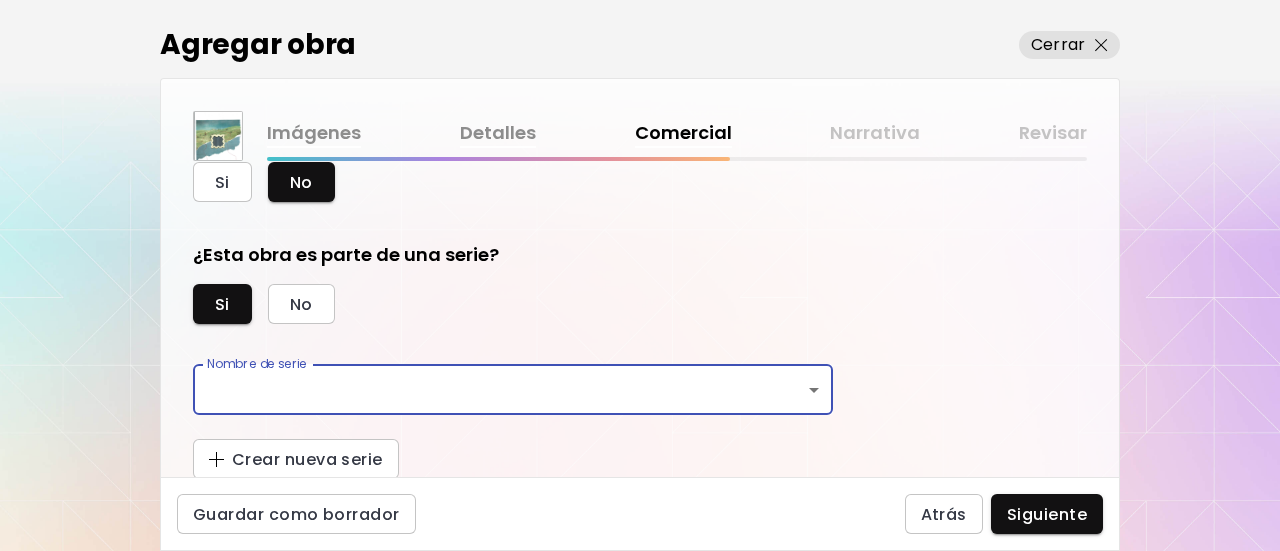 click on "Nombre o usuario Nombre o usuario País del artista País del artista Disciplinas Todos Pintura Contemporánea Dibujo e ilustración Collage Escultura e instalación Fotografía Arte AR/VR Arte Digital y NFT Arte Urbano Géneros Todos Abstracto Arte Pop Surrealismo Impresionismo Retrato y arte figurativo Minimalismo Hiper contemporáneo Realismo Cómic e Ilustración Arte de naturaleza Erótico Urban Basado en Identidad Todos Artistas Jóvenes Artistas Mujeres Artistas de [CITY] Latinoamericano Francés" at bounding box center [640, 275] 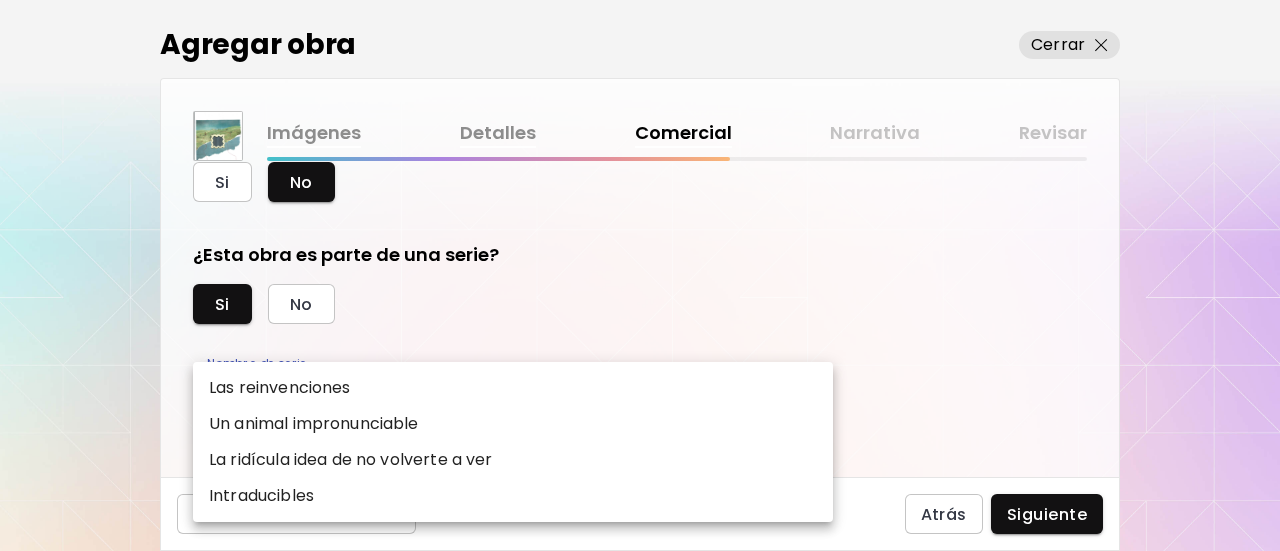click at bounding box center (640, 275) 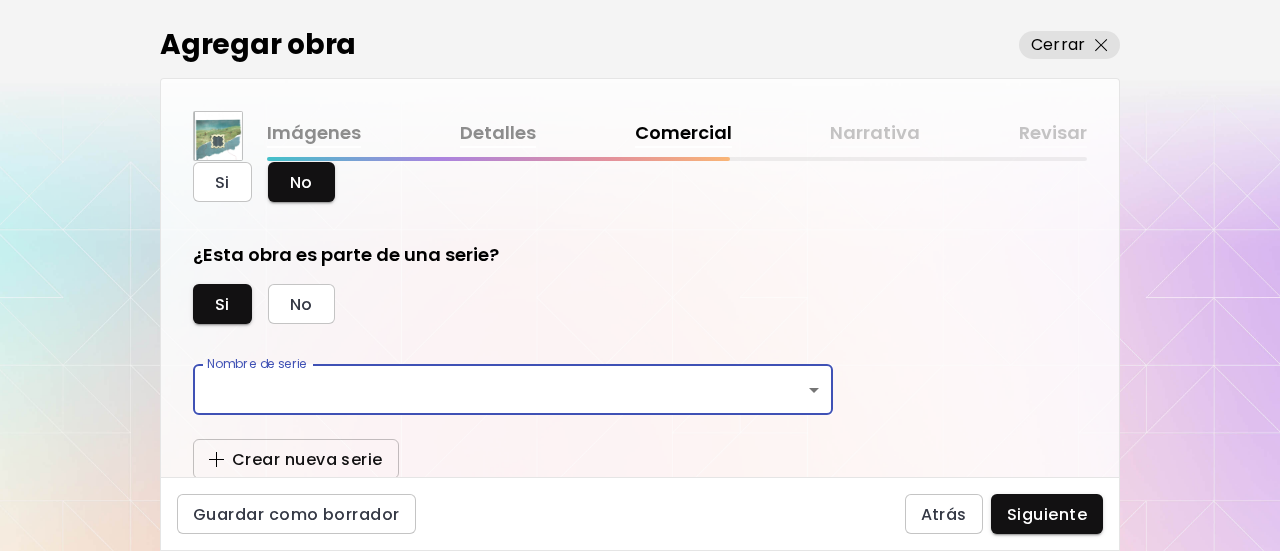 click on "Crear nueva serie" at bounding box center (296, 459) 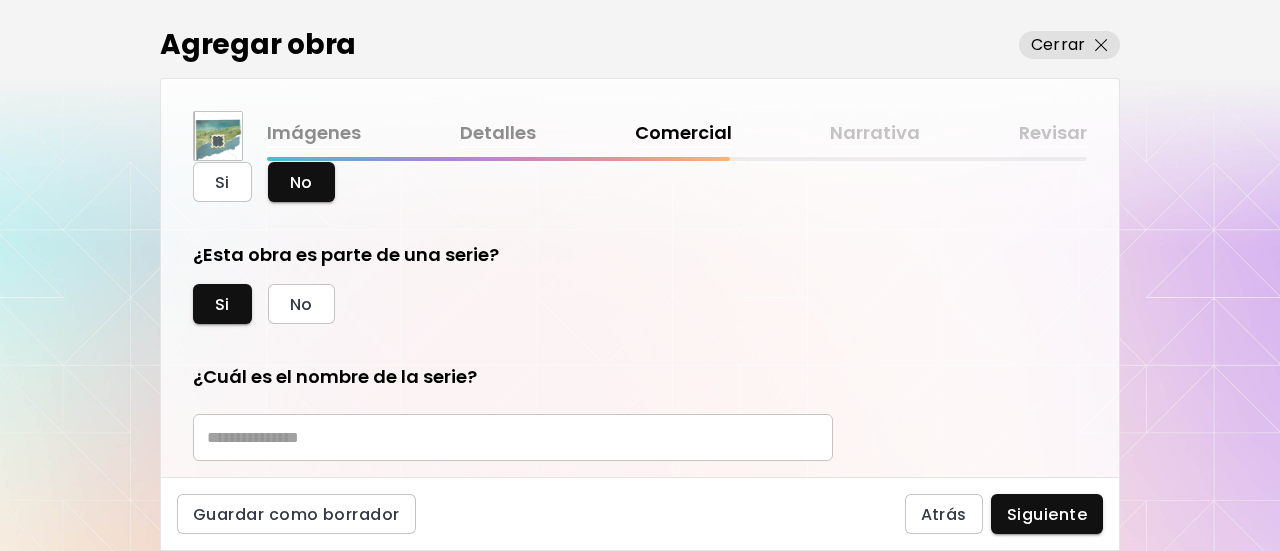 click at bounding box center [513, 437] 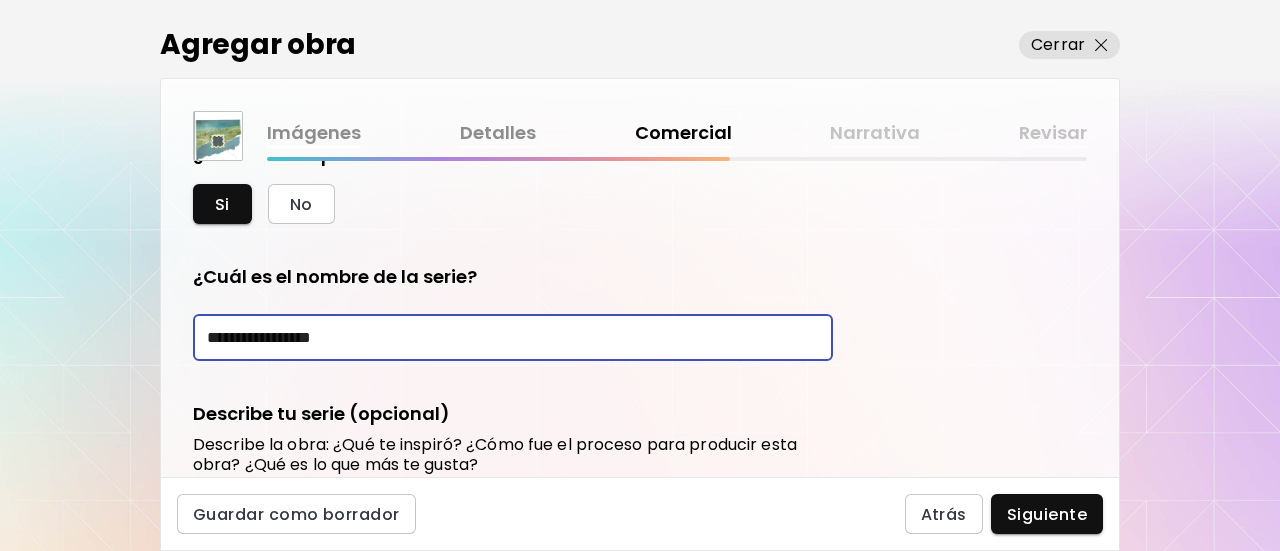 scroll, scrollTop: 446, scrollLeft: 0, axis: vertical 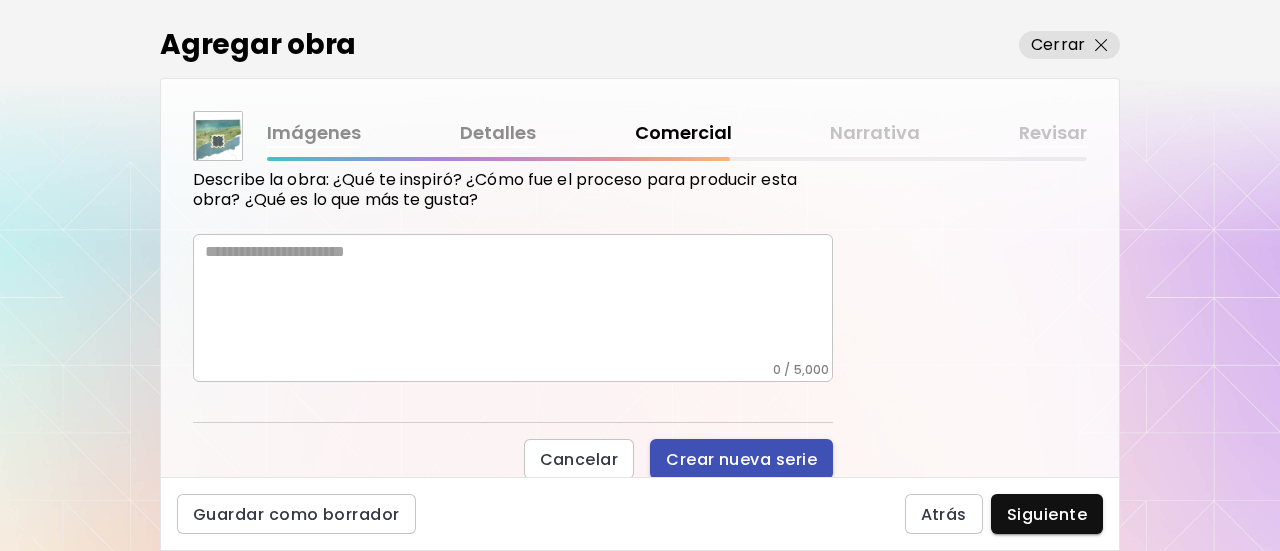 type on "**********" 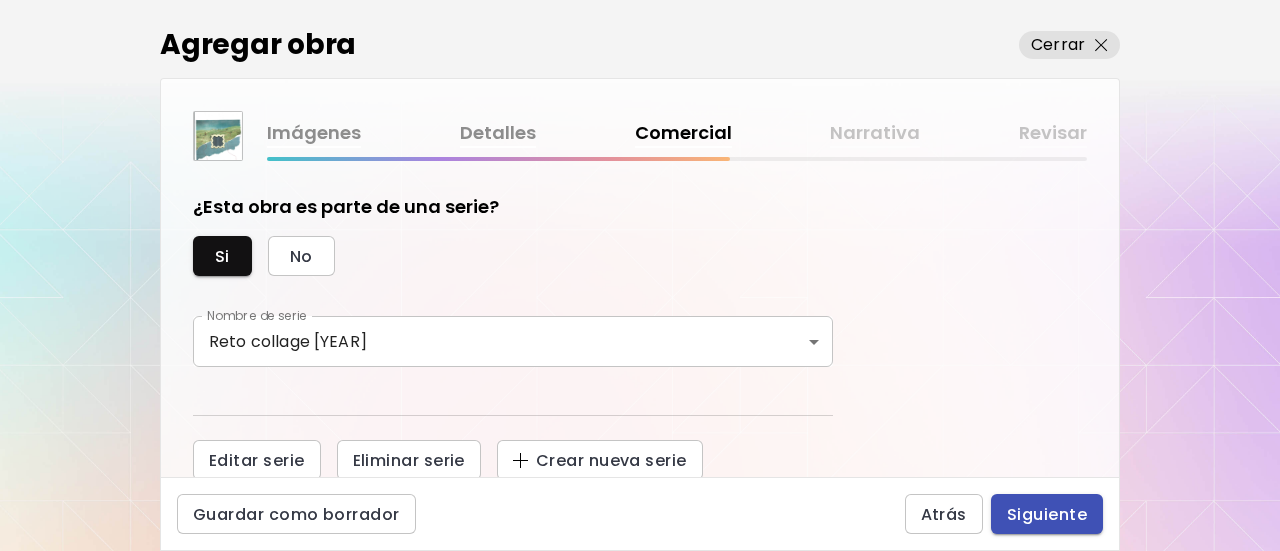 scroll, scrollTop: 130, scrollLeft: 0, axis: vertical 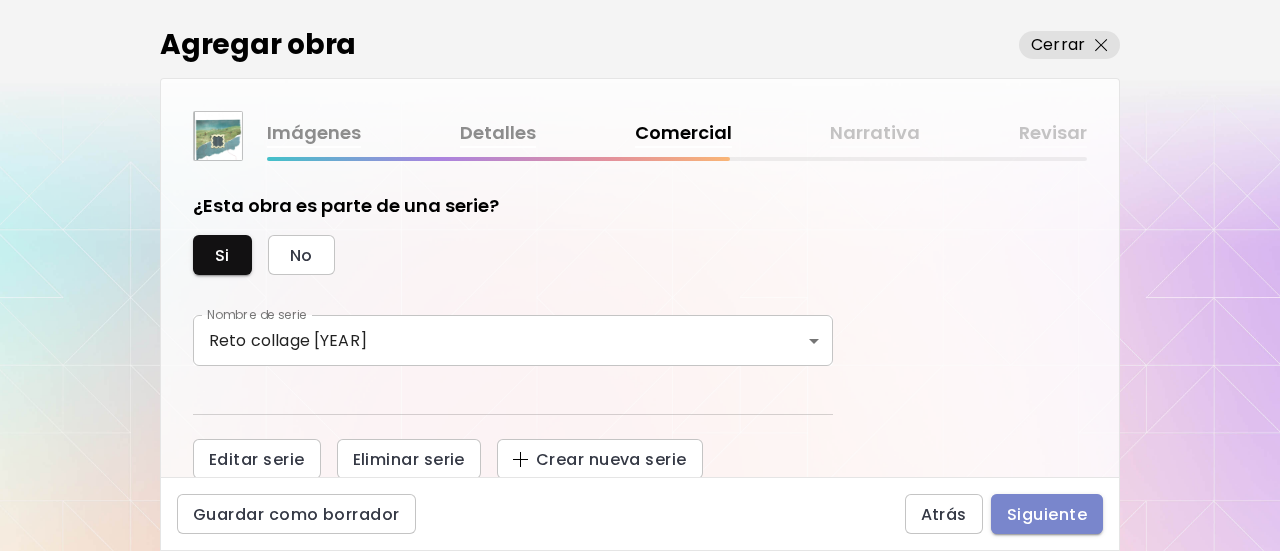 click on "Siguiente" at bounding box center [1047, 514] 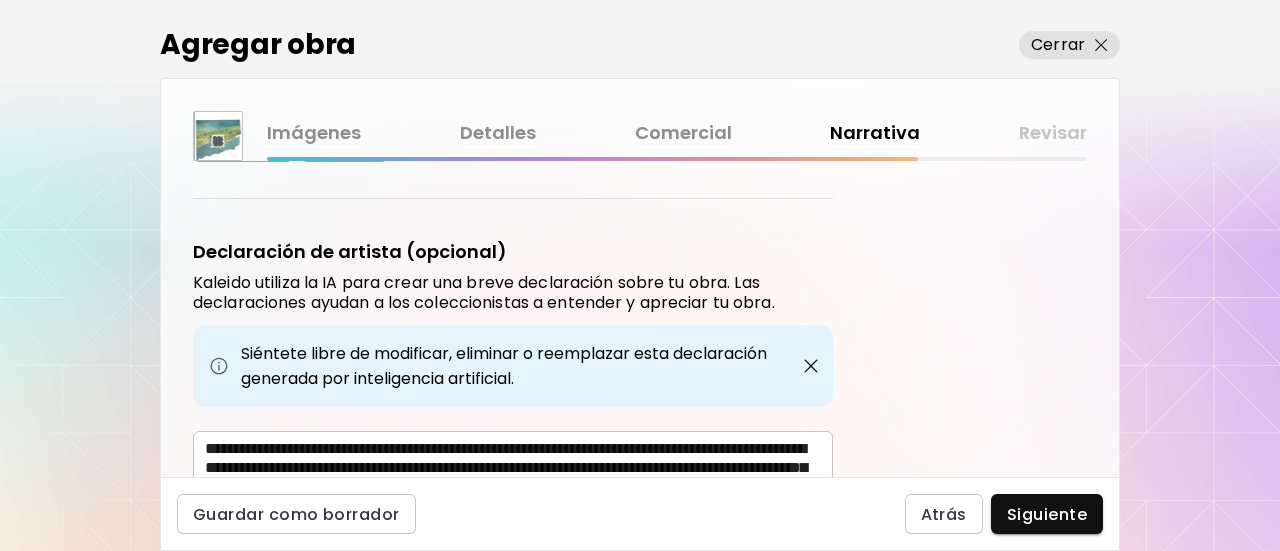 scroll, scrollTop: 700, scrollLeft: 0, axis: vertical 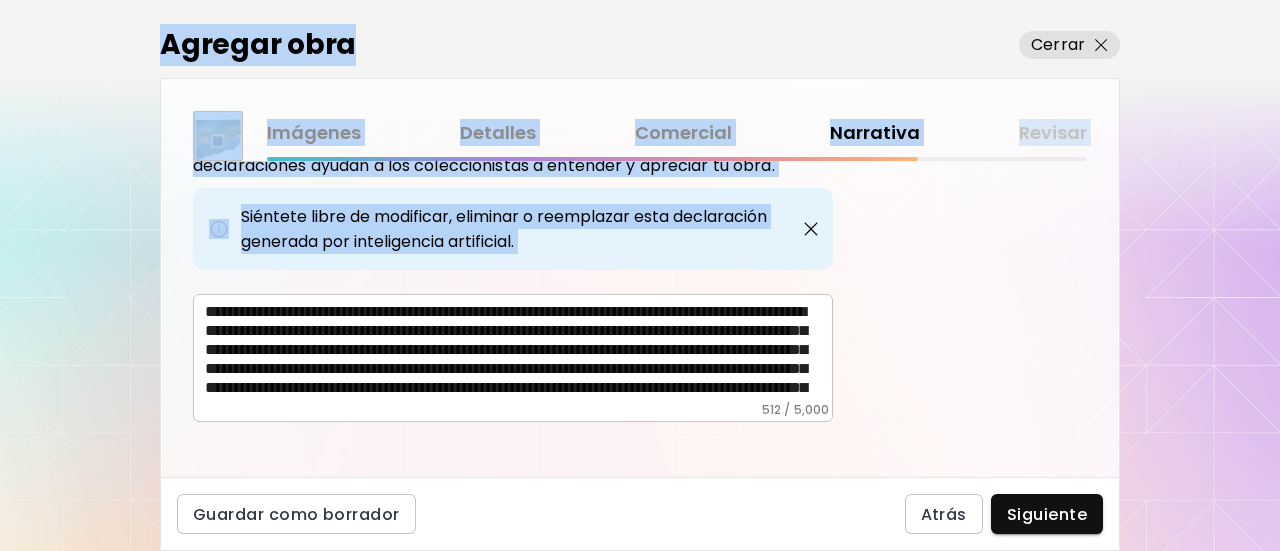 drag, startPoint x: 201, startPoint y: 373, endPoint x: 1000, endPoint y: 583, distance: 826.13617 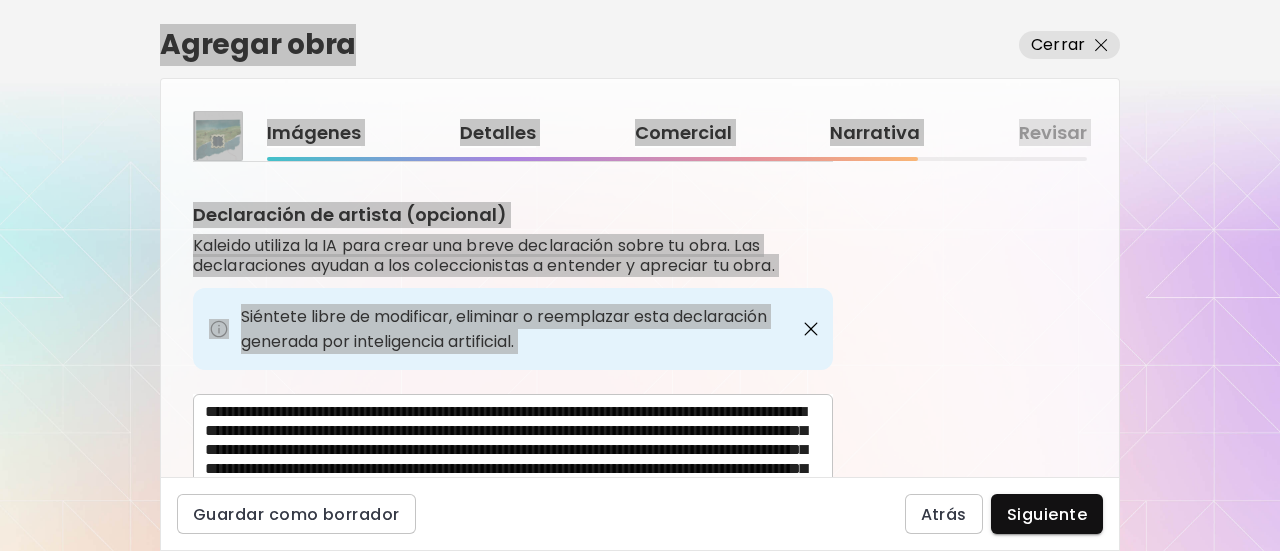 scroll, scrollTop: 737, scrollLeft: 0, axis: vertical 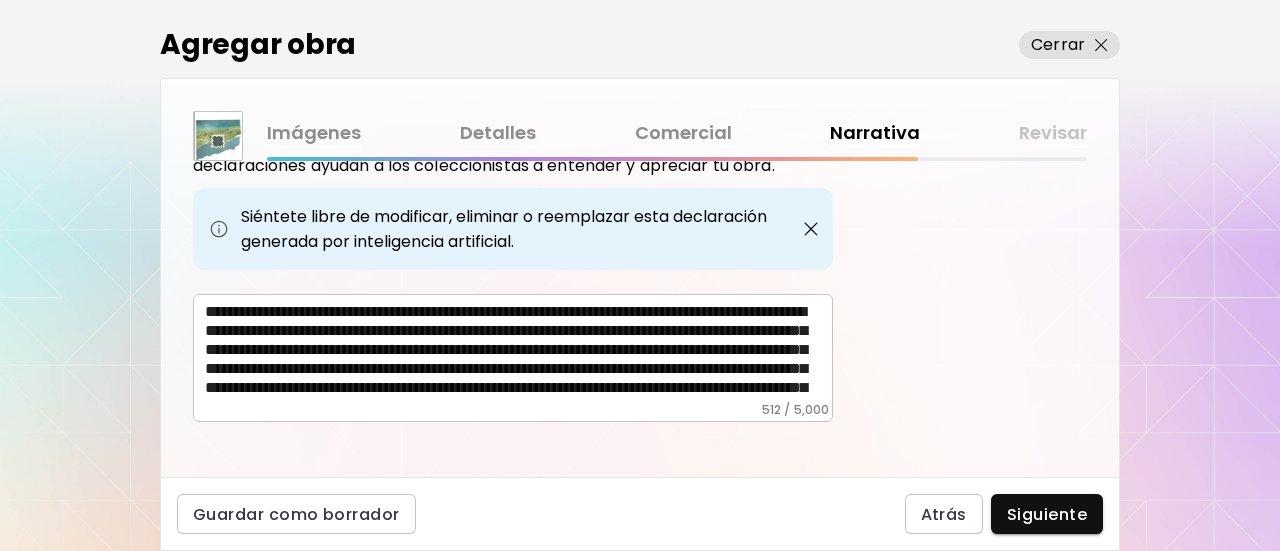 drag, startPoint x: 200, startPoint y: 332, endPoint x: 405, endPoint y: 350, distance: 205.78873 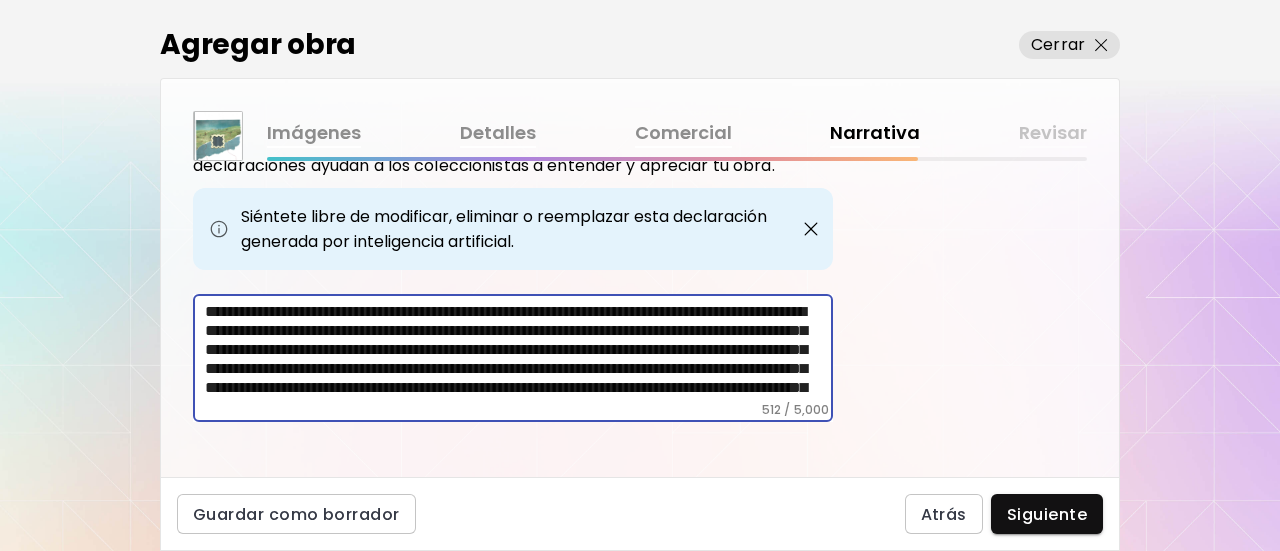 drag, startPoint x: 690, startPoint y: 372, endPoint x: 170, endPoint y: 341, distance: 520.9232 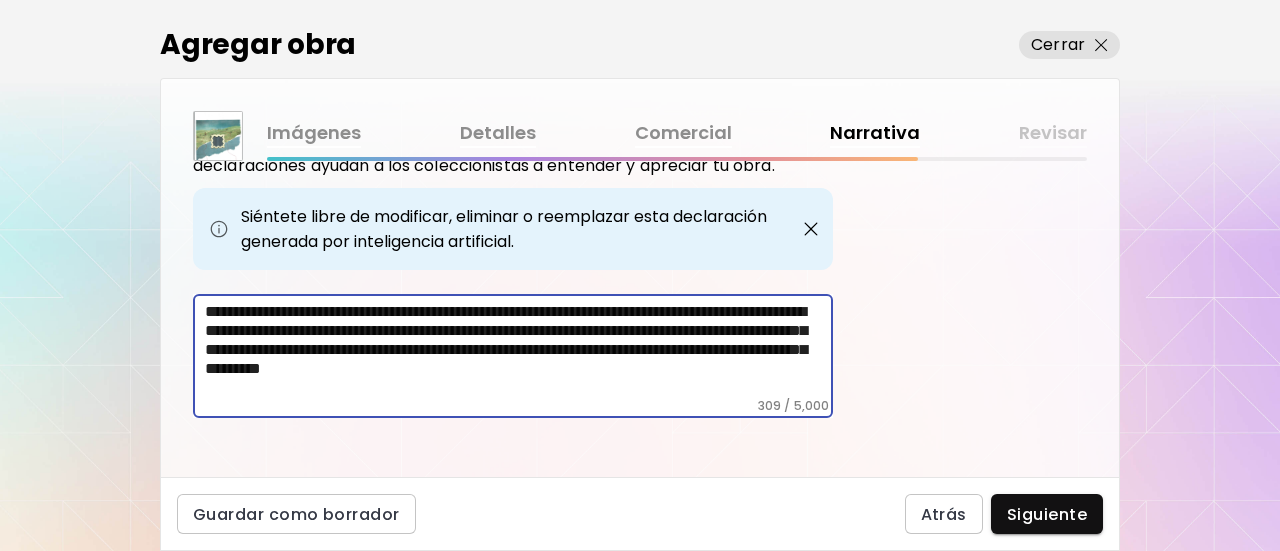 scroll, scrollTop: 733, scrollLeft: 0, axis: vertical 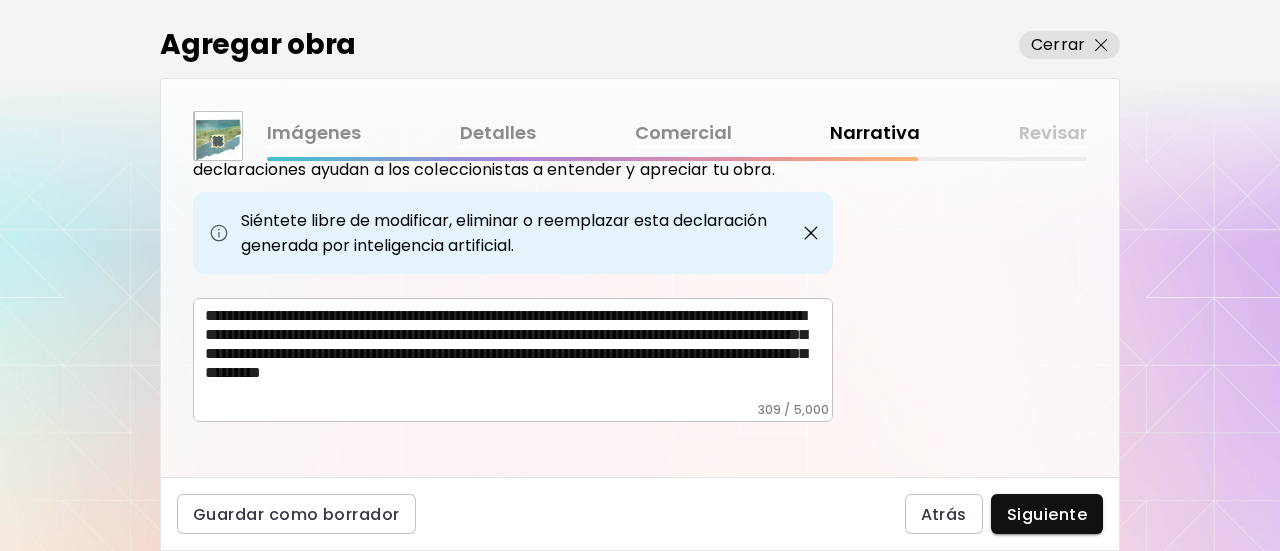 drag, startPoint x: 356, startPoint y: 383, endPoint x: 726, endPoint y: 325, distance: 374.51837 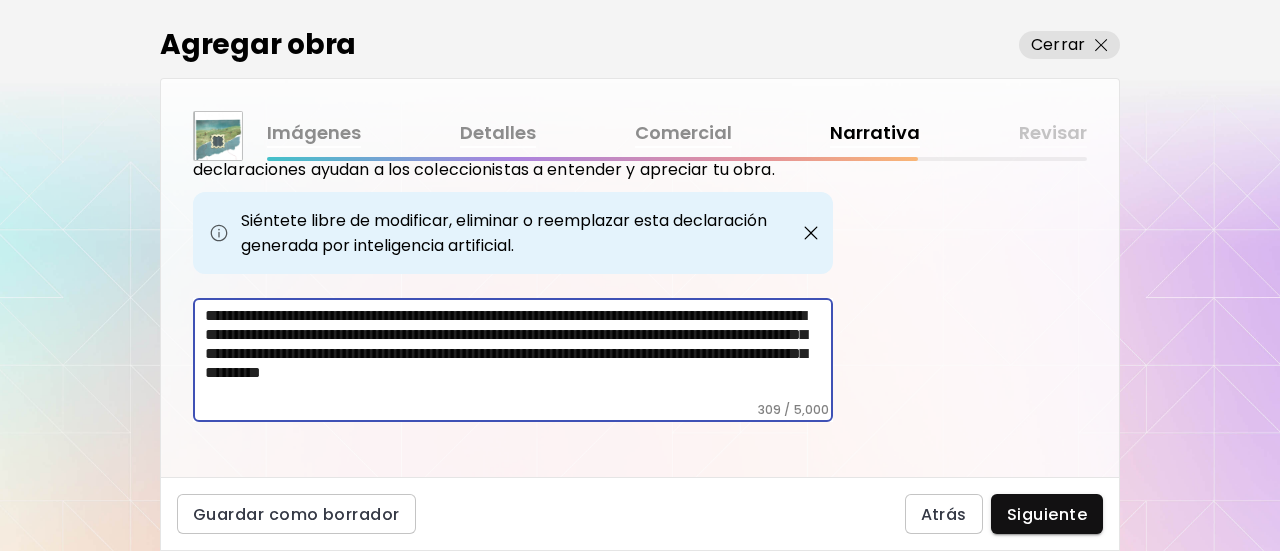 drag, startPoint x: 744, startPoint y: 333, endPoint x: 727, endPoint y: 373, distance: 43.462627 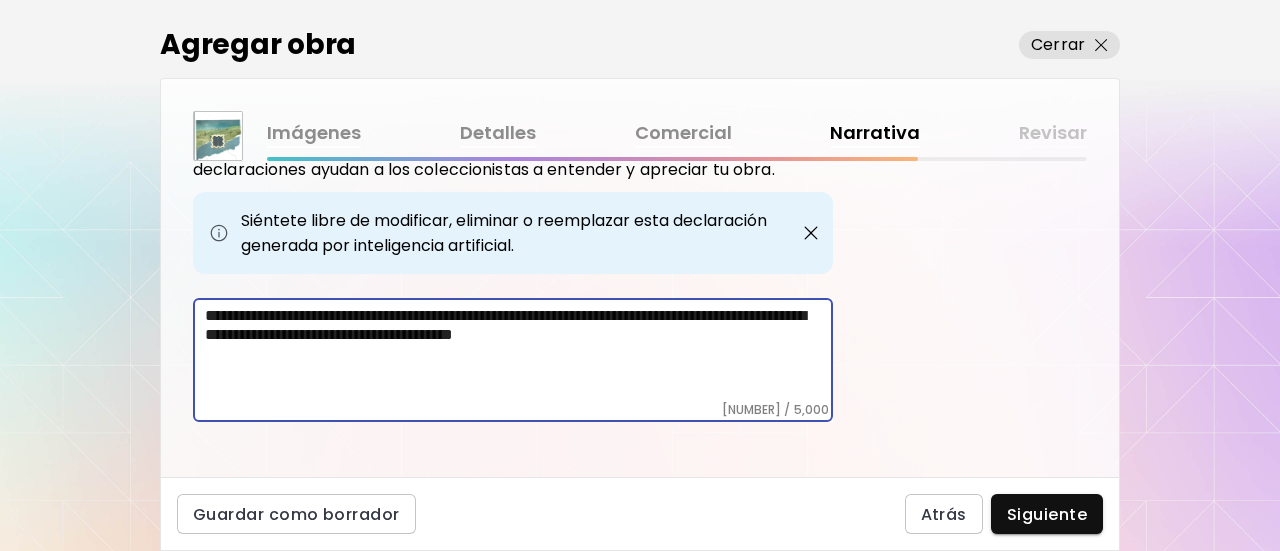 scroll, scrollTop: 676, scrollLeft: 0, axis: vertical 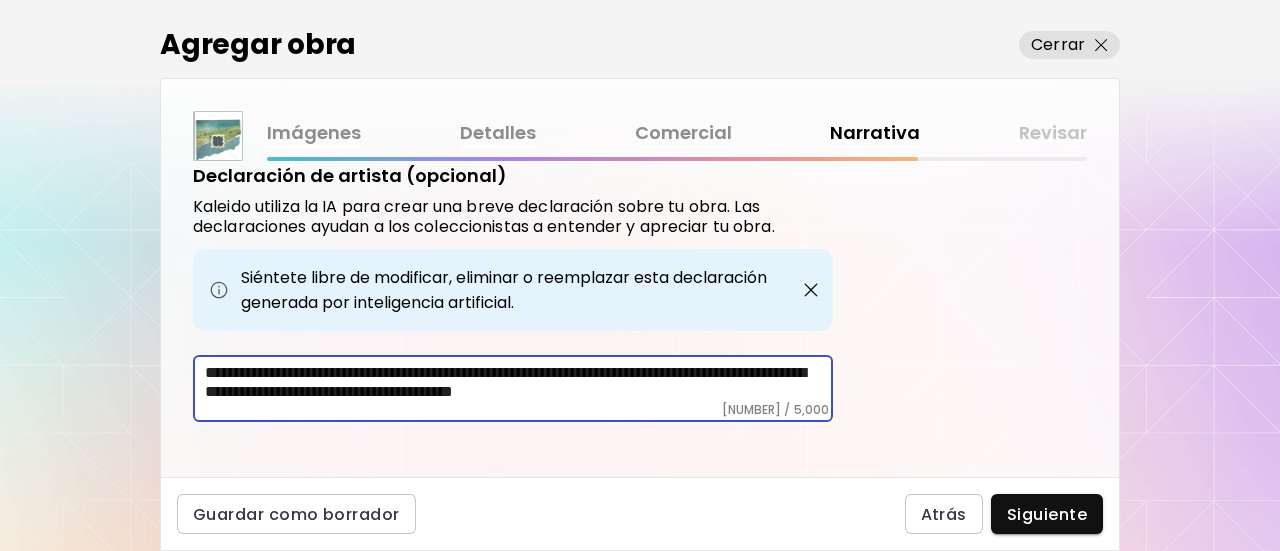 paste on "**********" 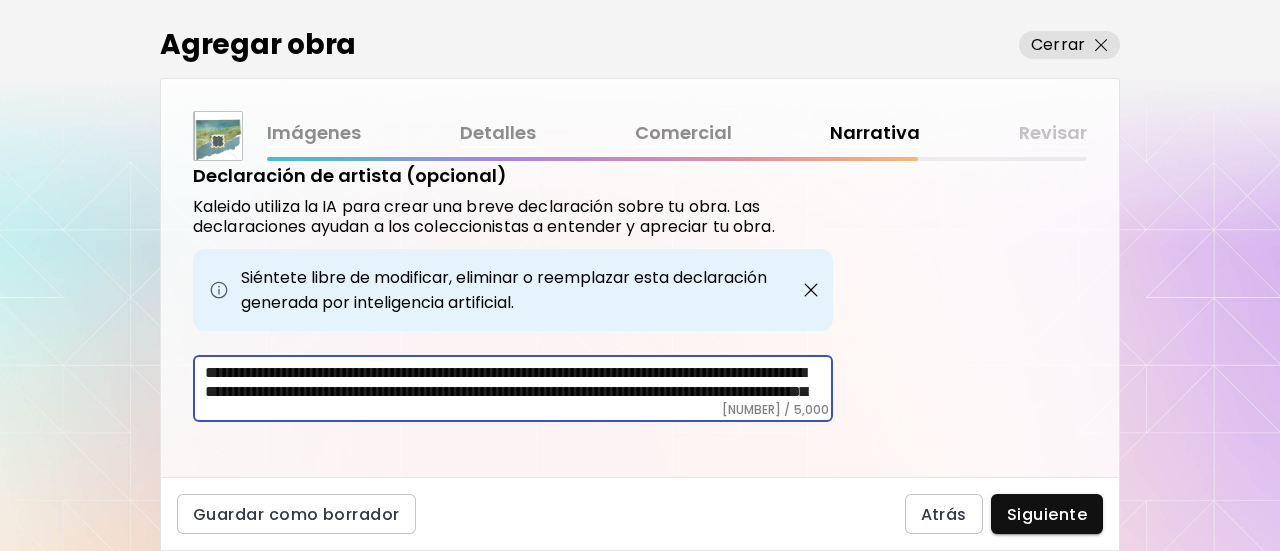 scroll, scrollTop: 34, scrollLeft: 0, axis: vertical 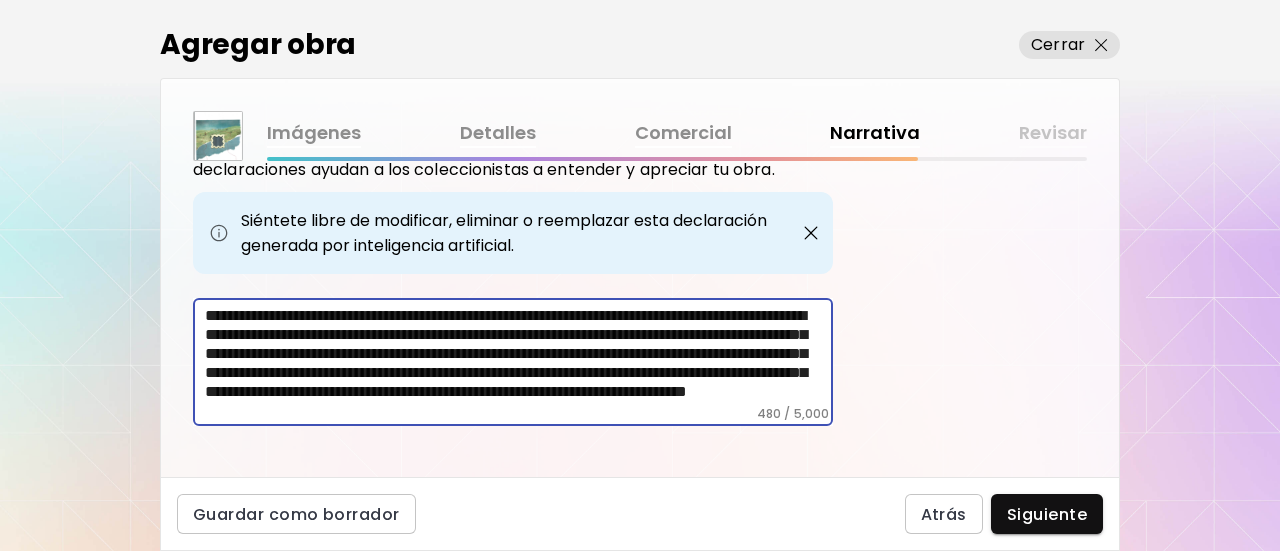 click on "**********" at bounding box center [519, 356] 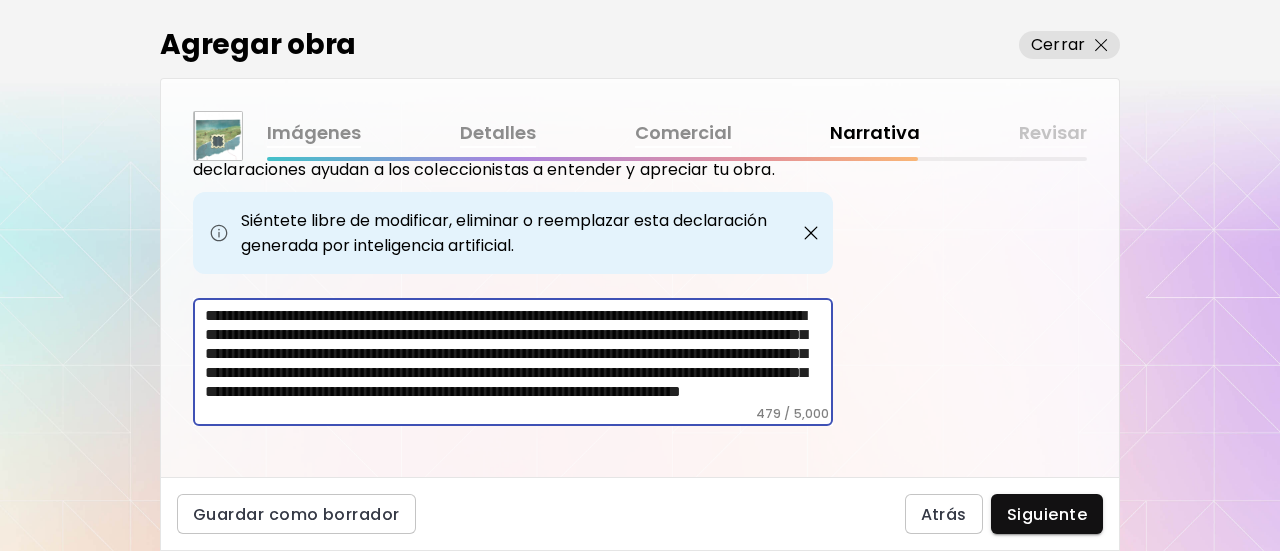 click on "**********" at bounding box center (519, 356) 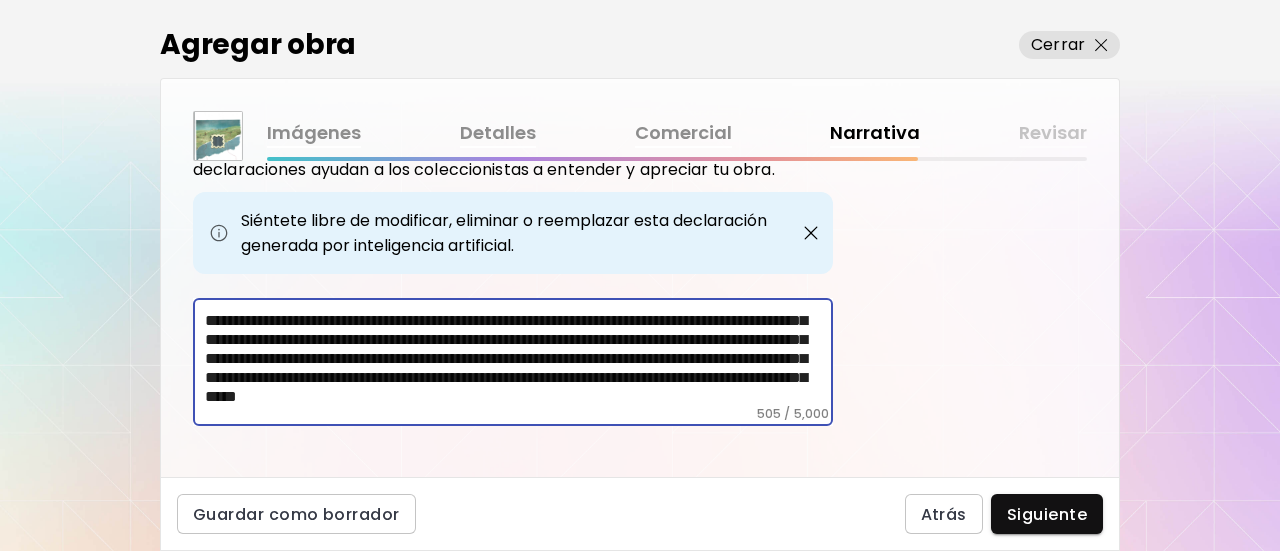 scroll, scrollTop: 53, scrollLeft: 0, axis: vertical 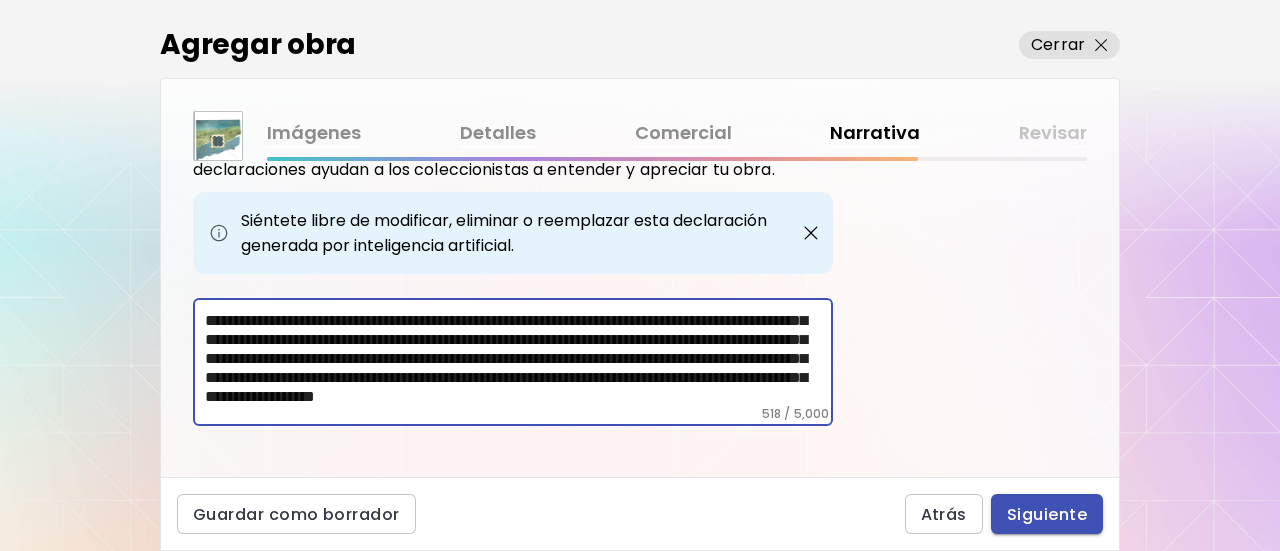 type on "**********" 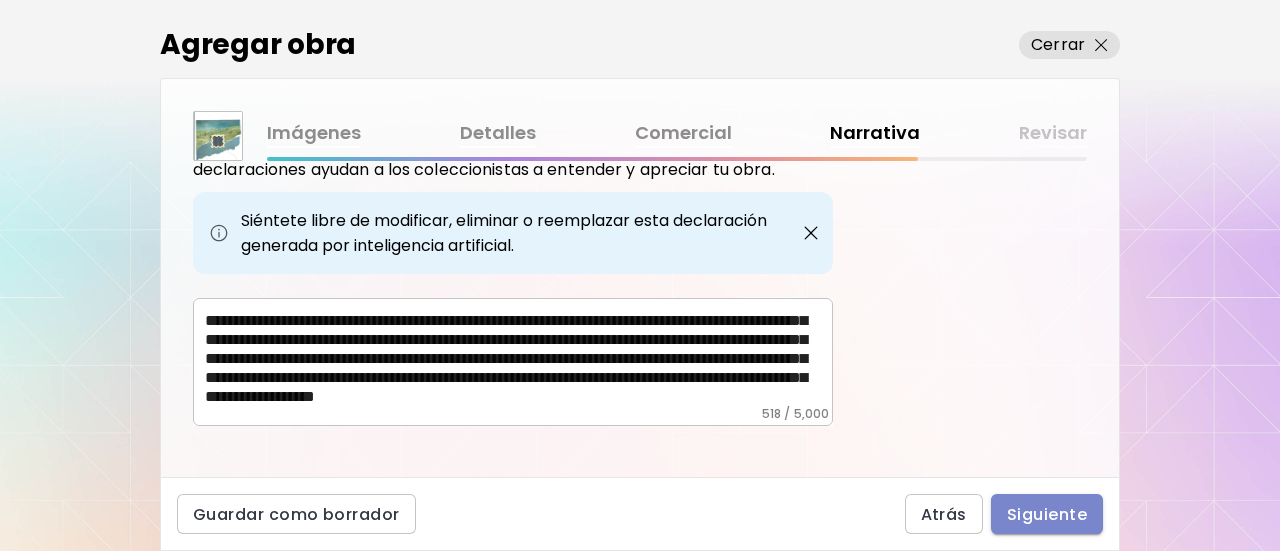 click on "Siguiente" at bounding box center (1047, 514) 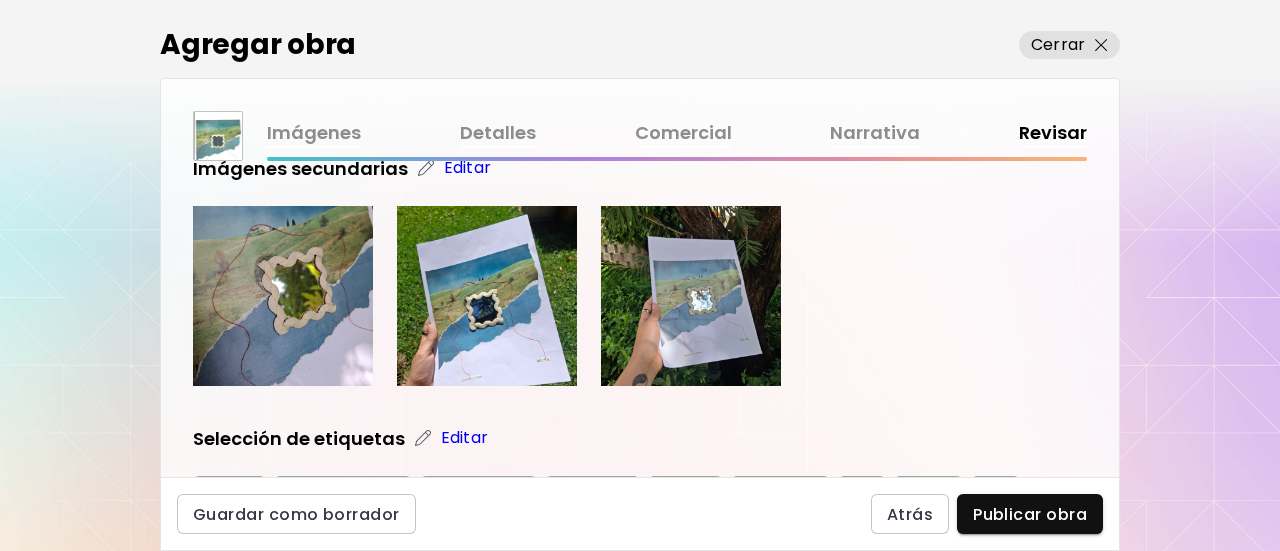 scroll, scrollTop: 400, scrollLeft: 0, axis: vertical 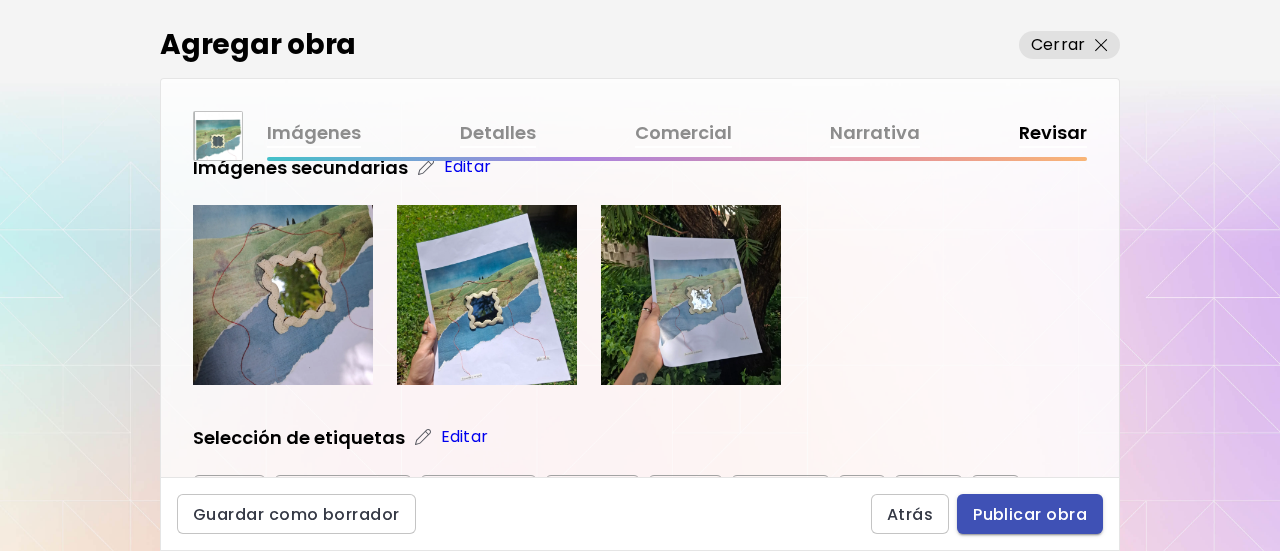 click on "Publicar obra" at bounding box center (1030, 514) 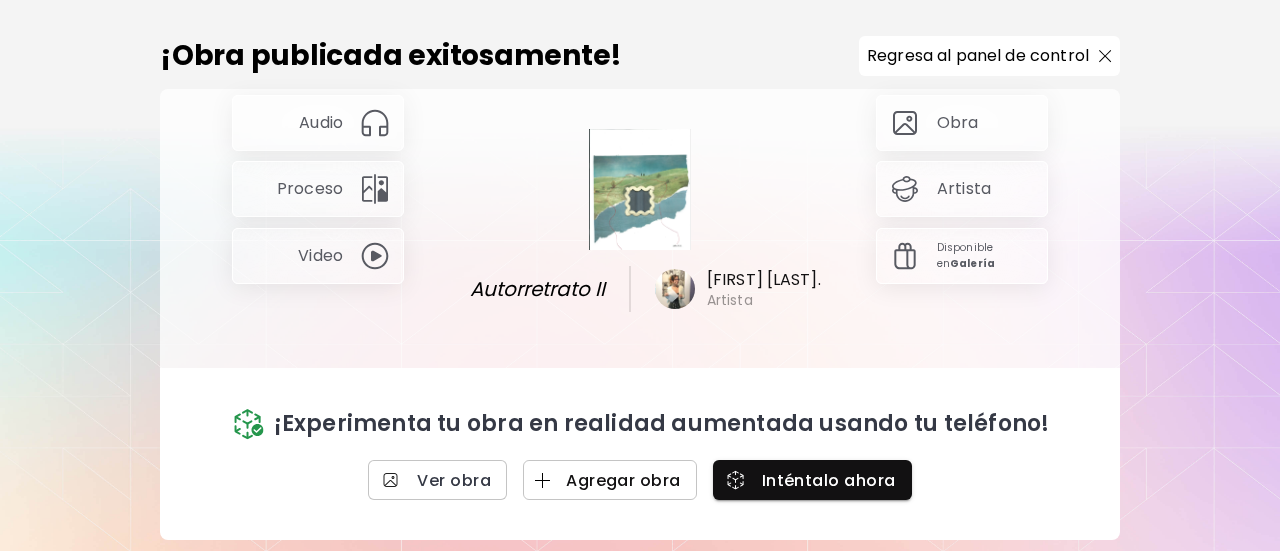 click on "Agregar obra" at bounding box center (610, 480) 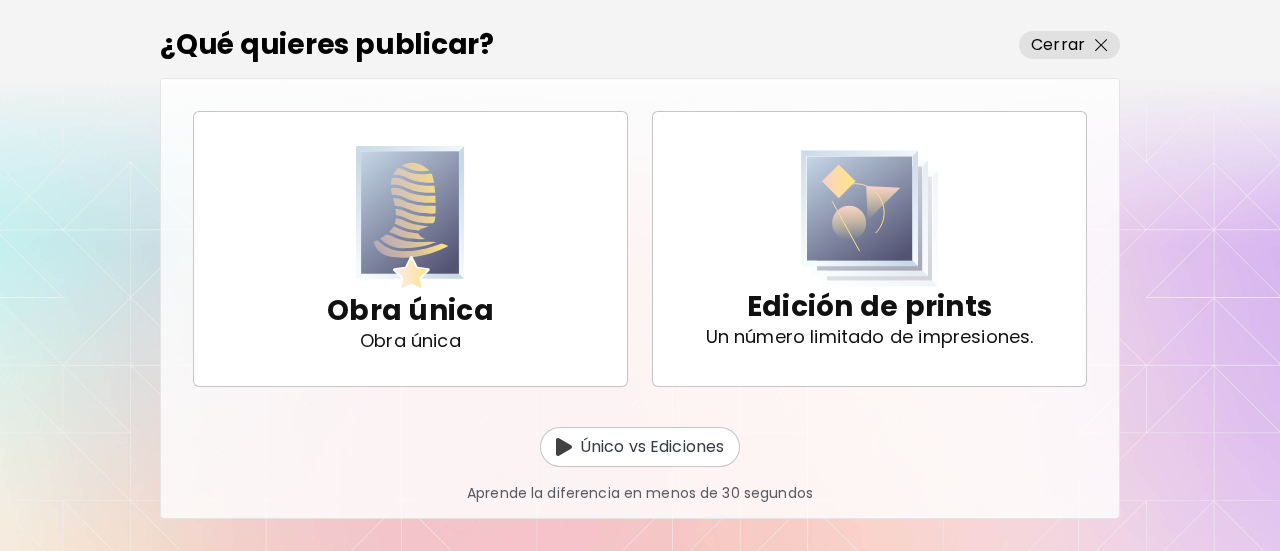 click on "Único vs Ediciones Aprende la diferencia en menos de 30 segundos" at bounding box center [640, 445] 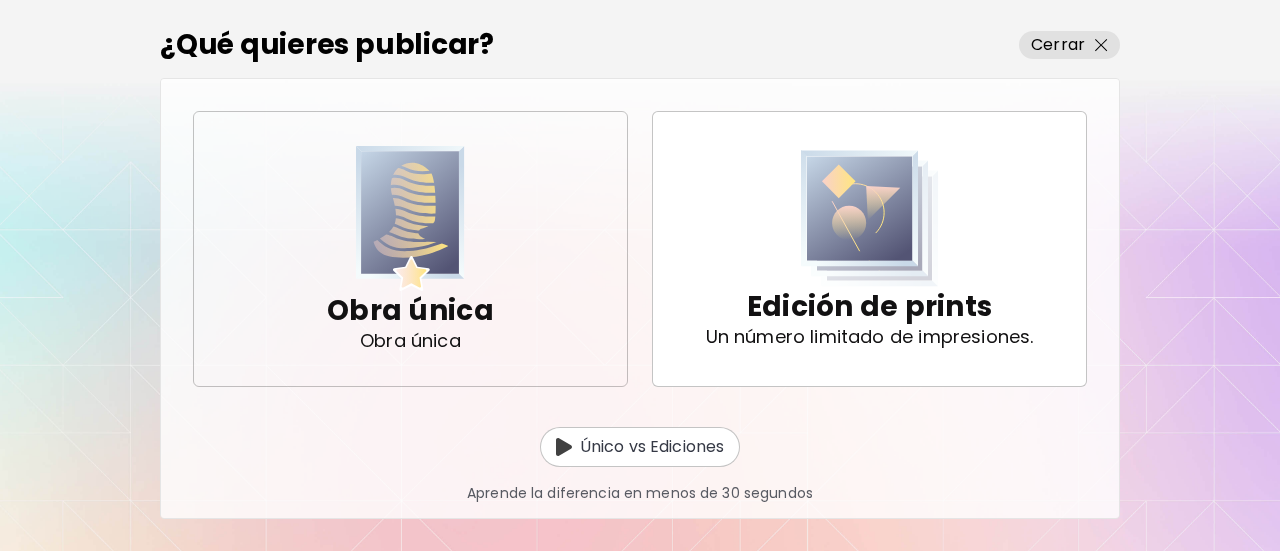 click on "Obra única Obra única" at bounding box center [410, 249] 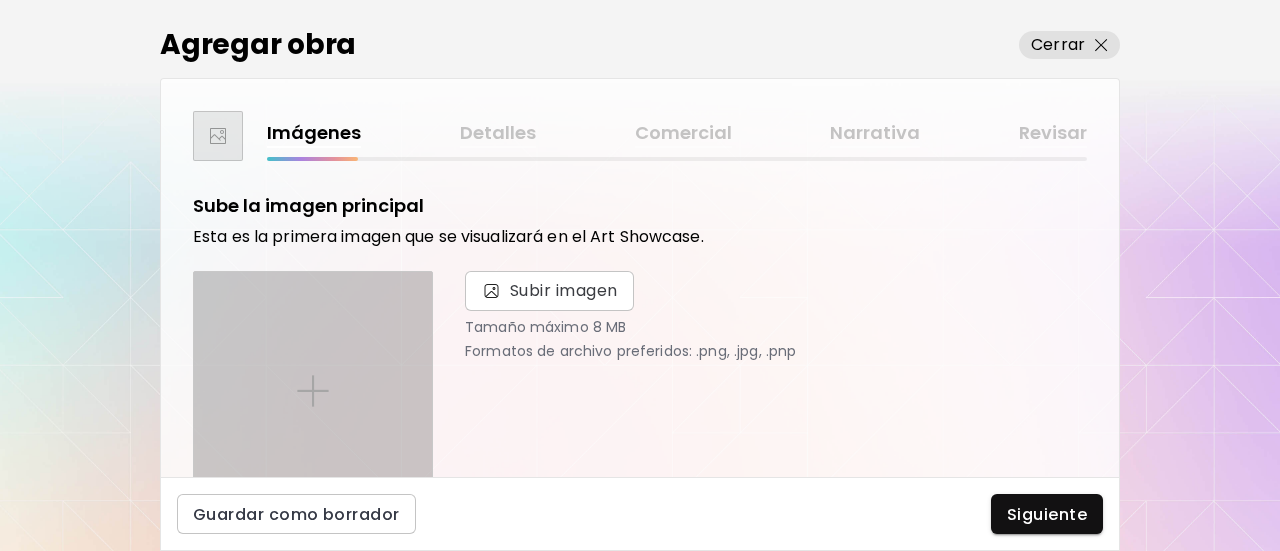 click at bounding box center (313, 391) 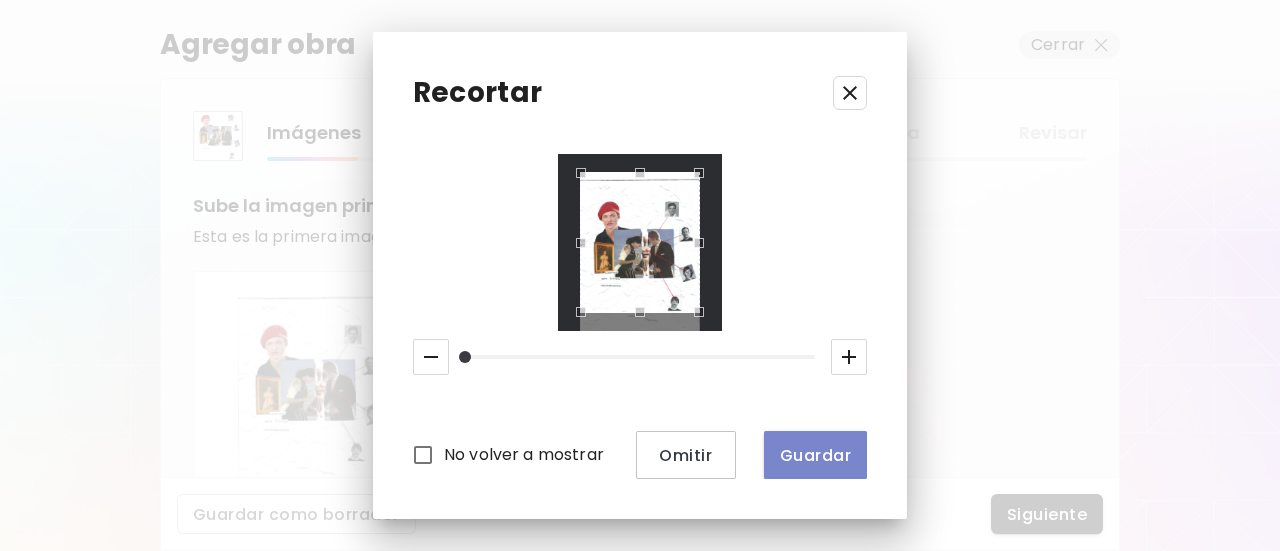 click on "Guardar" at bounding box center (815, 455) 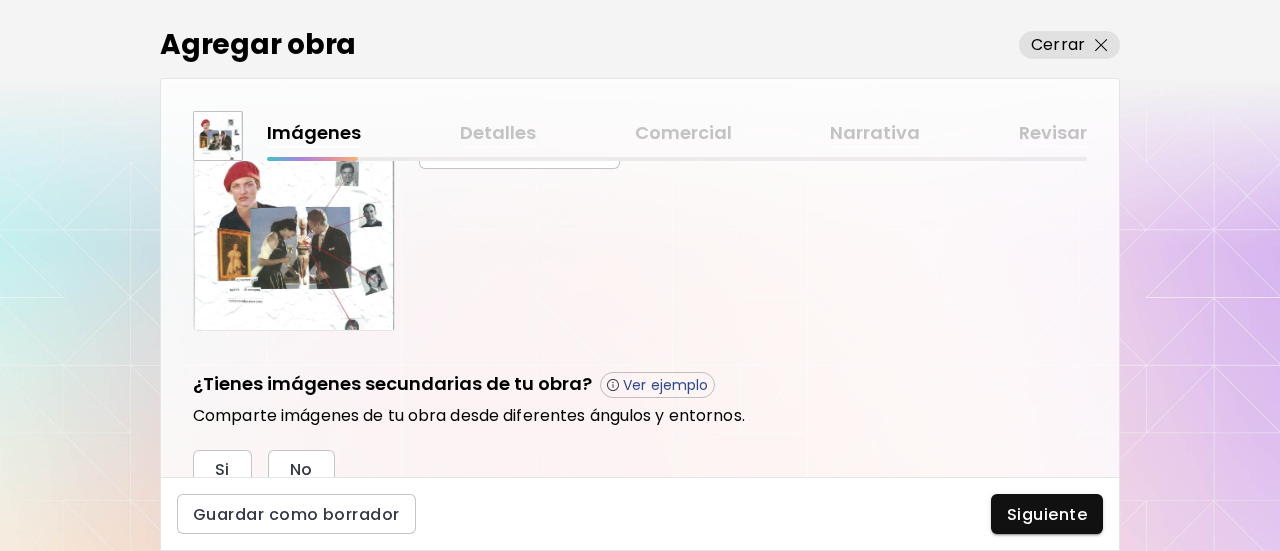 scroll, scrollTop: 700, scrollLeft: 0, axis: vertical 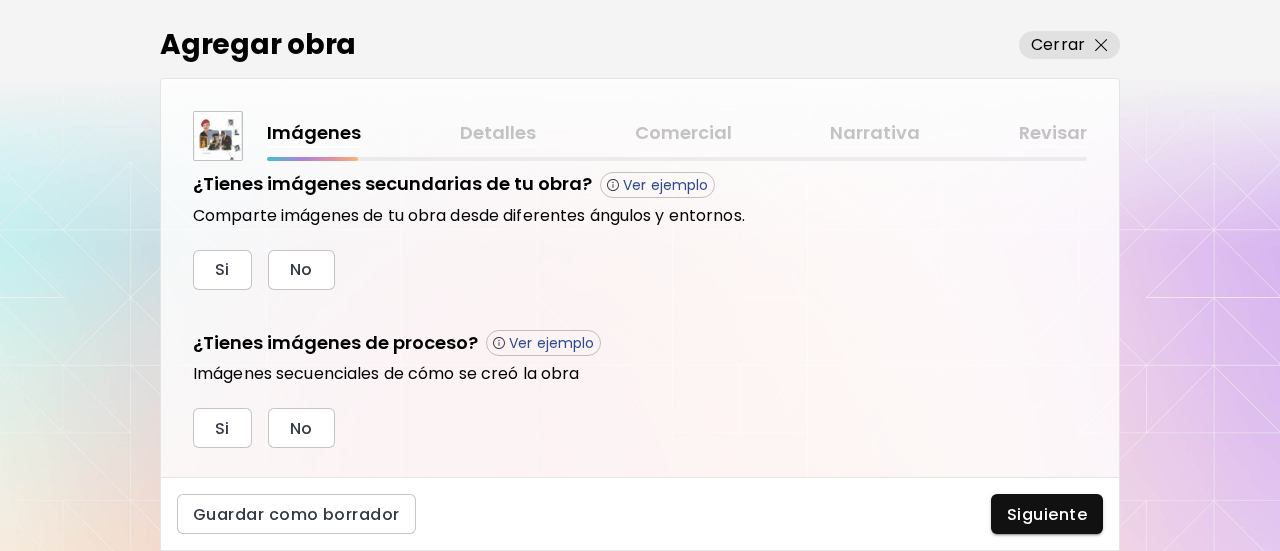 click on "Sube la imagen principal Esta es la primera imagen que se visualizará en el Art Showcase. Reemplazar Recortar Tamaño máximo 8 MB Formatos de archivo preferidos: .png, .jpg, .pnp Fondo de la obra Claro Oscuro Editar thumbnail El thumbnail aparecerá en los resultados de búsqueda y en tu carpeta de artista. Editar thumbnail ¿Tienes imágenes secundarias de tu obra? Ver ejemplo Comparte imágenes de tu obra desde diferentes ángulos y entornos. Si No ¿Tienes imágenes de proceso? Ver ejemplo Imágenes secuenciales de cómo se creó la obra Si No" at bounding box center [640, 319] 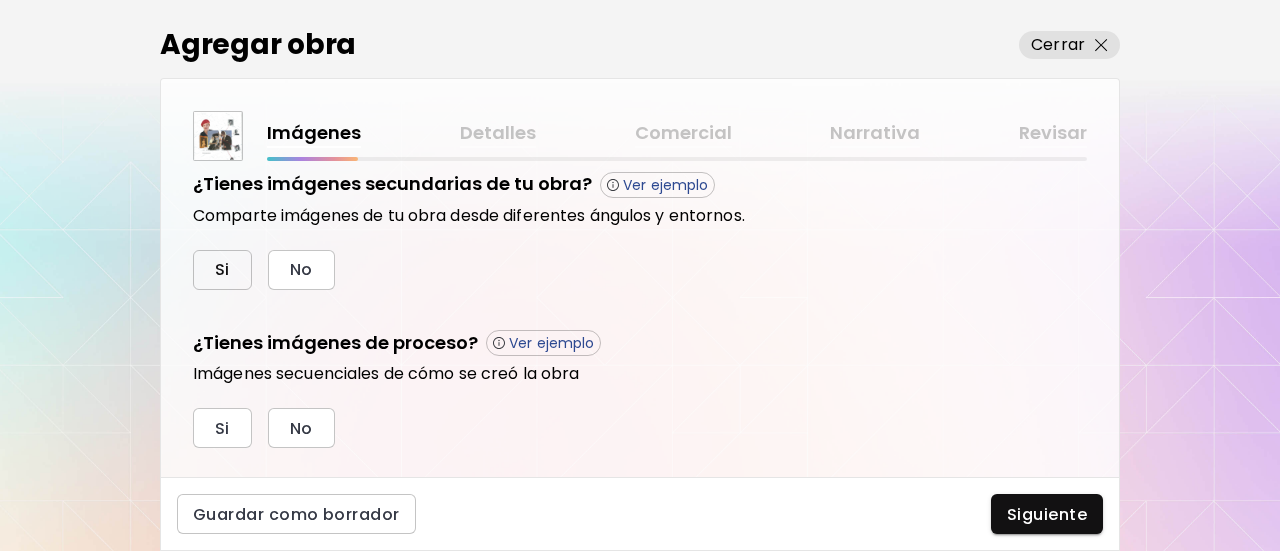 click on "Si" at bounding box center [222, 270] 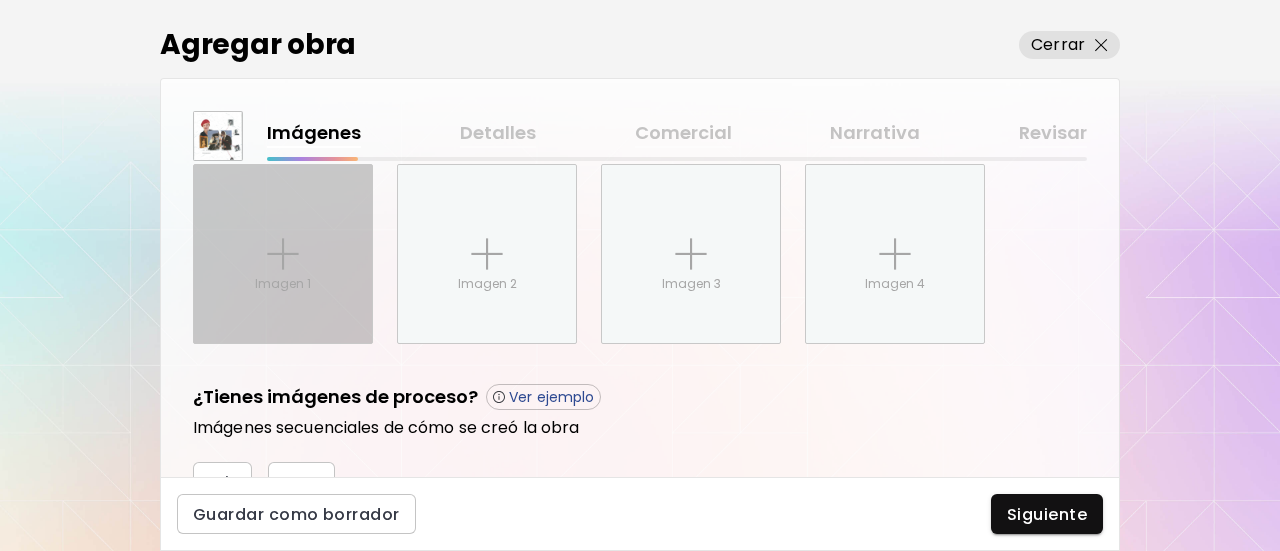 scroll, scrollTop: 843, scrollLeft: 0, axis: vertical 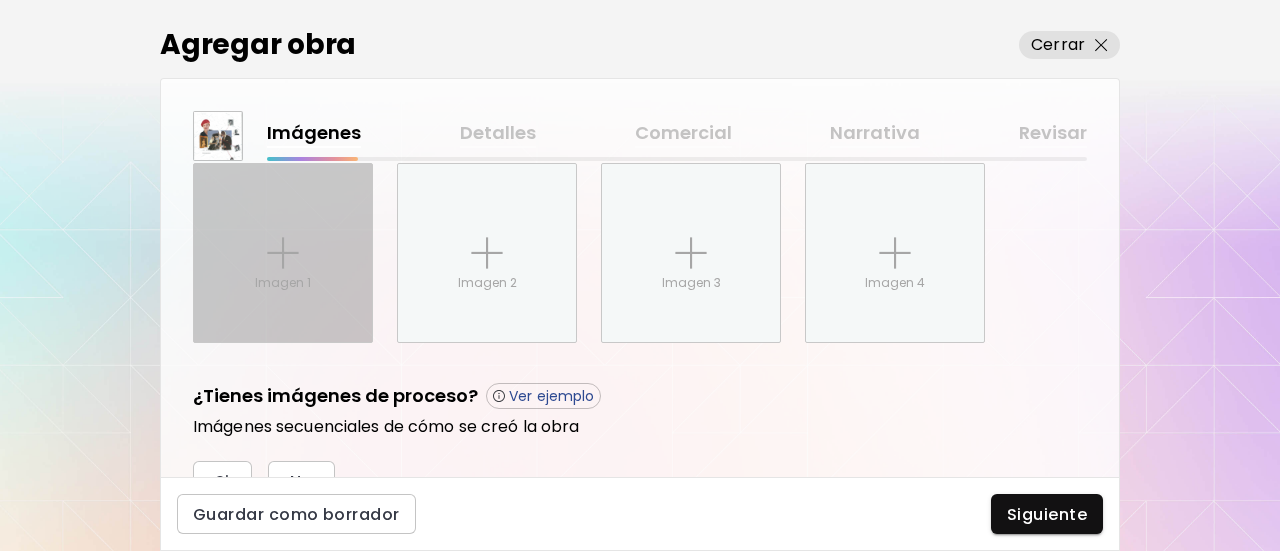 click on "Imagen 1" at bounding box center (283, 253) 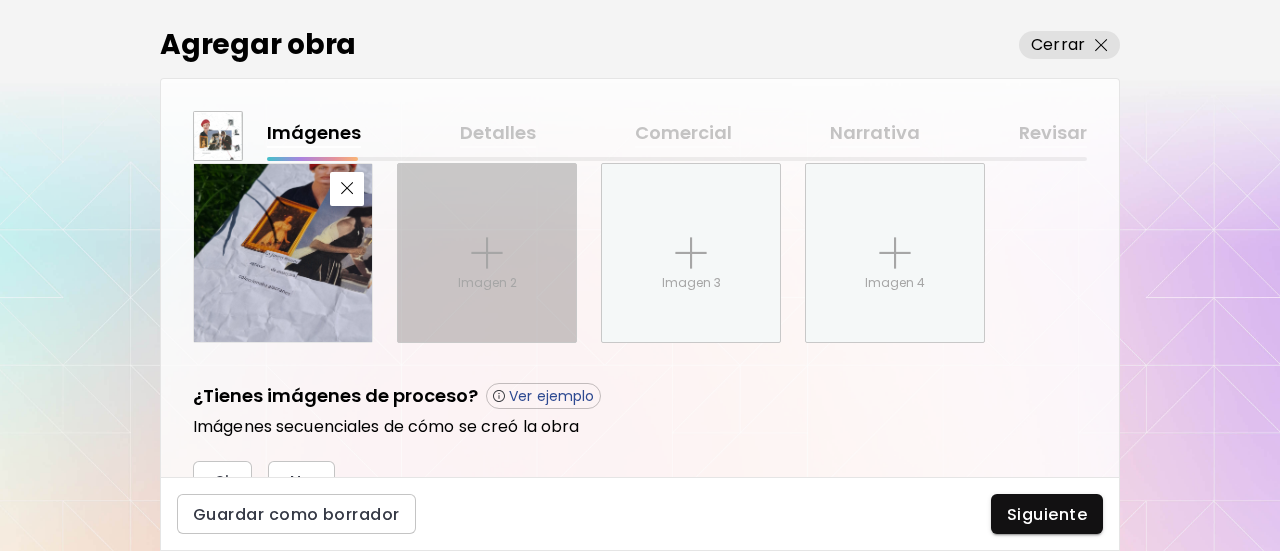 click on "Imagen 2" at bounding box center [487, 253] 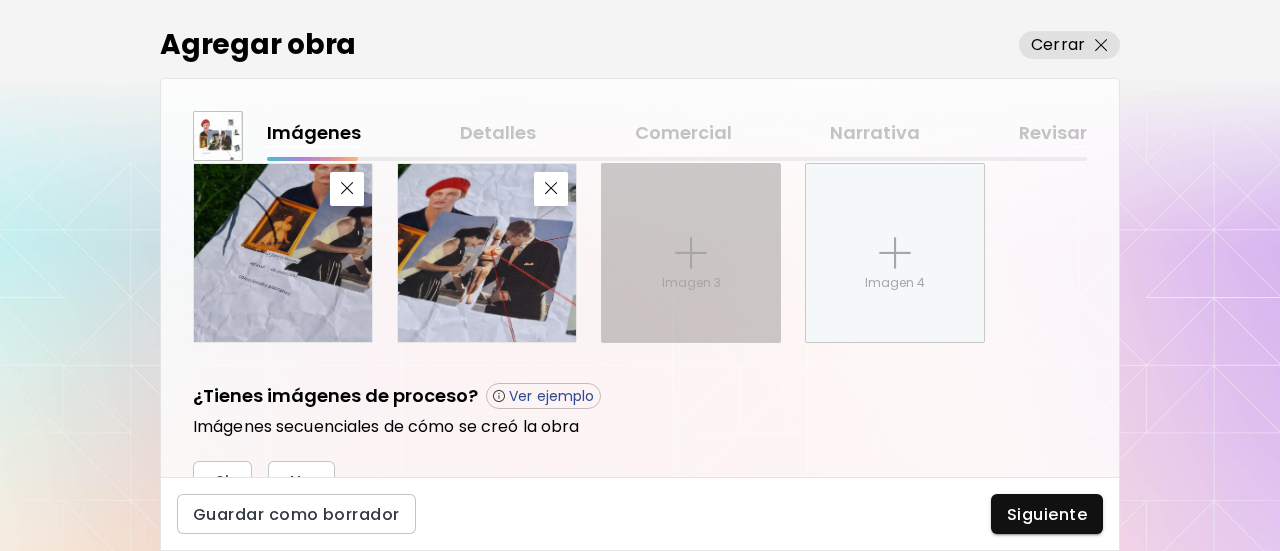 click on "Imagen 3" at bounding box center [691, 253] 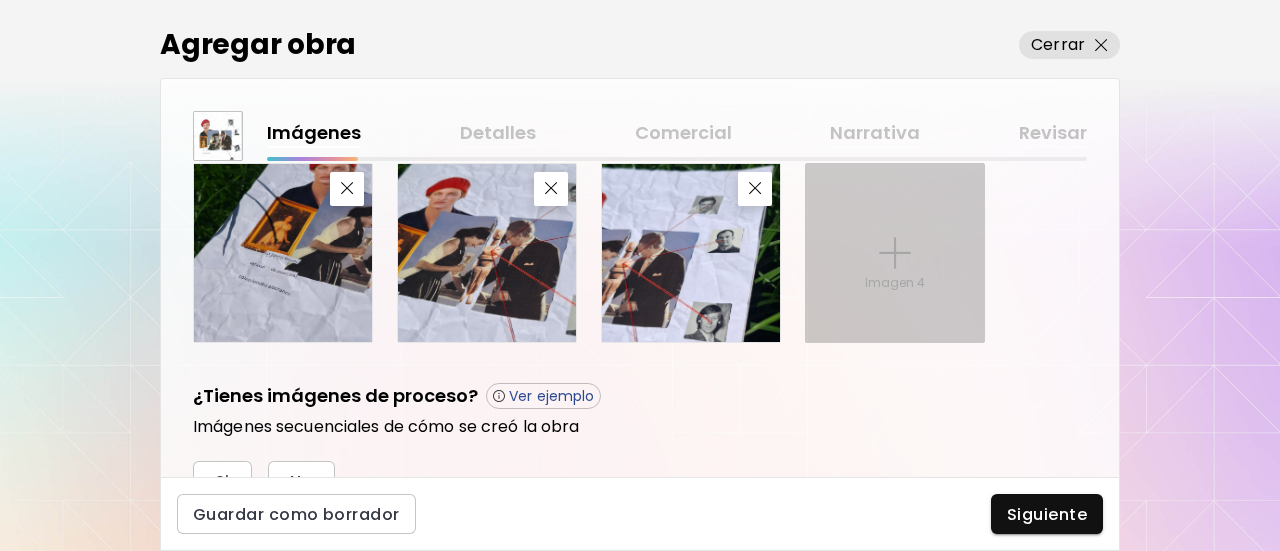 click at bounding box center (895, 253) 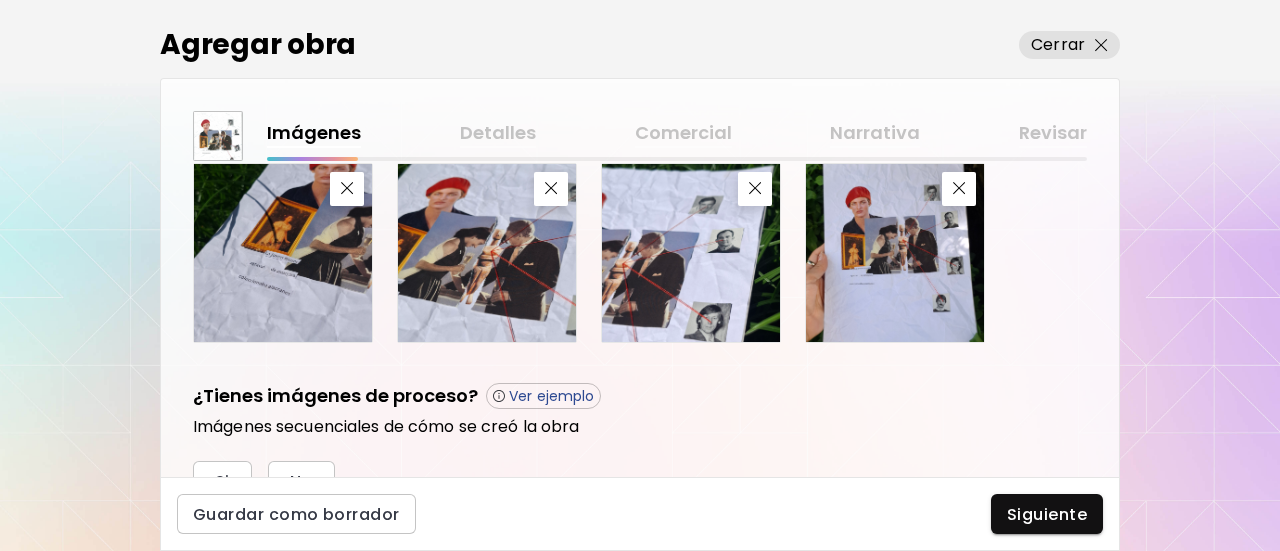 click on "Imágenes secuenciales de cómo se creó la obra" at bounding box center [640, 423] 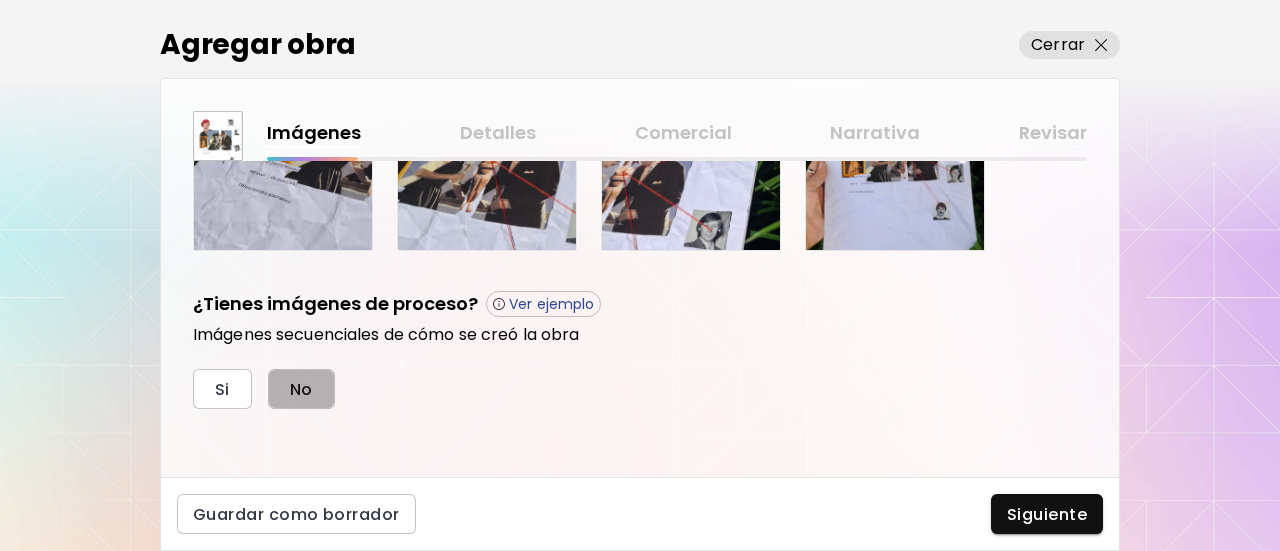 click on "No" at bounding box center [301, 389] 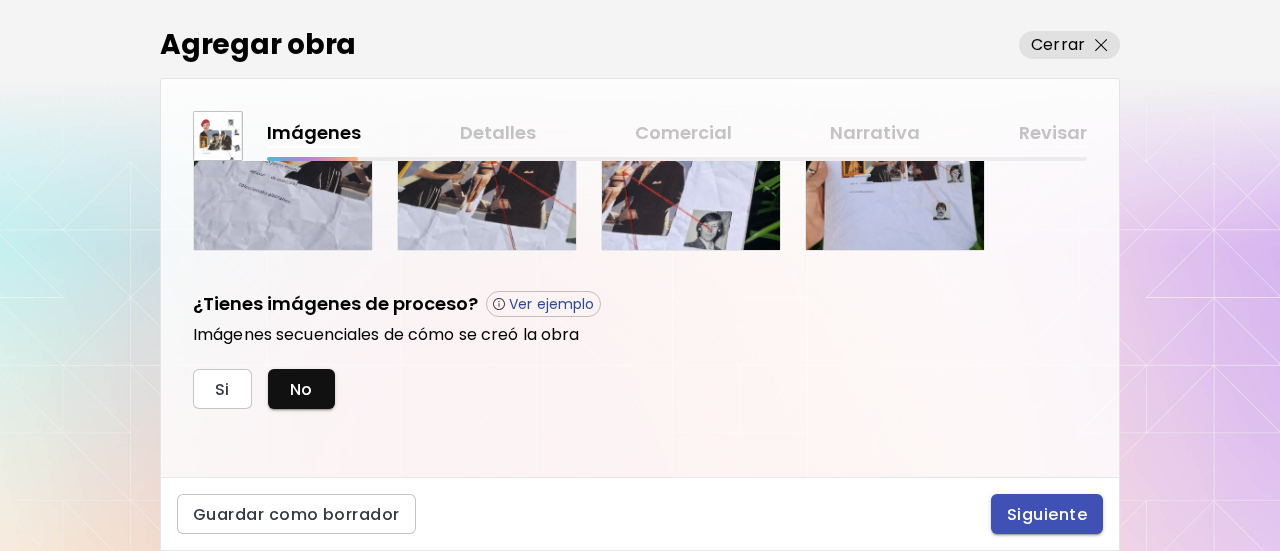 click on "Siguiente" at bounding box center (1047, 514) 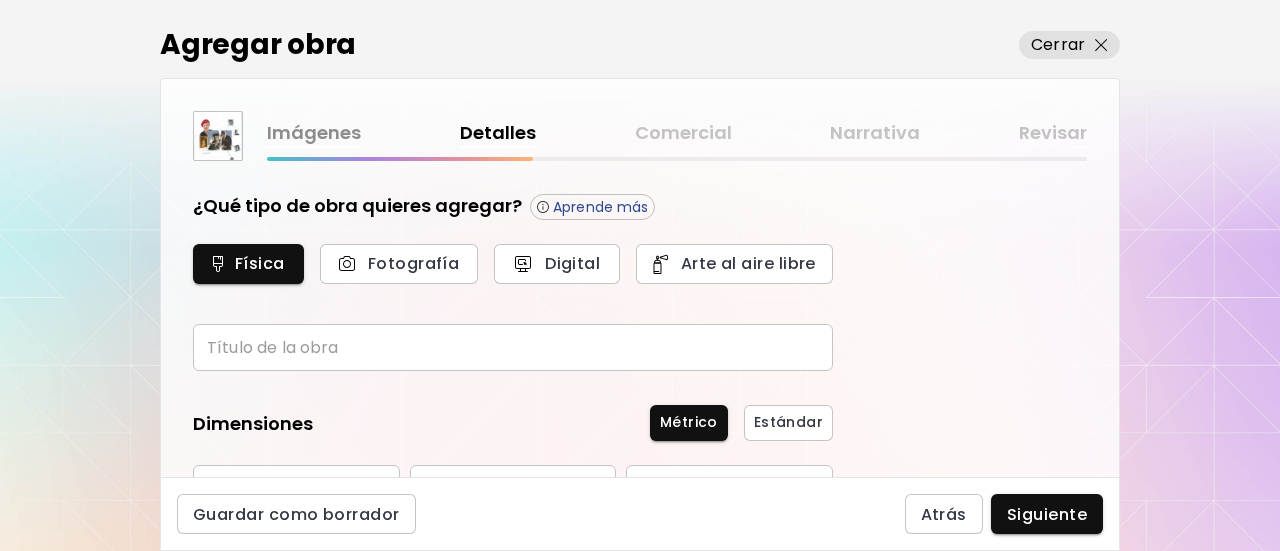 click at bounding box center [513, 347] 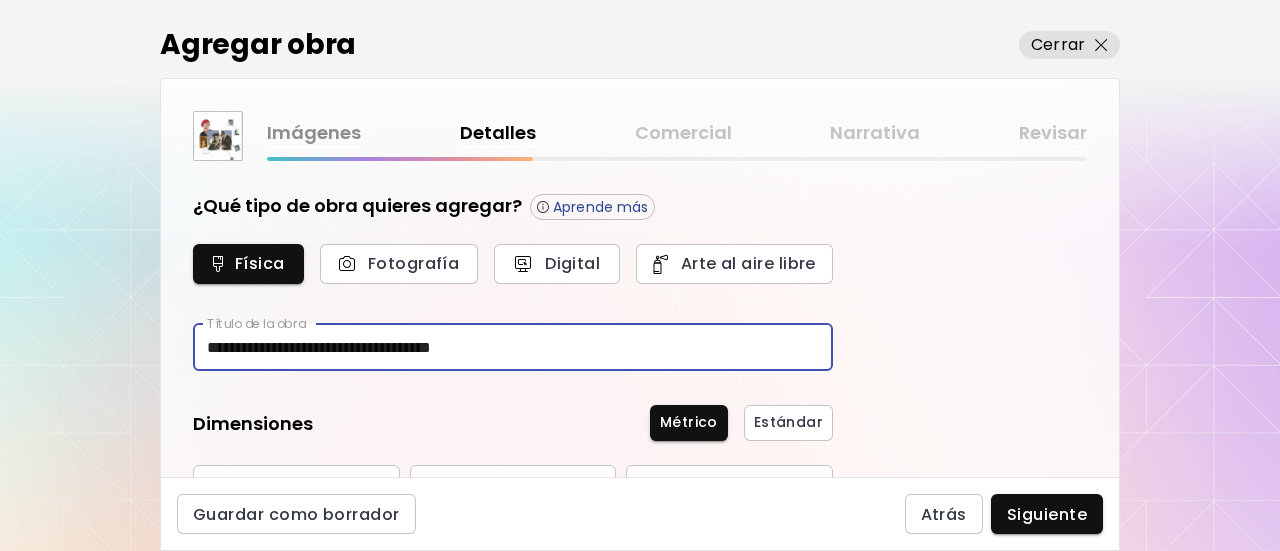 click on "**********" at bounding box center [513, 347] 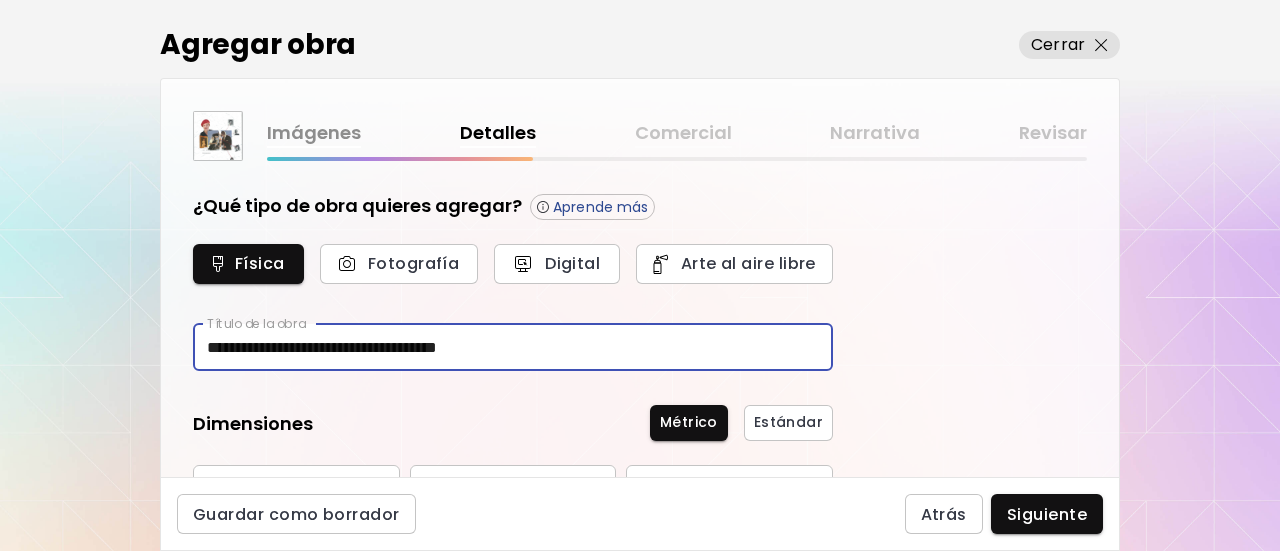 type on "**********" 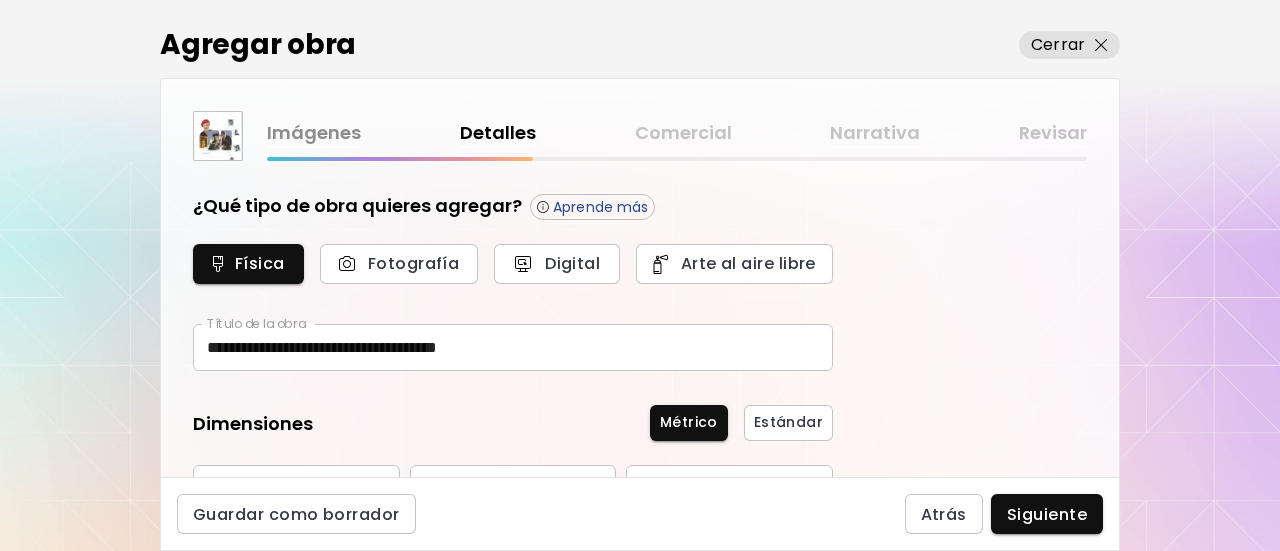 click on "**********" at bounding box center [513, 541] 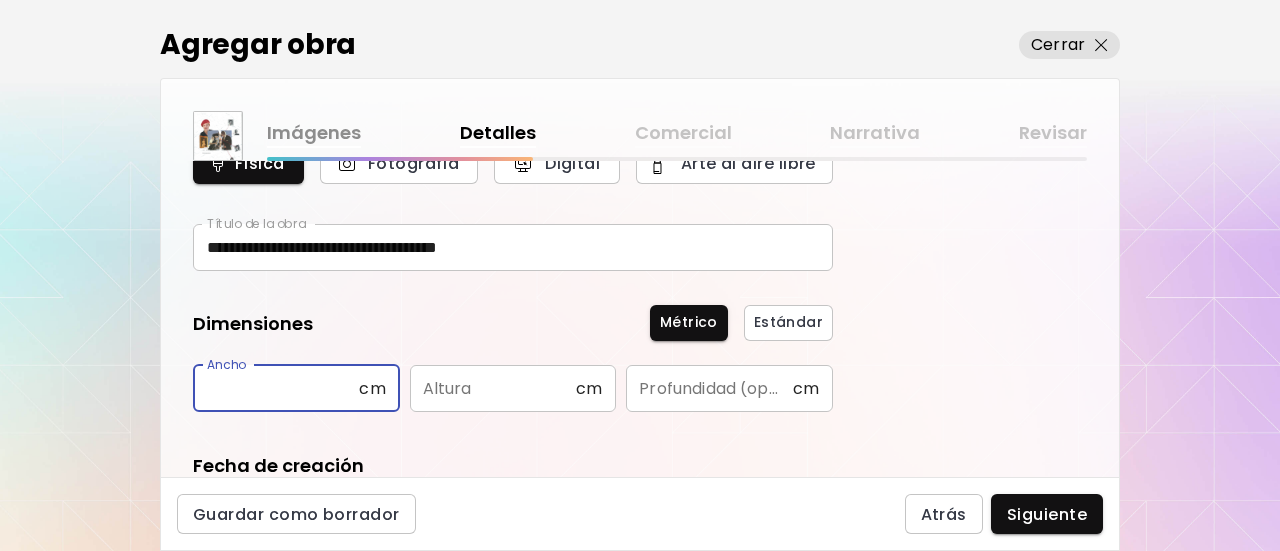click at bounding box center [276, 388] 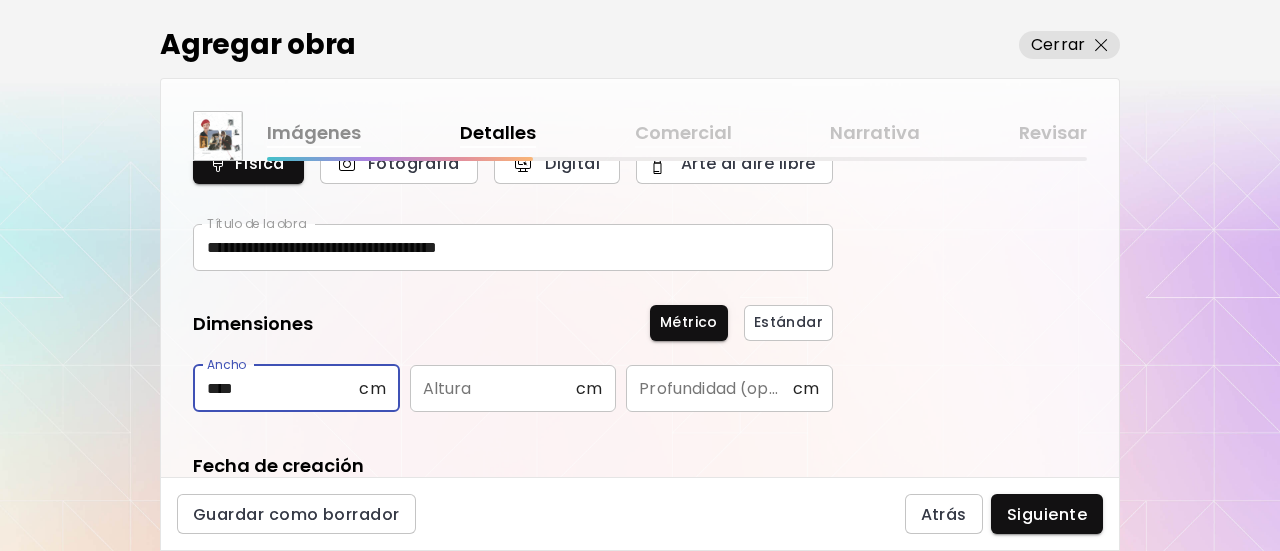 type on "****" 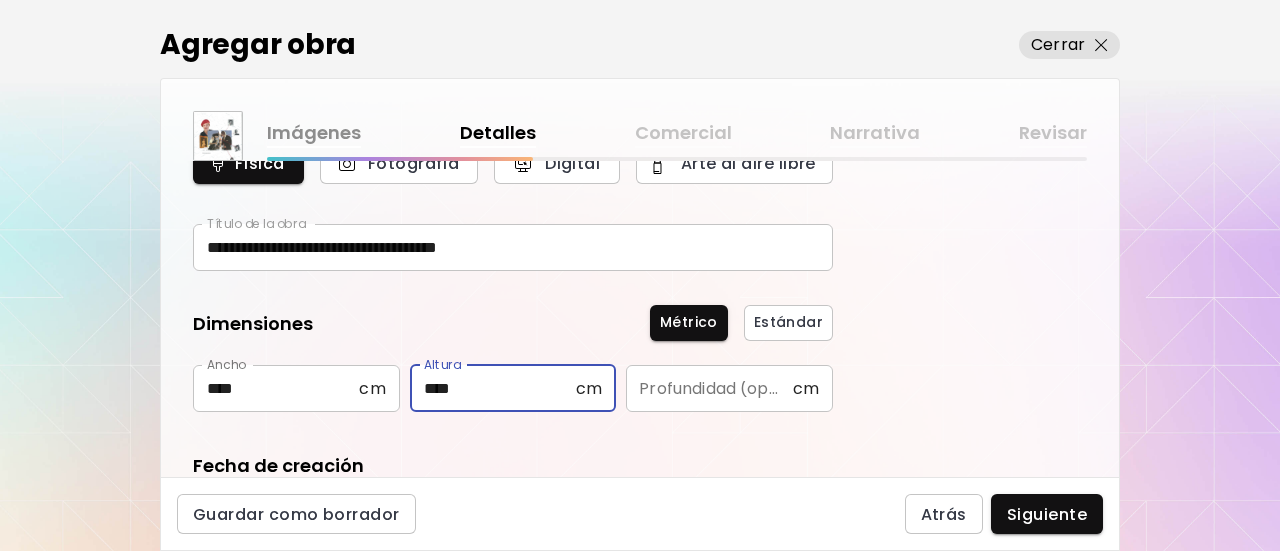 type on "****" 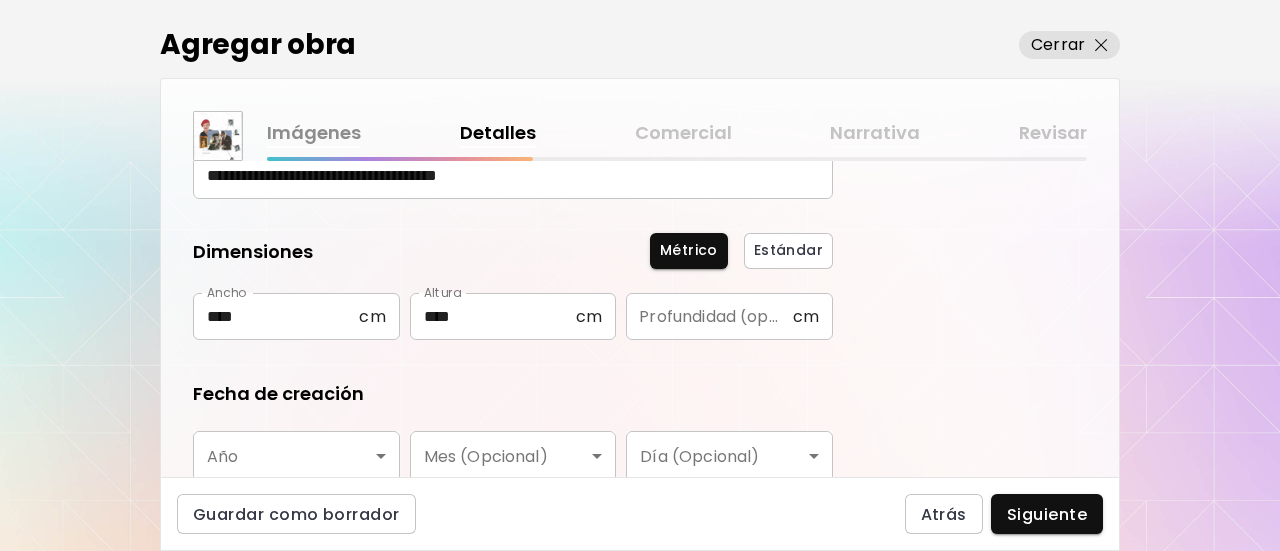 scroll, scrollTop: 200, scrollLeft: 0, axis: vertical 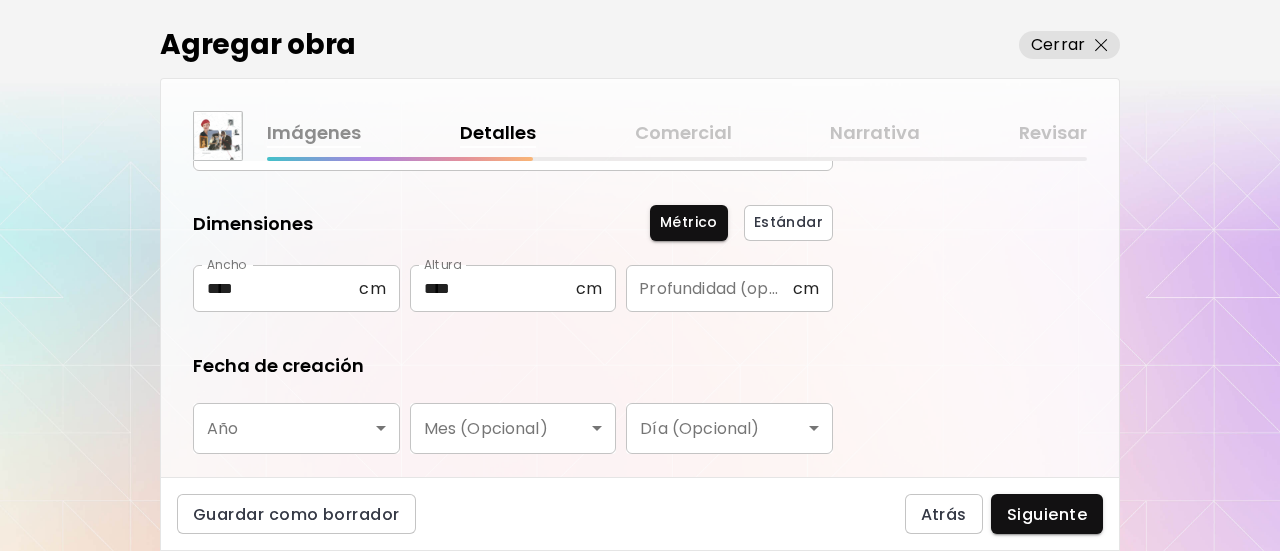 click on "Nombre o usuario Nombre o usuario País del artista País del artista Disciplinas Todos Pintura Contemporánea Dibujo e ilustración Collage Escultura e instalación Fotografía" at bounding box center [640, 275] 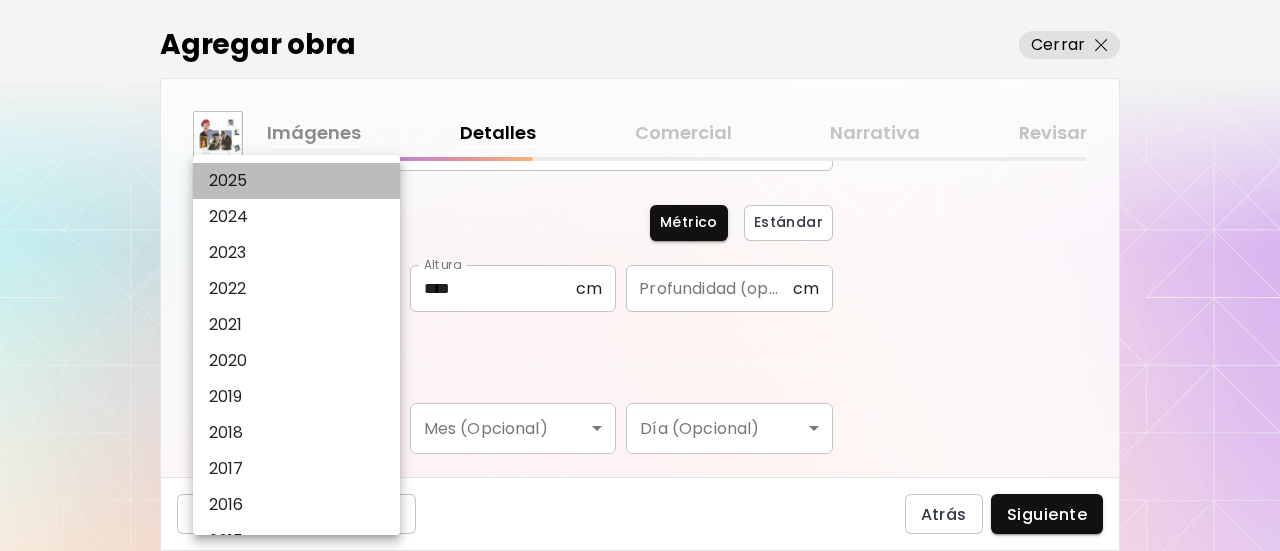 click on "2025" at bounding box center (301, 181) 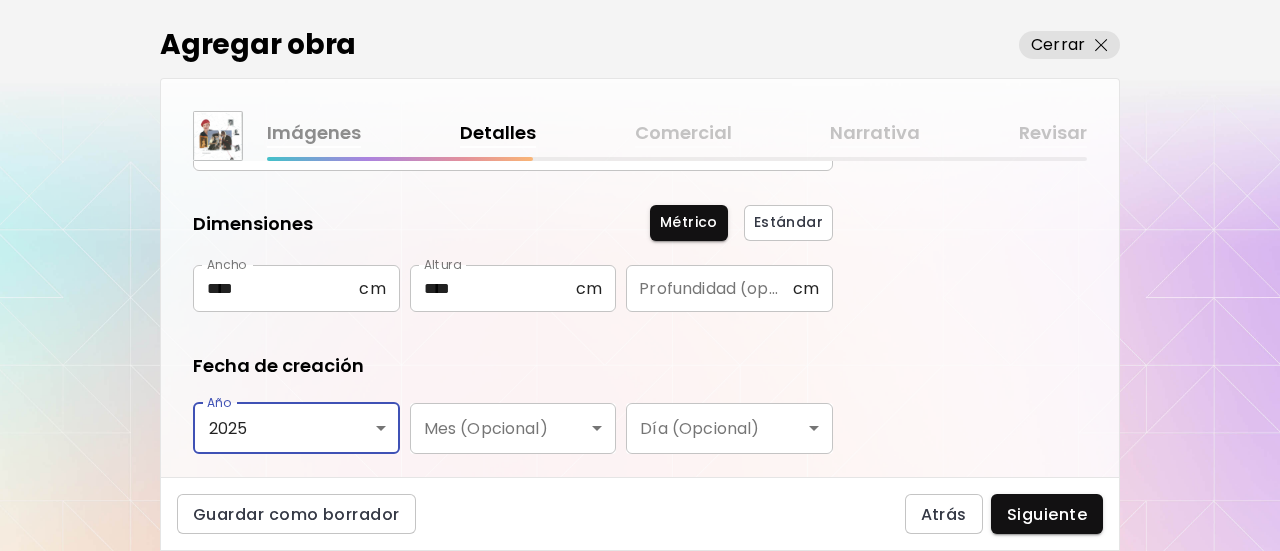 click on "Fecha de creación" at bounding box center (513, 366) 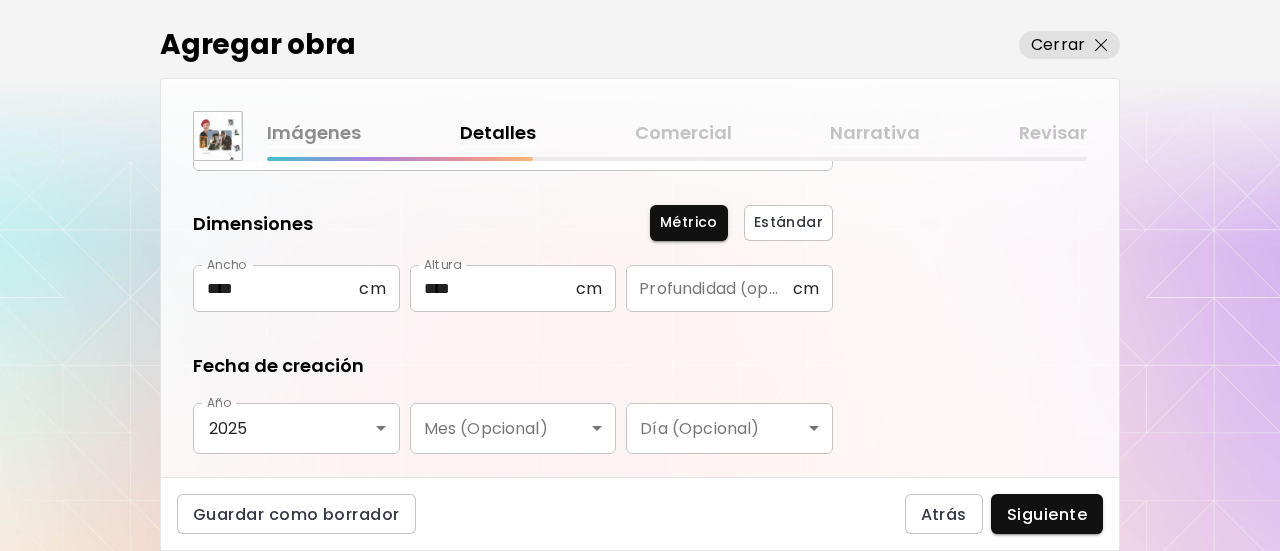 scroll, scrollTop: 474, scrollLeft: 0, axis: vertical 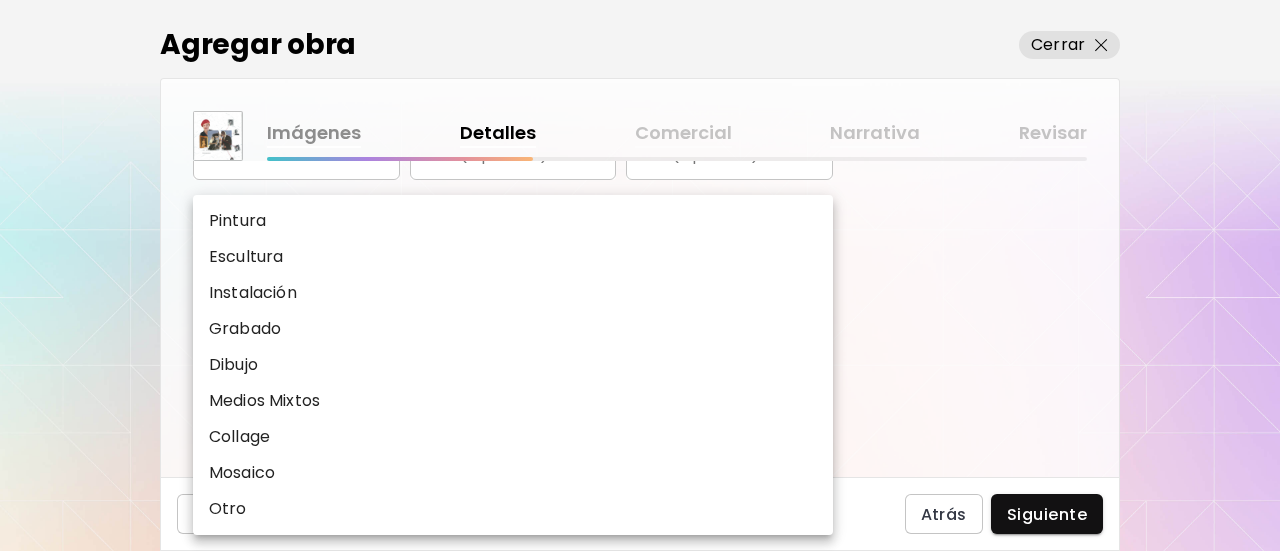 click on "**********" at bounding box center [640, 275] 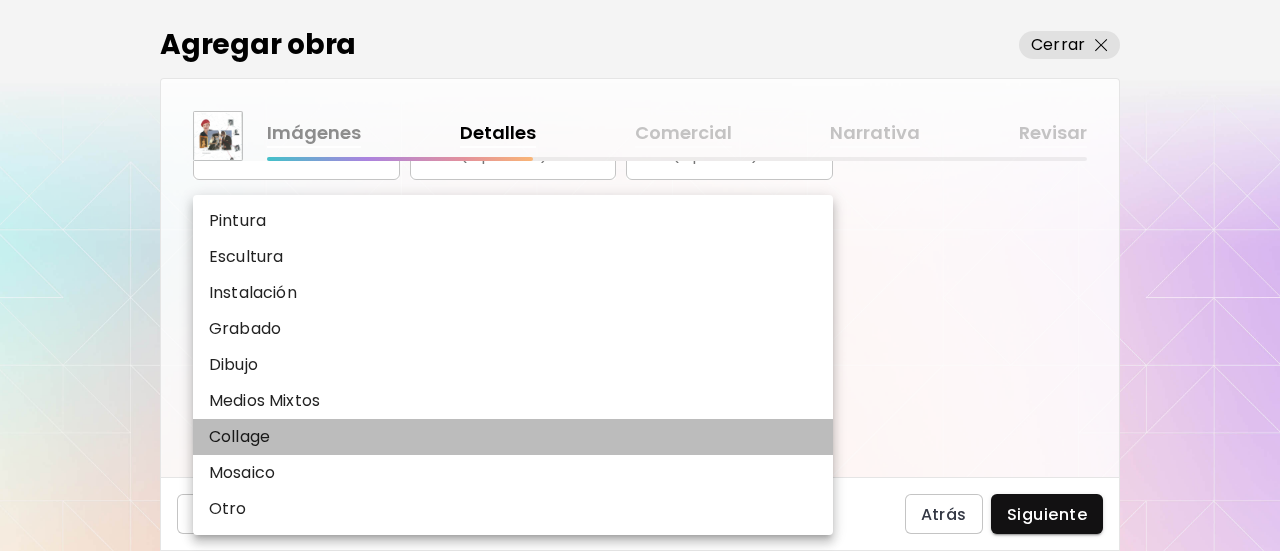 click on "Collage" at bounding box center [513, 437] 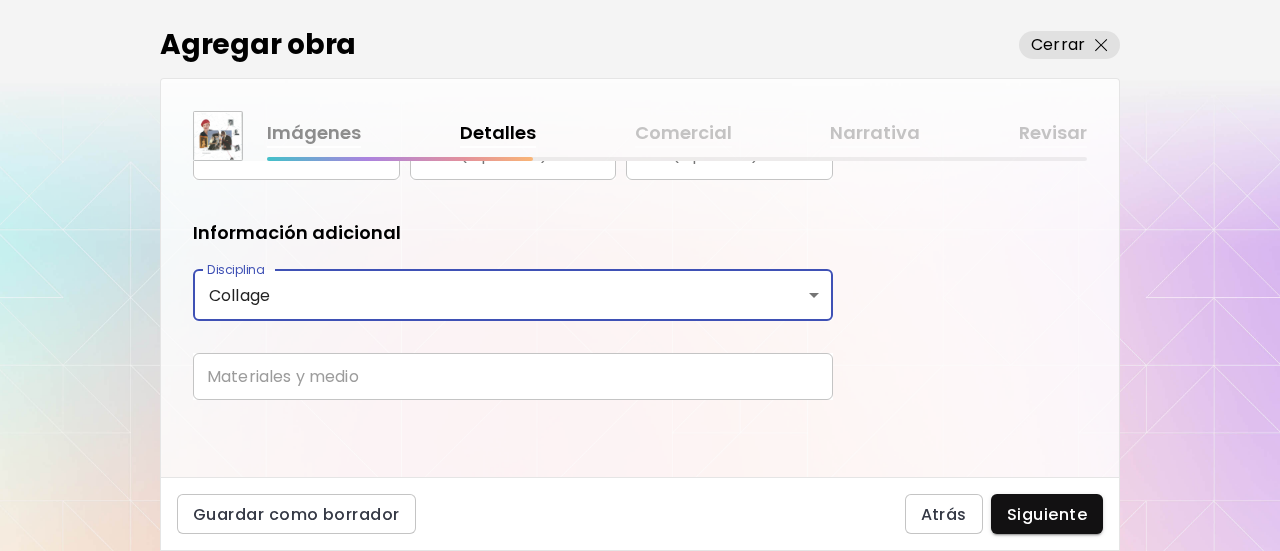 click at bounding box center (513, 376) 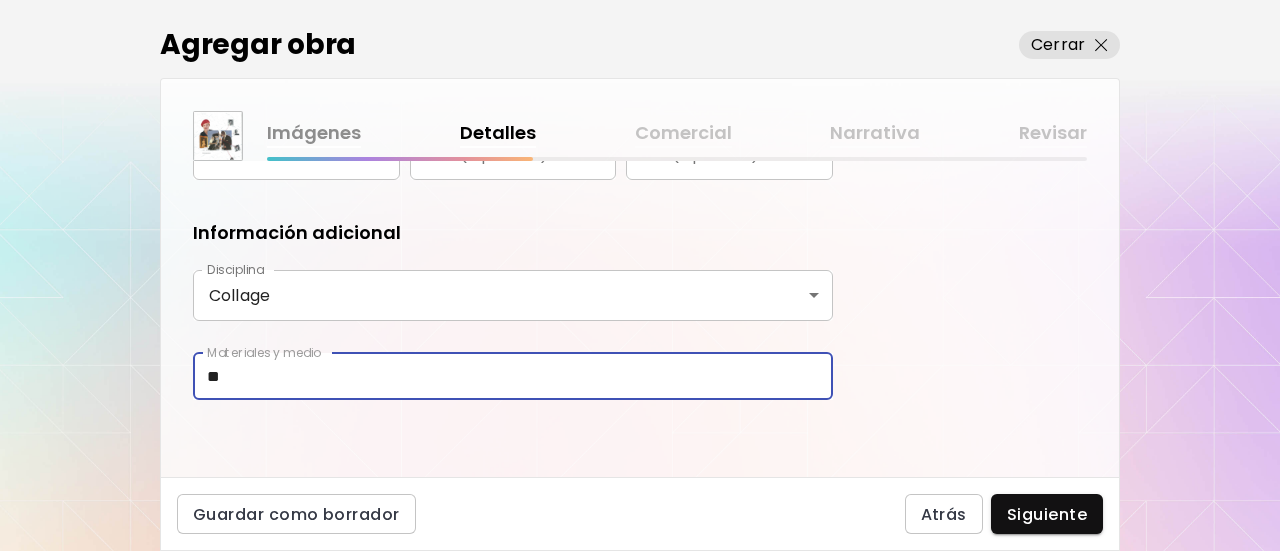 type on "*" 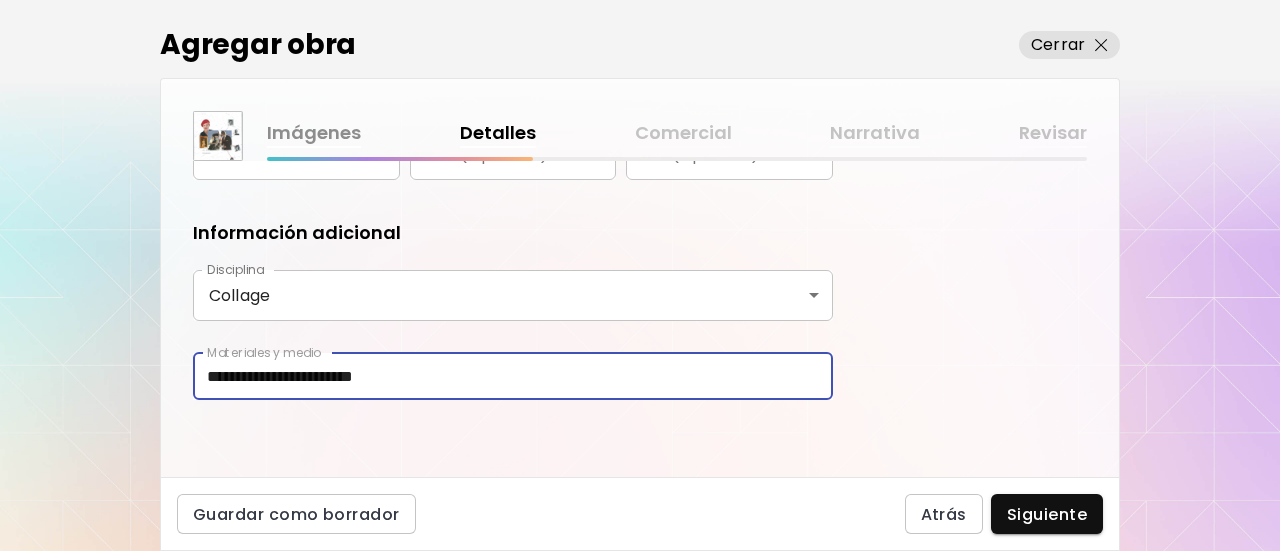 type on "**********" 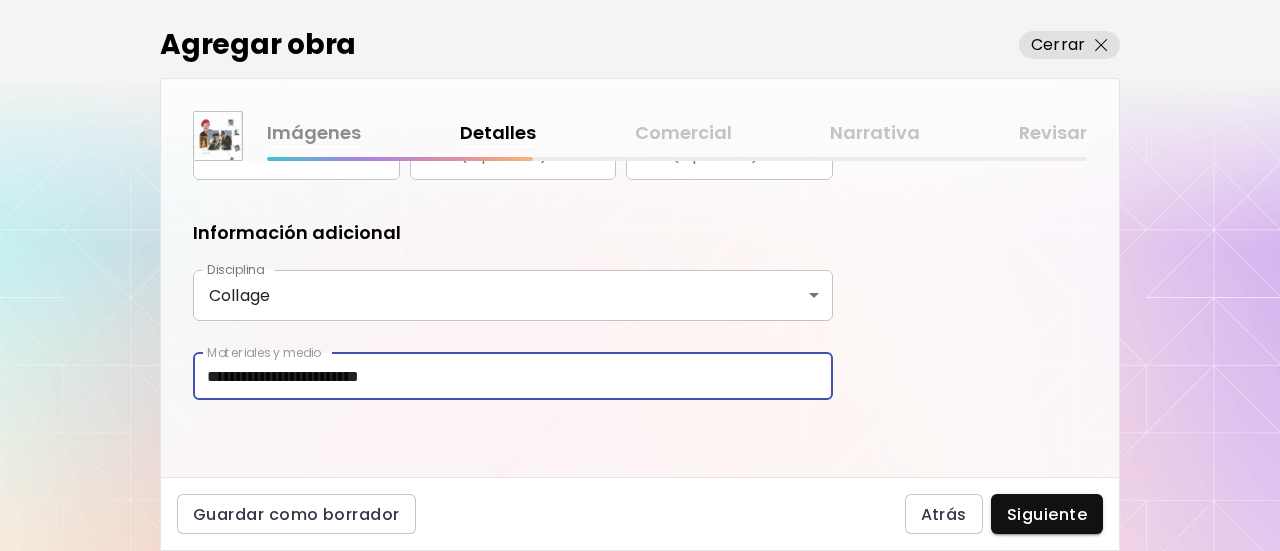 click on "**********" at bounding box center [640, 319] 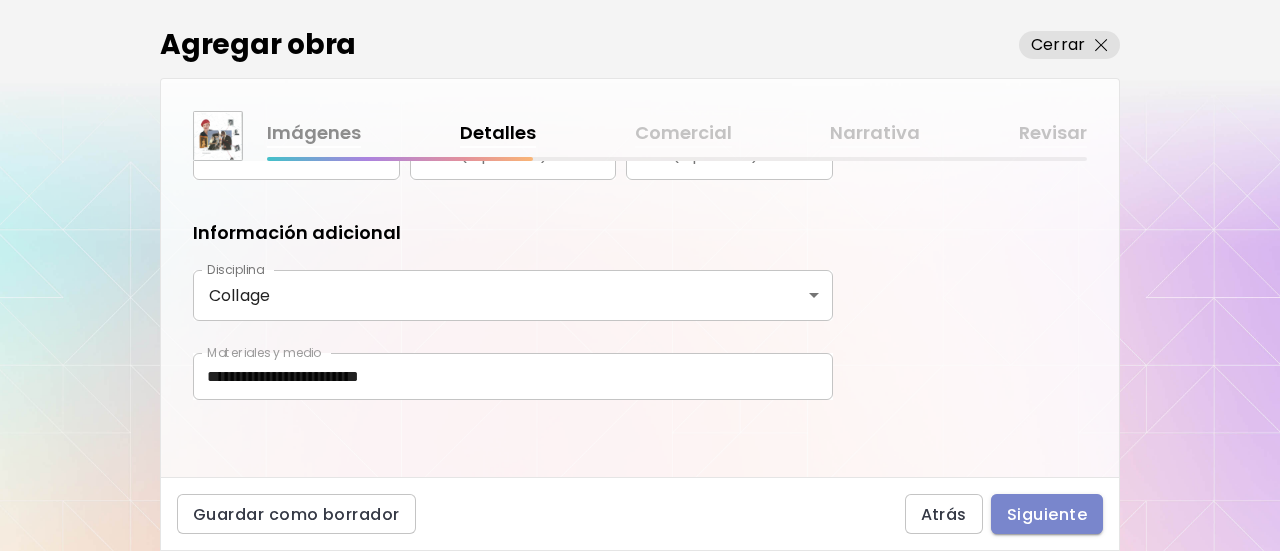 click on "Siguiente" at bounding box center (1047, 514) 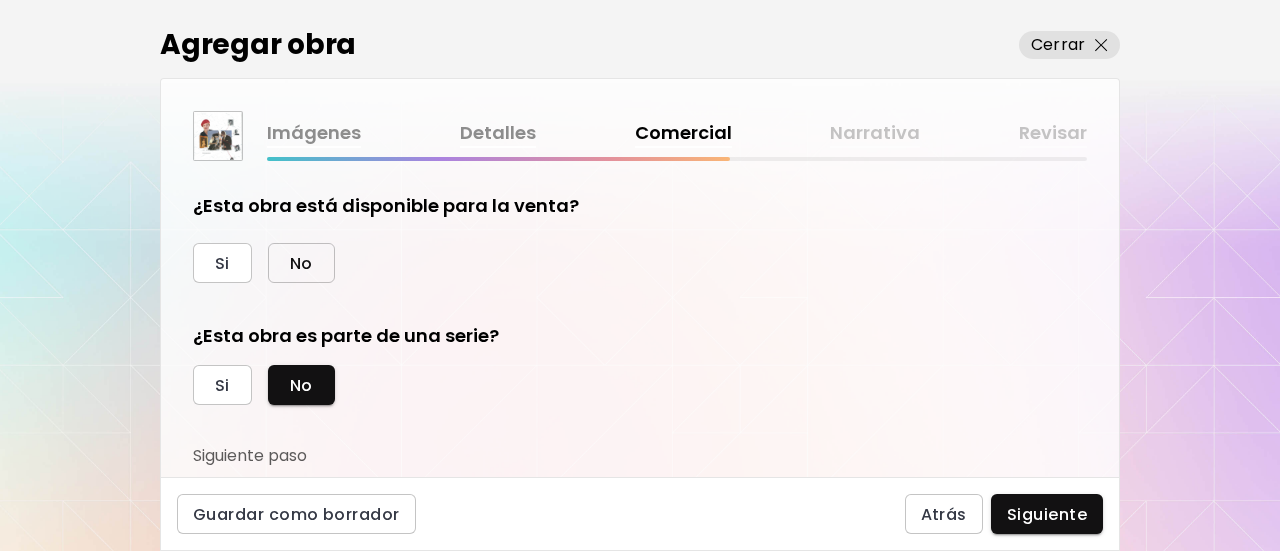 click on "No" at bounding box center (301, 263) 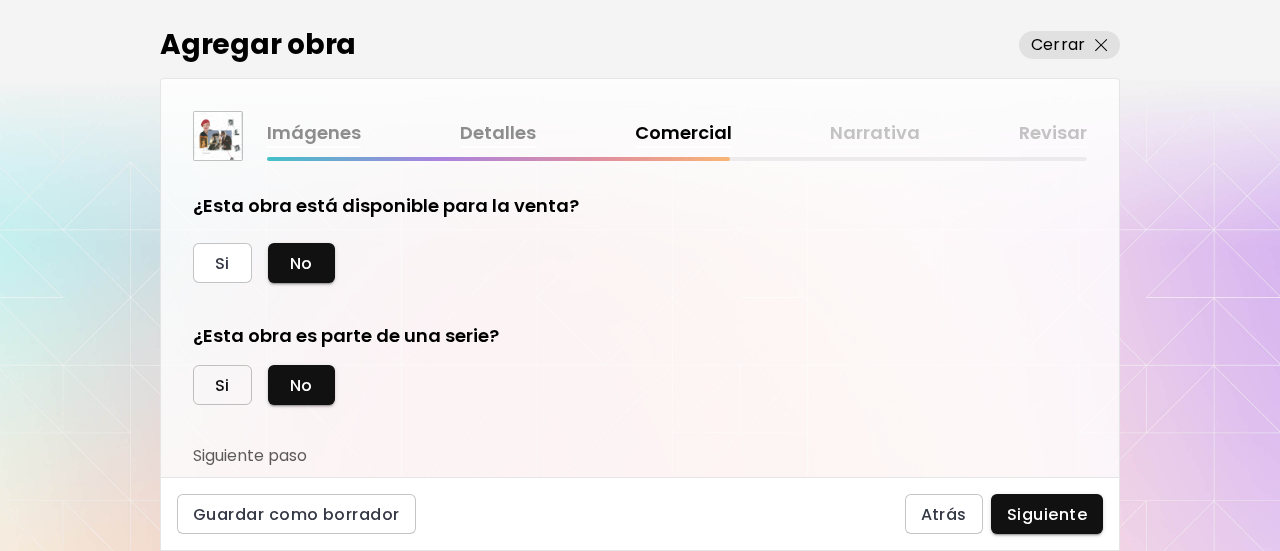 click on "Si" at bounding box center [222, 385] 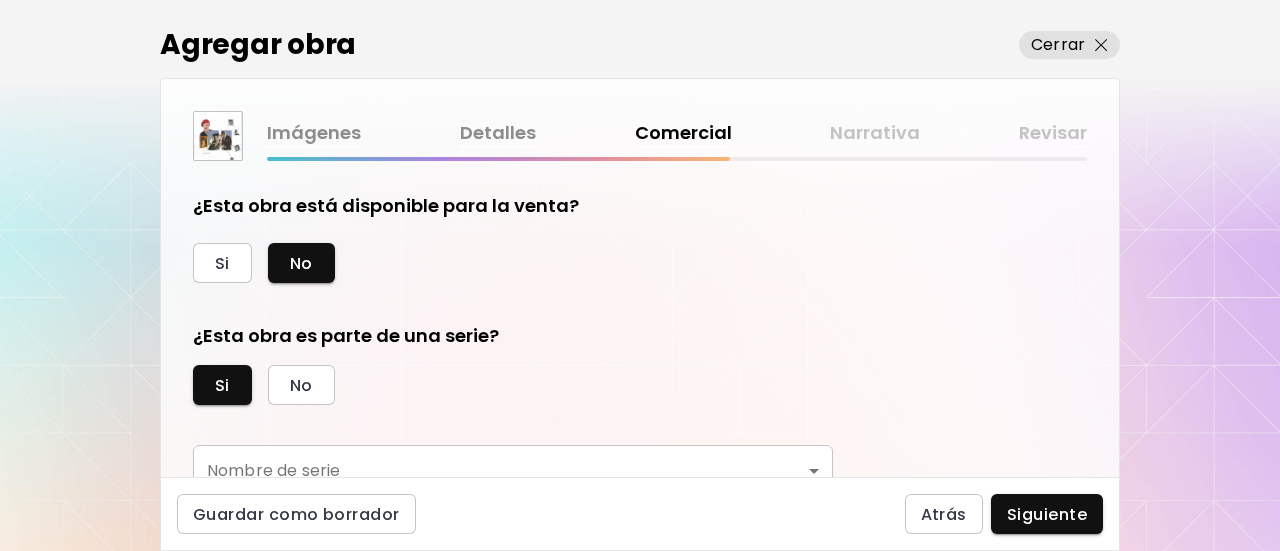 scroll, scrollTop: 81, scrollLeft: 0, axis: vertical 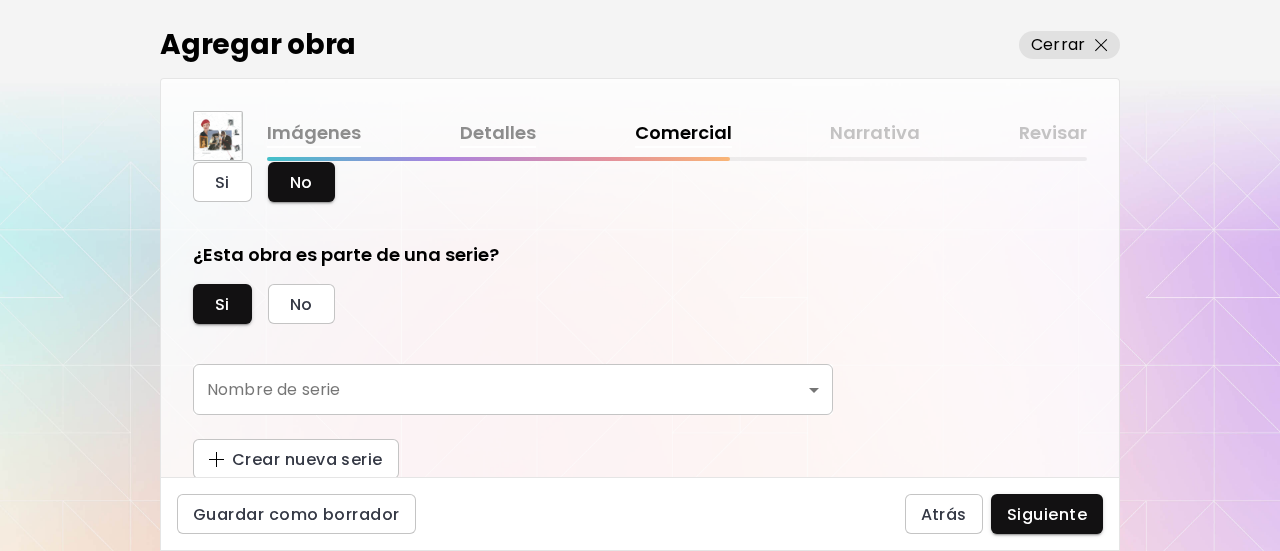 click on "Nombre o usuario Nombre o usuario País del artista País del artista Disciplinas Todos Pintura Contemporánea Dibujo e ilustración Collage Escultura e instalación Fotografía Arte AR/VR Arte Digital y NFT Arte Urbano Géneros Todos Abstracto Arte Pop Surrealismo Impresionismo Retrato y arte figurativo Minimalismo Hiper contemporáneo Realismo Cómic e Ilustración Arte de naturaleza Erótico Urban Basado en Identidad Todos Artistas Jóvenes Artistas Mujeres Artistas de [CITY] Latinoamericano Francés" at bounding box center [640, 275] 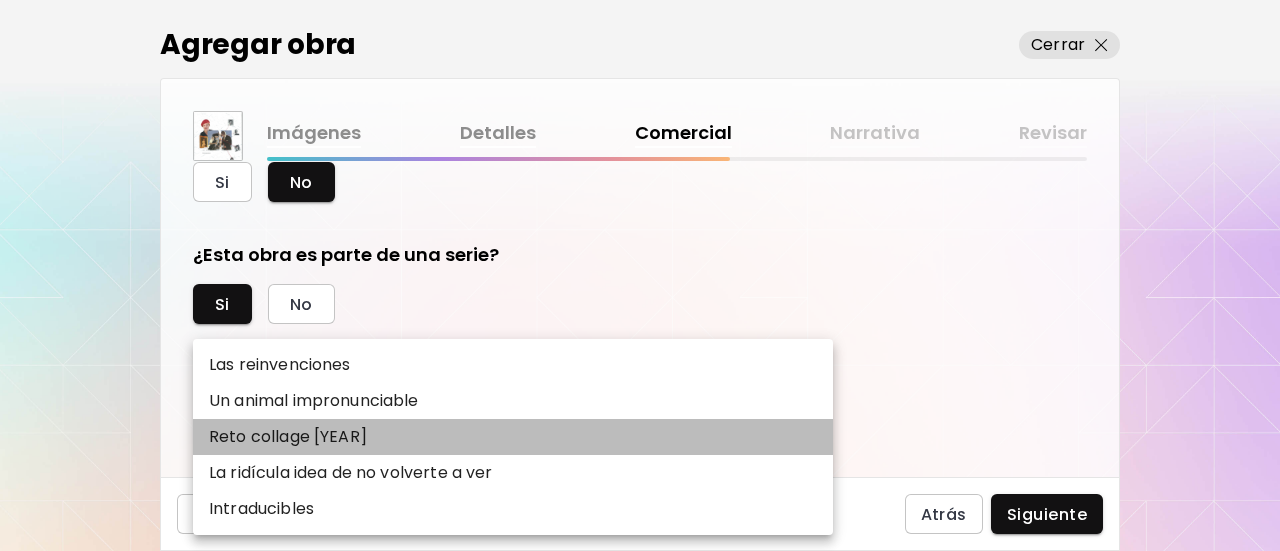 click on "Reto collage [YEAR]" at bounding box center [513, 437] 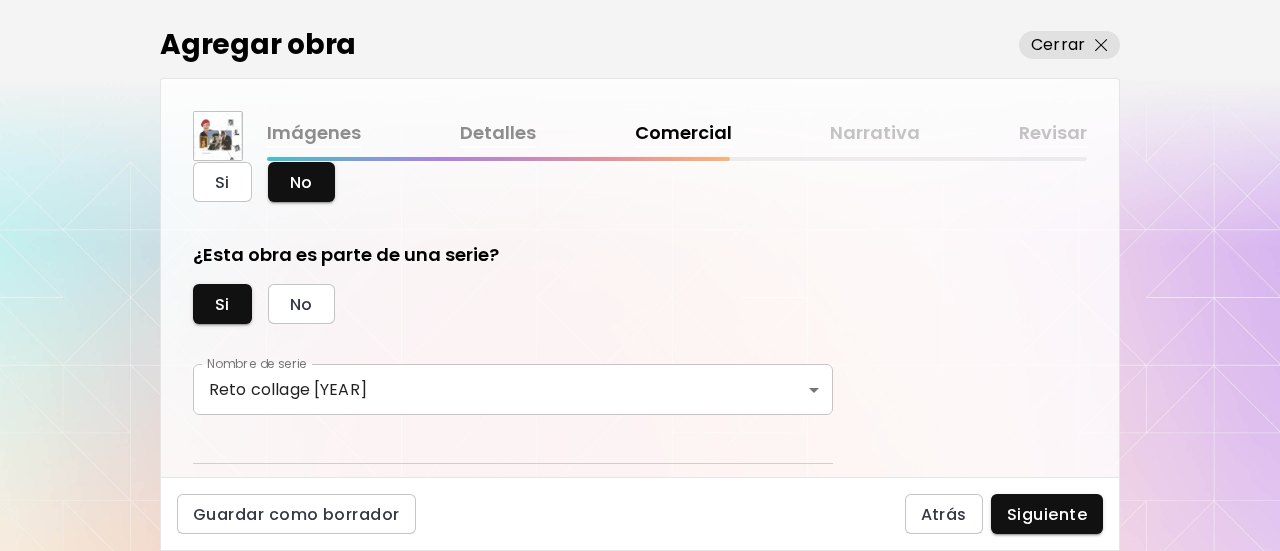 click on "¿Esta obra es parte de una serie?" at bounding box center (513, 255) 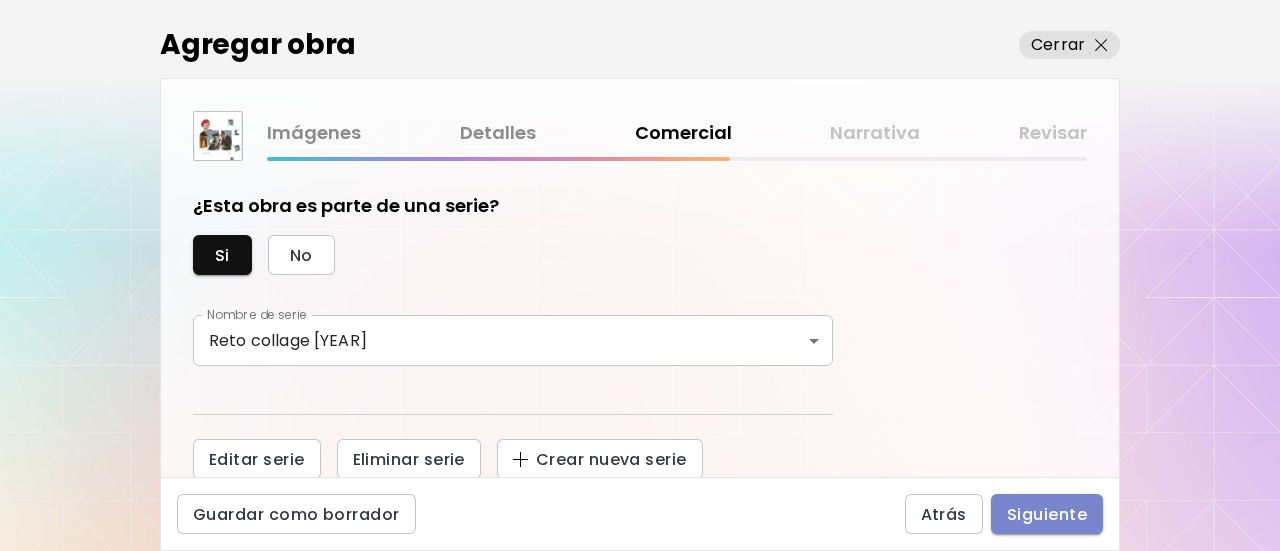 click on "Siguiente" at bounding box center (1047, 514) 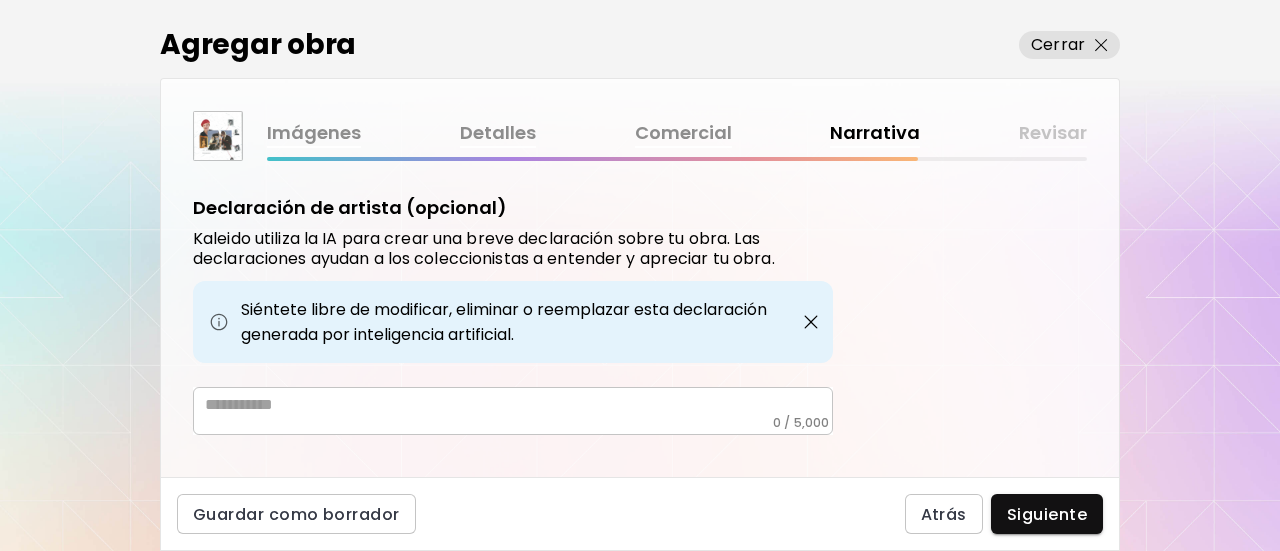 scroll, scrollTop: 732, scrollLeft: 0, axis: vertical 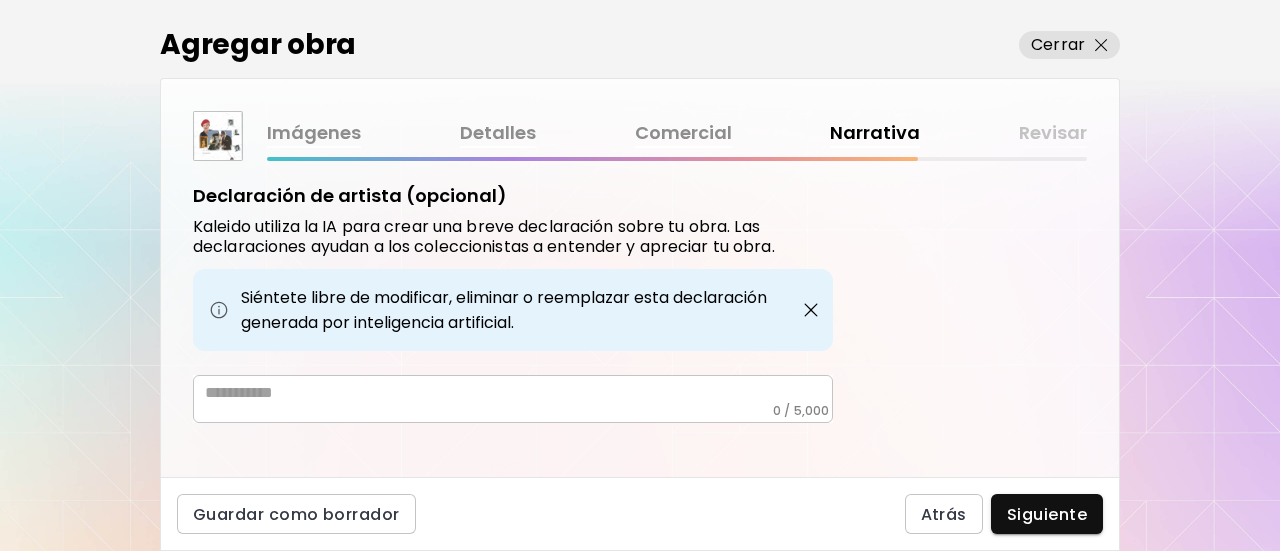 click on "* ​" at bounding box center (513, 399) 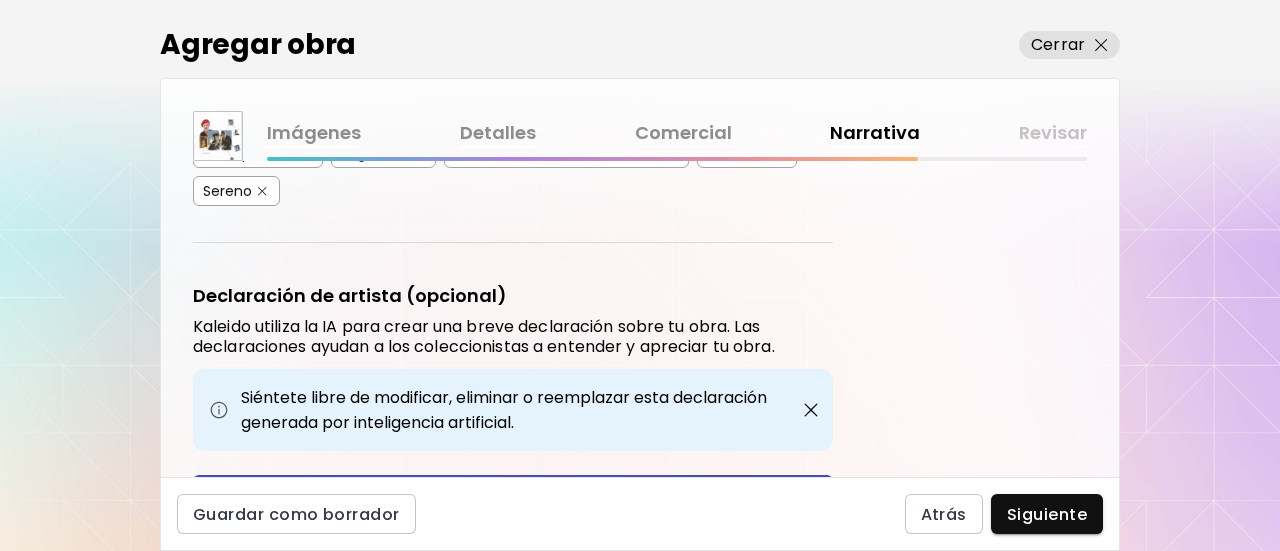scroll, scrollTop: 732, scrollLeft: 0, axis: vertical 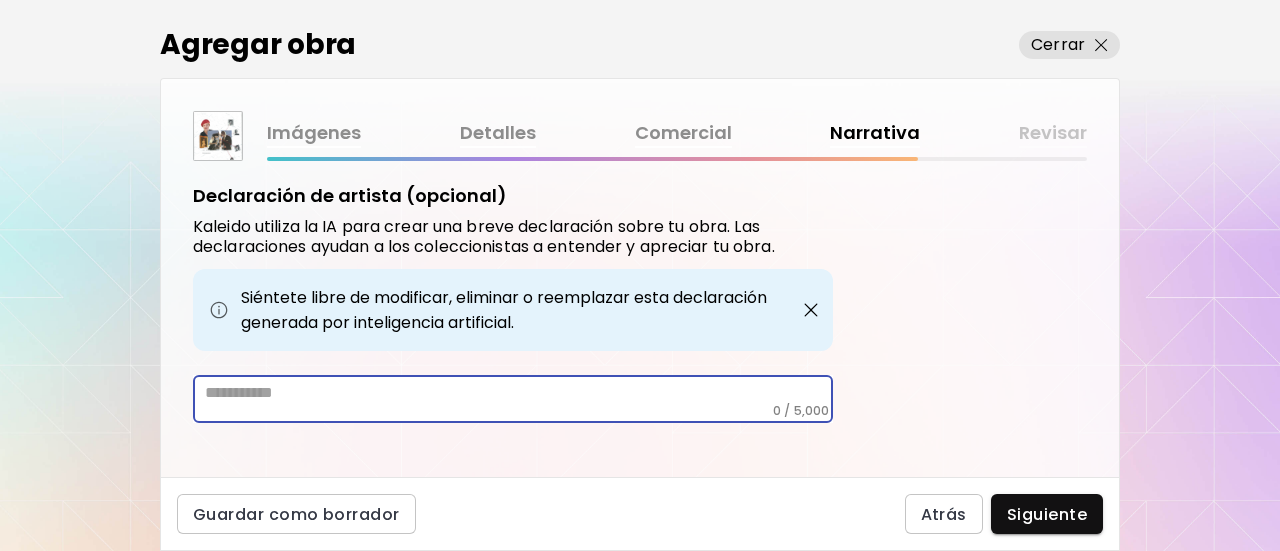 click on "Etiquetas de la Obra Kaleido utiliza inteligencia artificial (IA) para generar una lista de etiquetas propuestas que describen tu obra. Estas etiquetas ayudan a los coleccionistas a descubrir tu obra en Kaleido. Por favor, elimina cualquier etiqueta que consideres inexacta. Género   Collage   Contemporáneo   Expresionismo   Medios Mixtos   Surrealismo Temas   Emociones   Formas Humanas   Identidad   Retratos Colores   Azul   Beige   Crema   Negro   Rojo Emociones   Artístico   Creativo   Dinámico   Enigmático   Expresivo   Introspectivo   Juguetón   Provocador De Pensamientos   Reflexivo   Sereno Declaración de artista (opcional) Kaleido utiliza la IA para crear una breve declaración sobre tu obra. Las declaraciones ayudan a los coleccionistas a entender y apreciar tu obra. Siéntete libre de modificar, eliminar o reemplazar esta declaración generada por inteligencia artificial. * ​ 0 / 5,000" at bounding box center [640, 319] 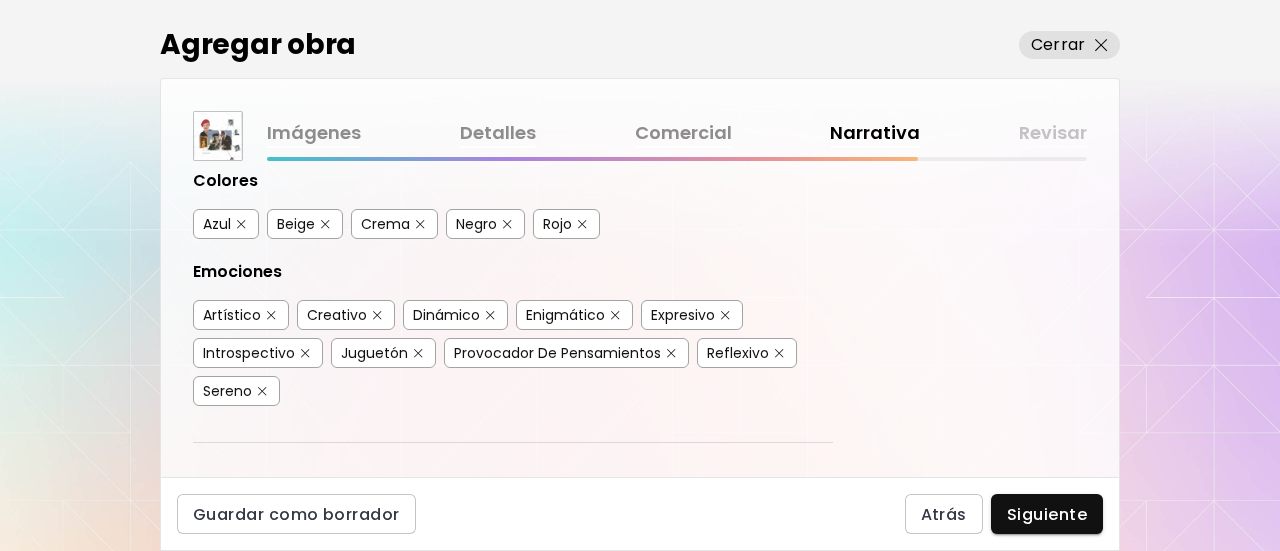 scroll, scrollTop: 732, scrollLeft: 0, axis: vertical 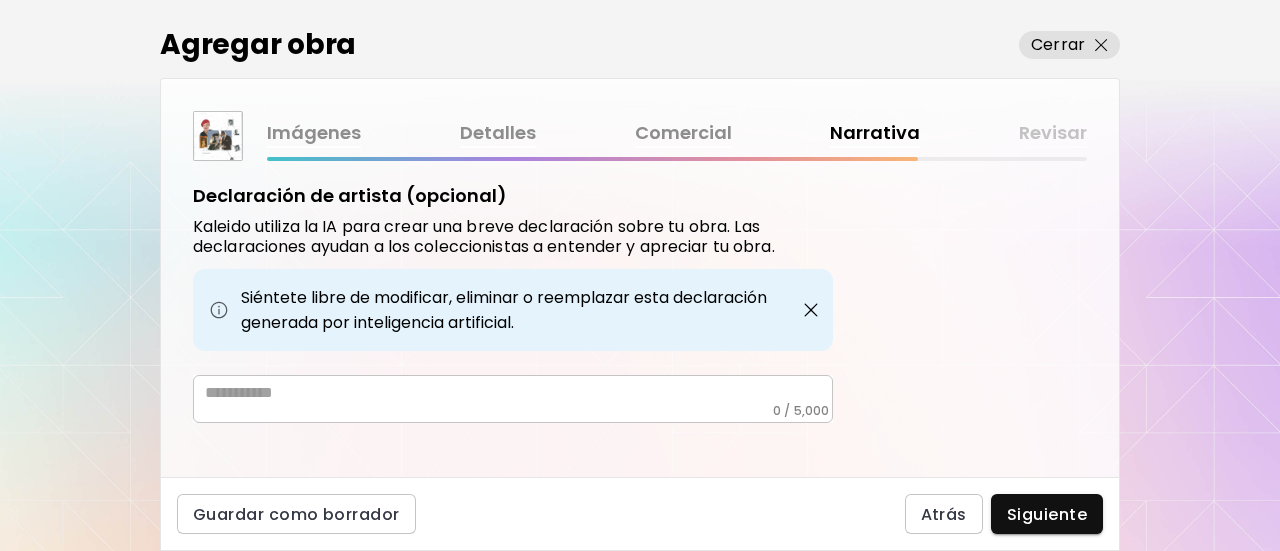 click at bounding box center [519, 393] 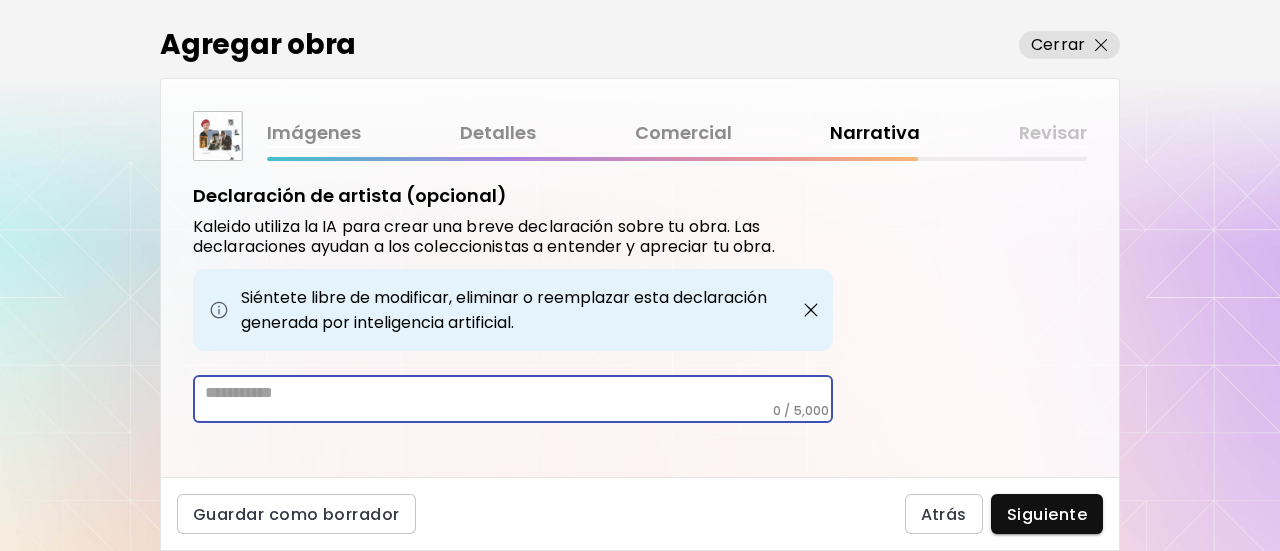 paste on "**********" 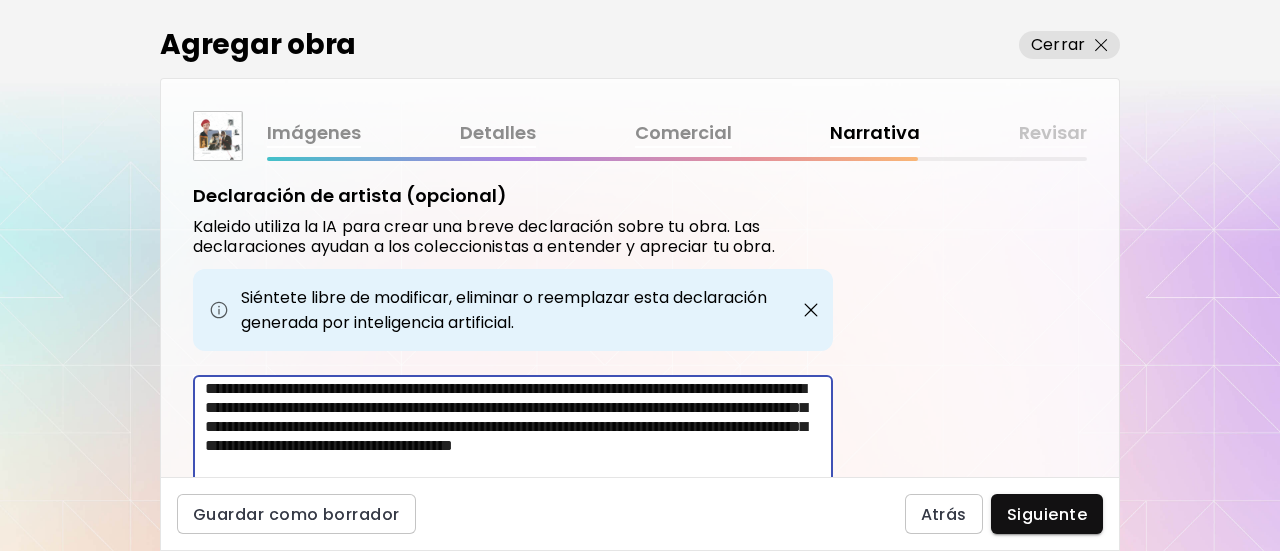 scroll, scrollTop: 0, scrollLeft: 0, axis: both 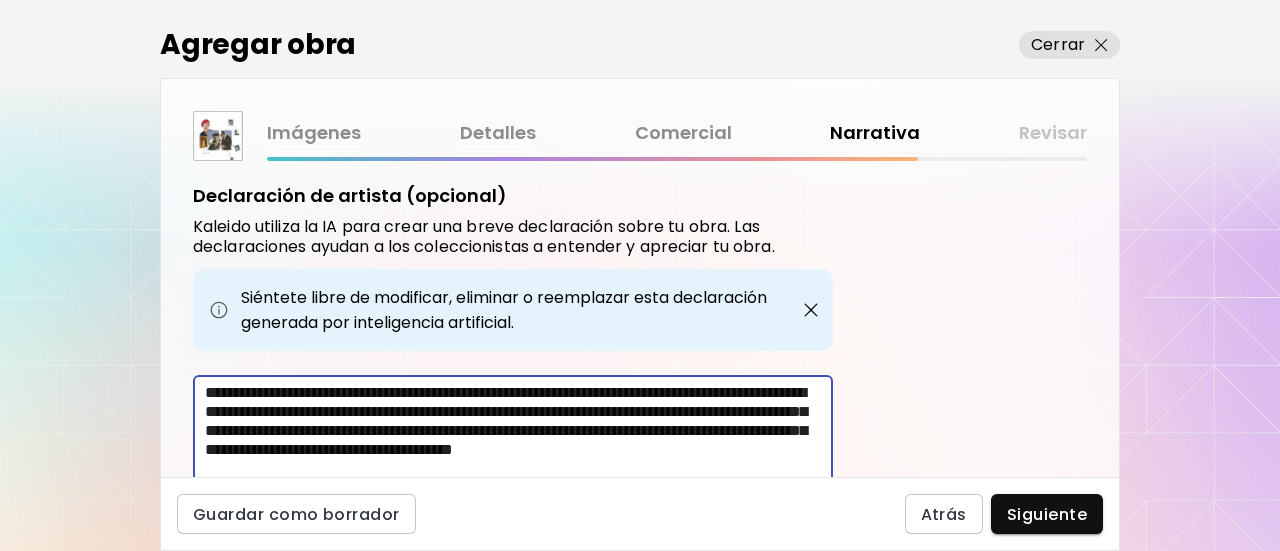 click on "**********" at bounding box center [519, 433] 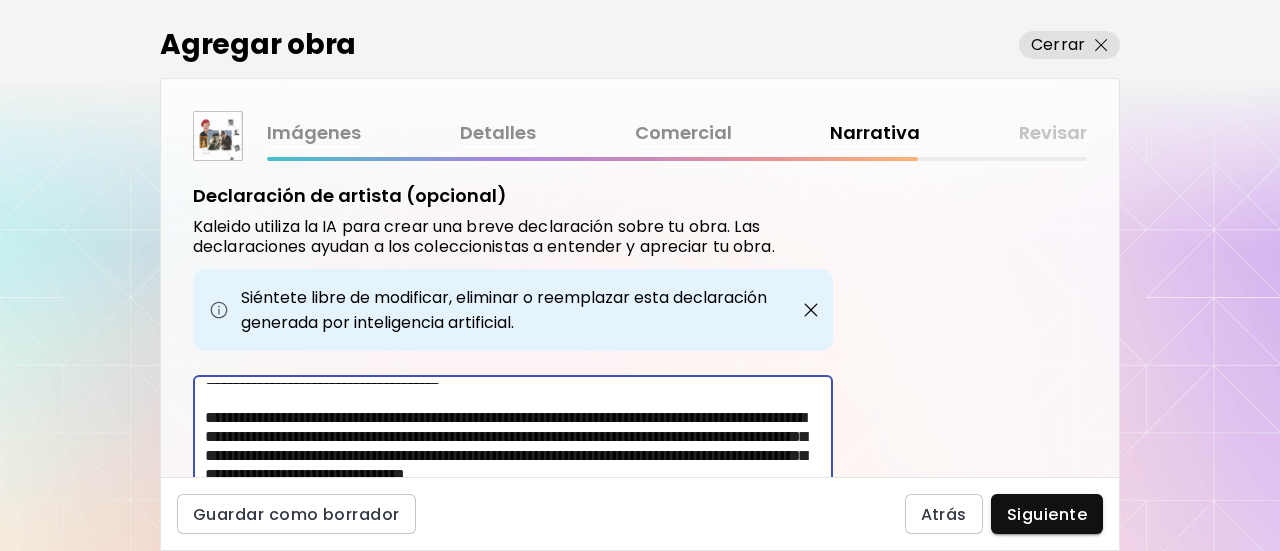 scroll, scrollTop: 110, scrollLeft: 0, axis: vertical 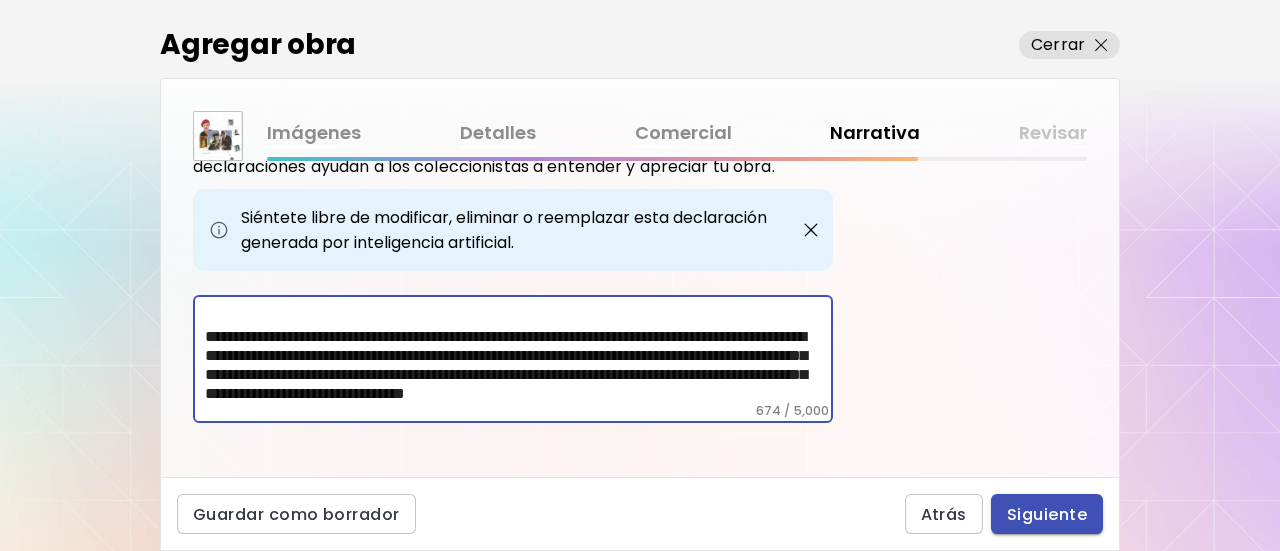 type on "**********" 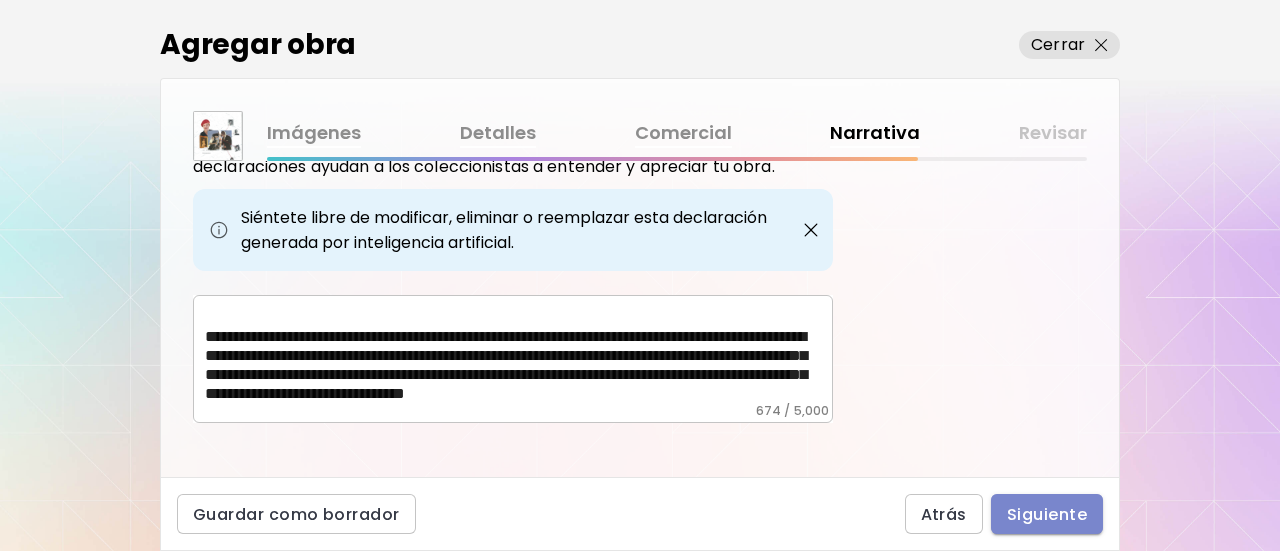 click on "Siguiente" at bounding box center (1047, 514) 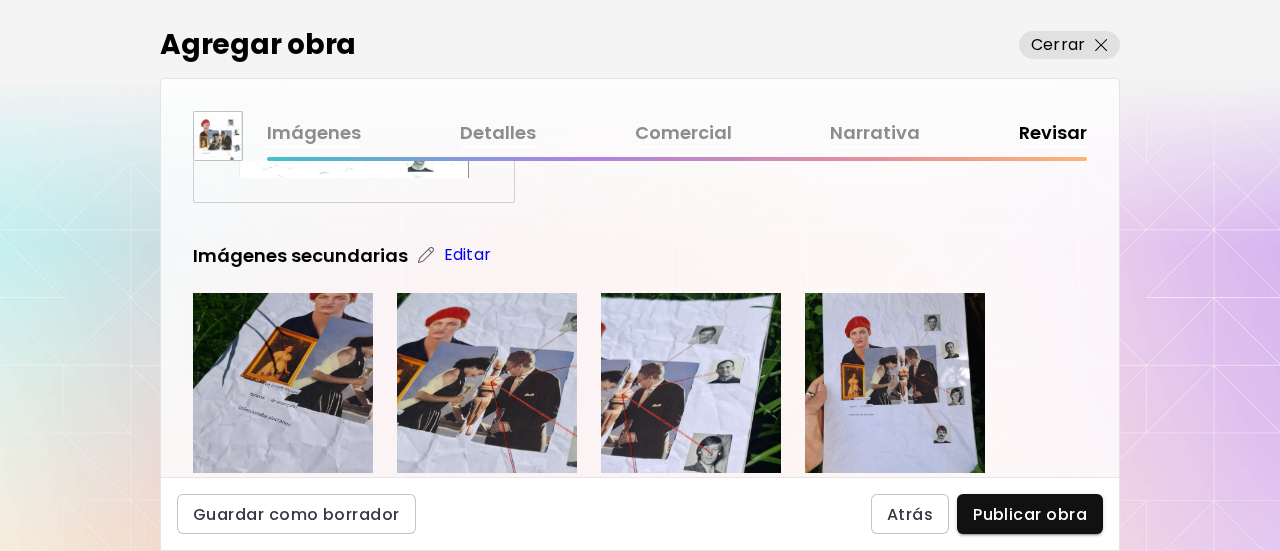 scroll, scrollTop: 500, scrollLeft: 0, axis: vertical 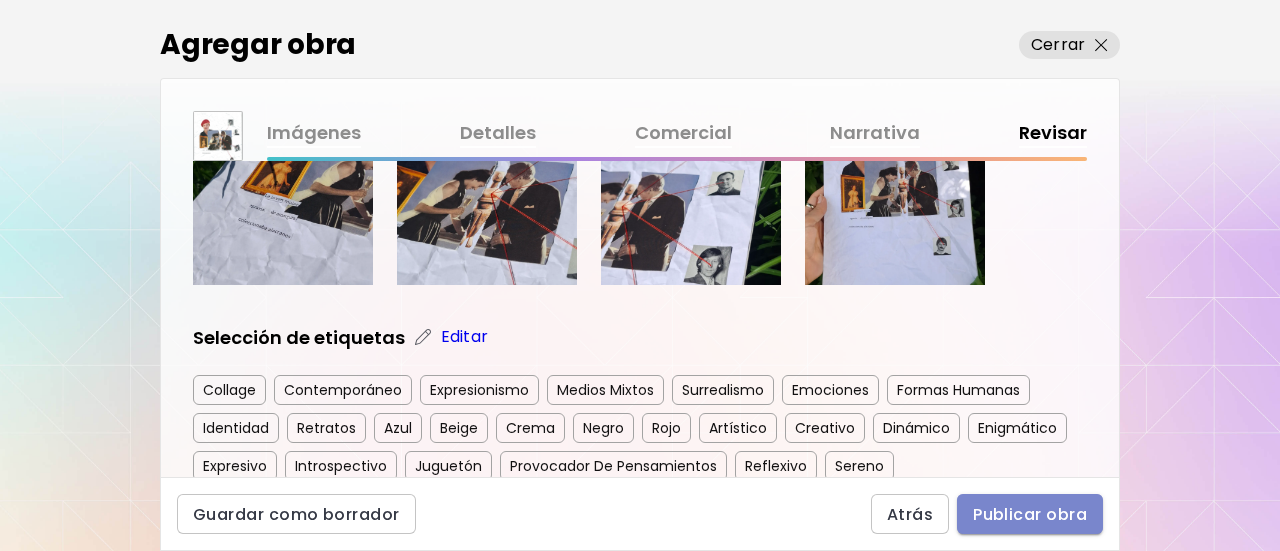 click on "Publicar obra" at bounding box center [1030, 514] 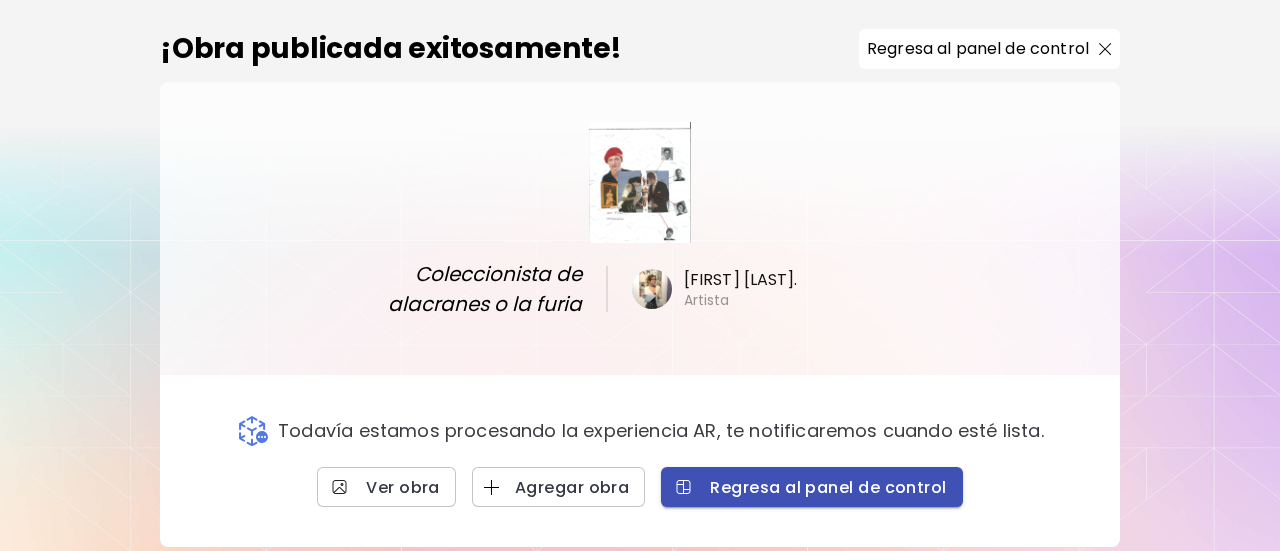 click on "Regresa al panel de control" at bounding box center [811, 487] 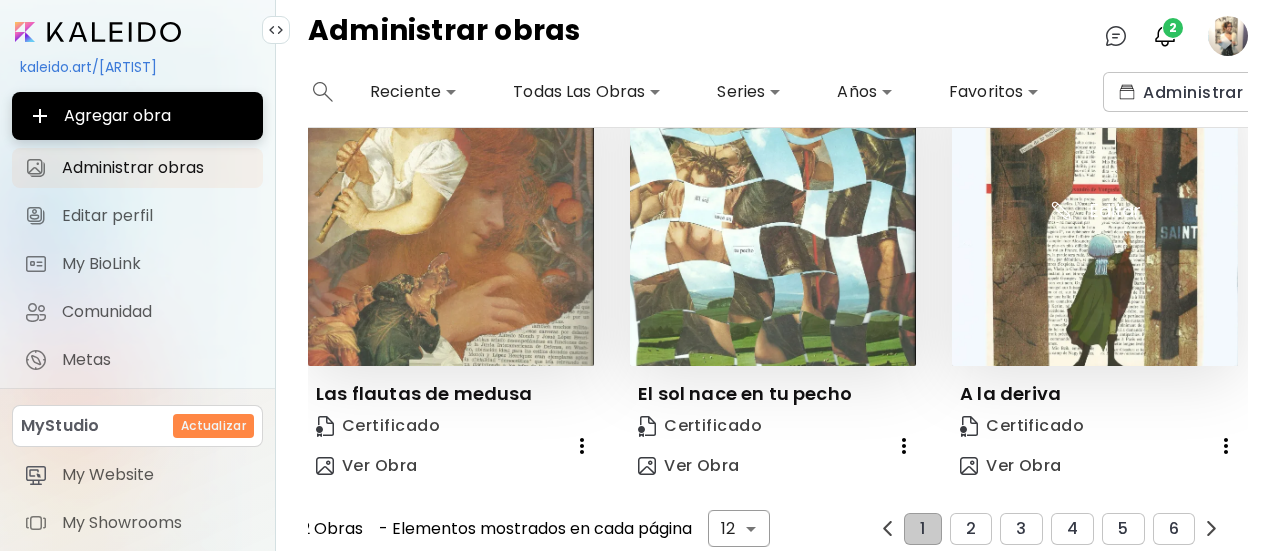 scroll, scrollTop: 1416, scrollLeft: 0, axis: vertical 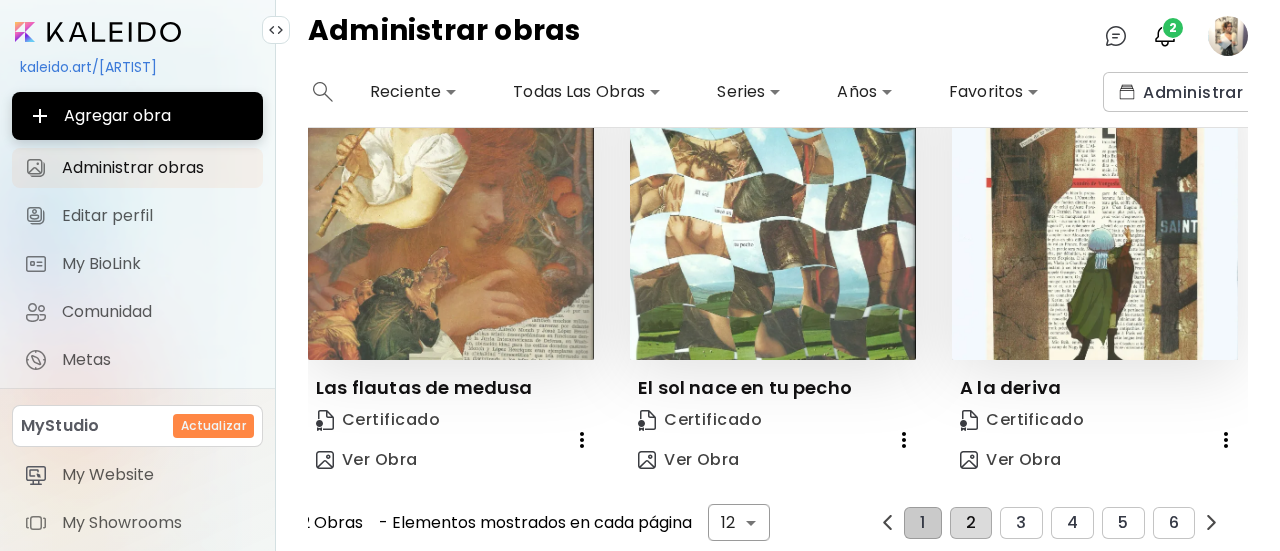 click on "2" at bounding box center (971, 523) 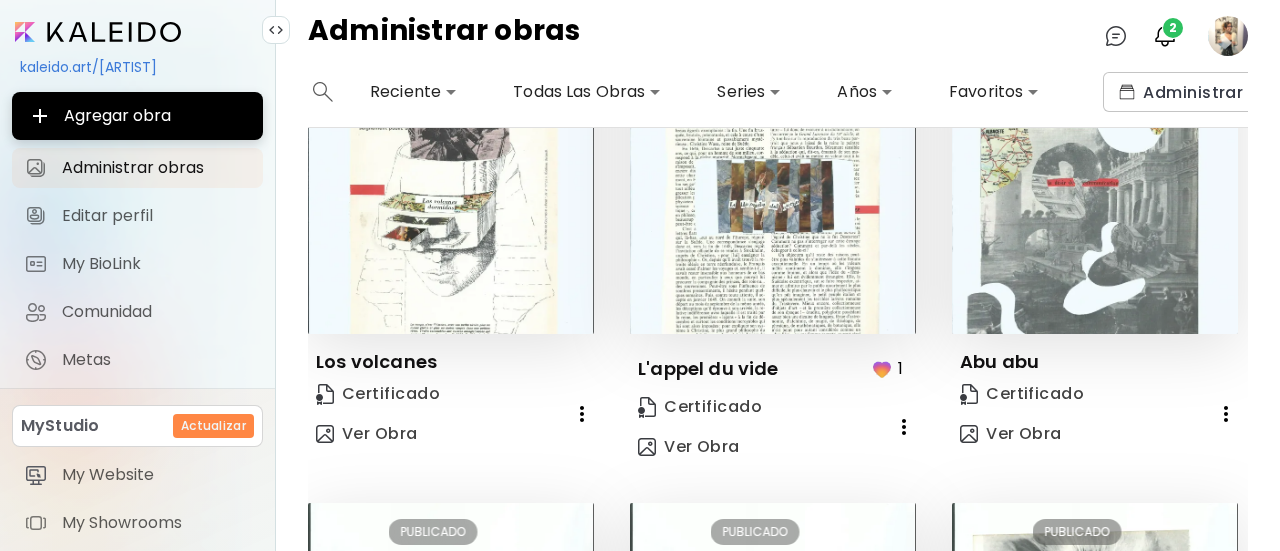 scroll, scrollTop: 1427, scrollLeft: 0, axis: vertical 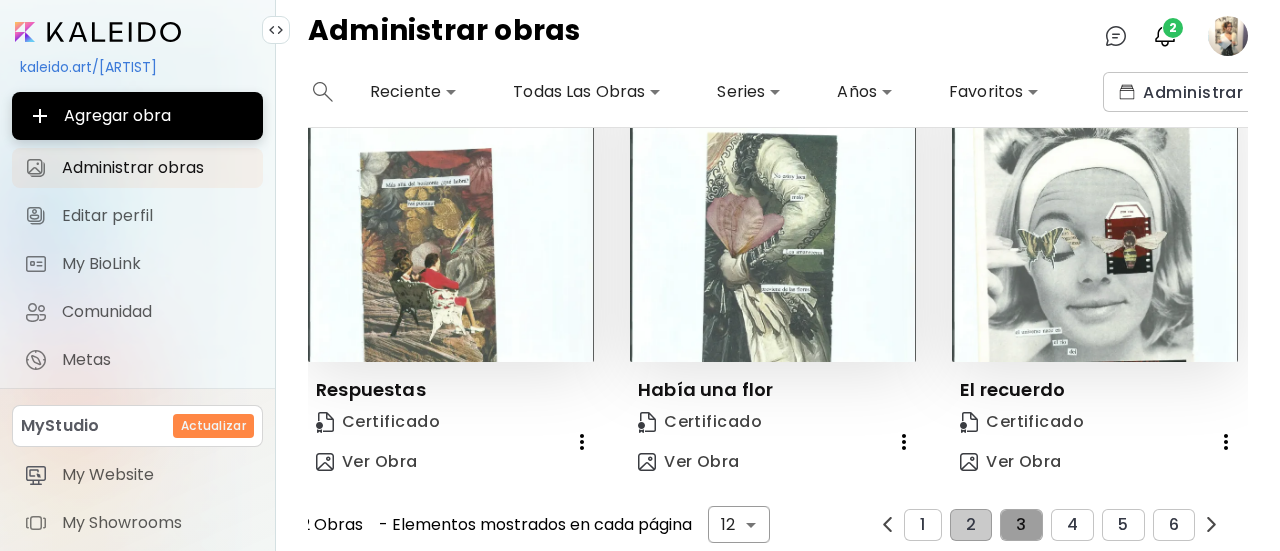 click on "3" at bounding box center (1021, 525) 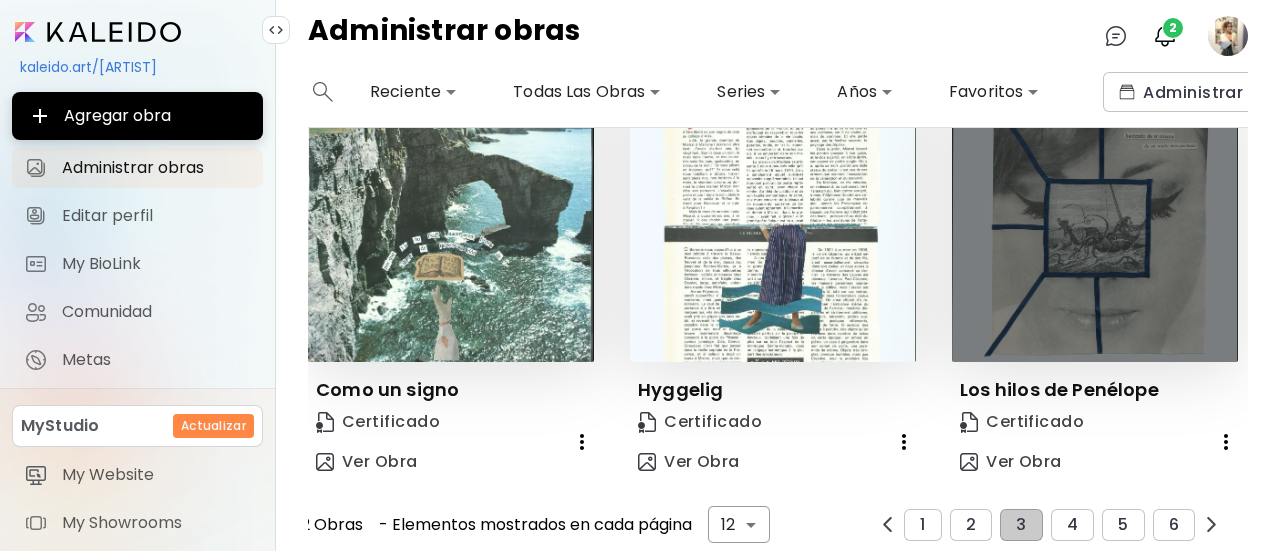 scroll, scrollTop: 1416, scrollLeft: 0, axis: vertical 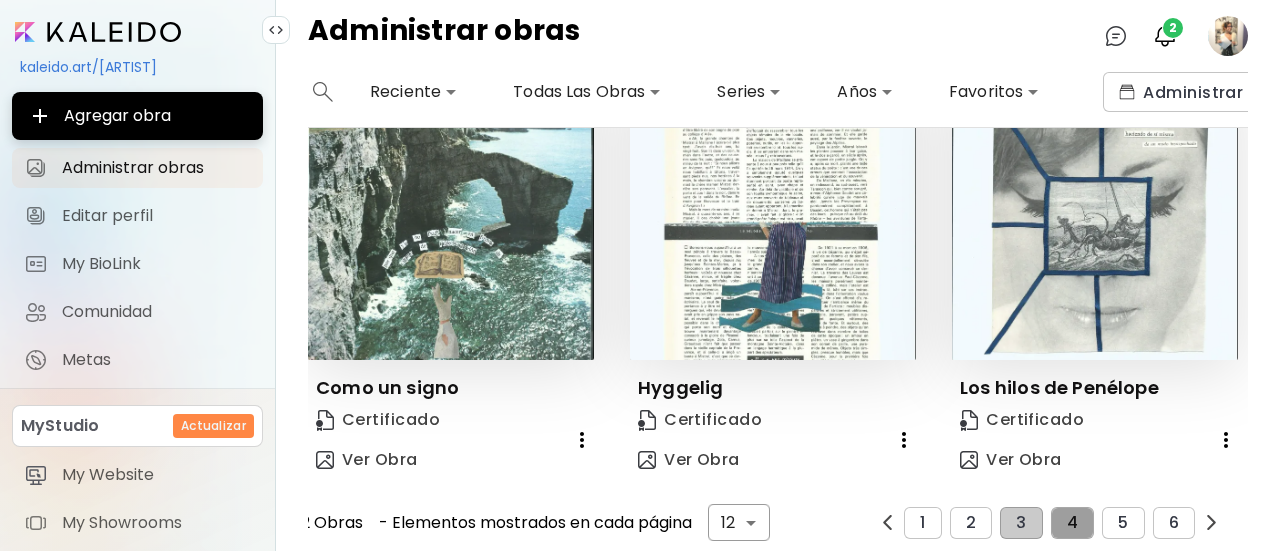 click on "4" at bounding box center (1072, 523) 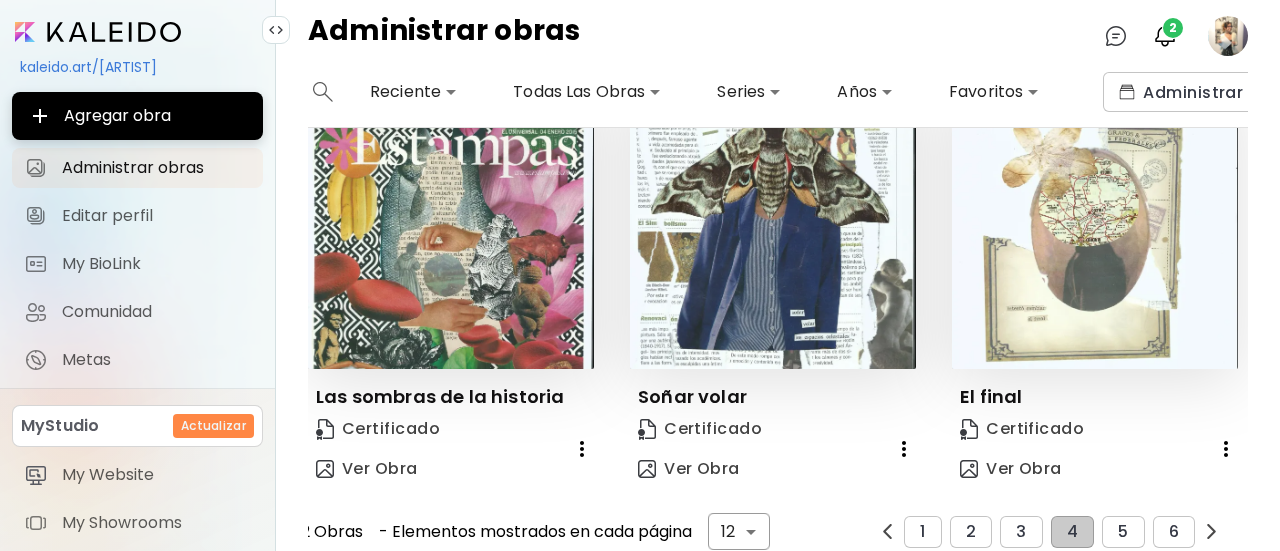 scroll, scrollTop: 1416, scrollLeft: 0, axis: vertical 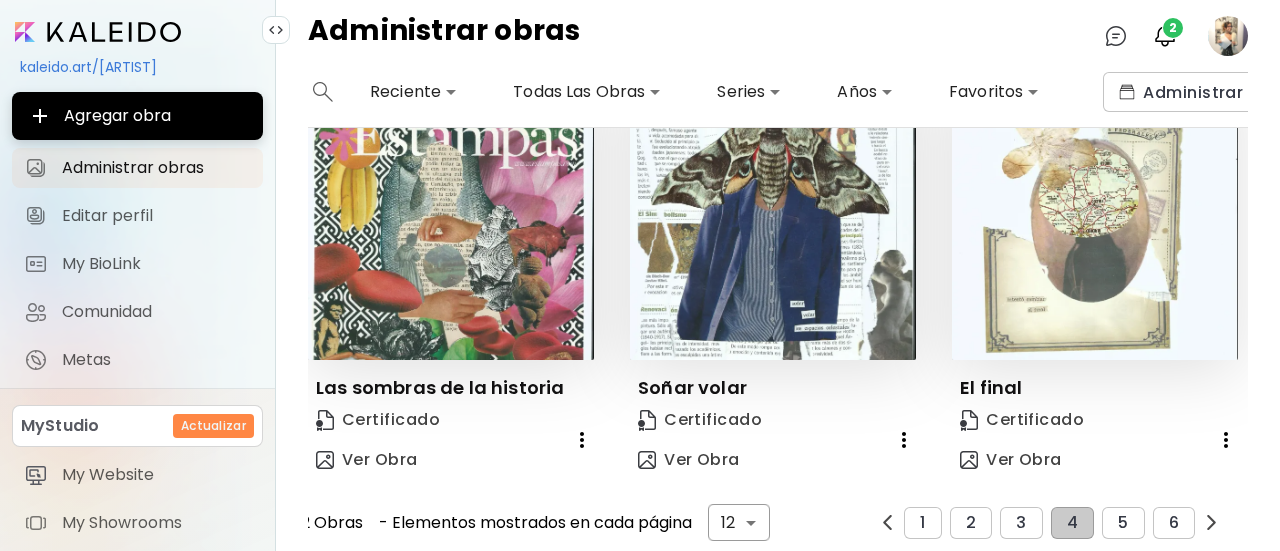 click on "Editar PUBLICADO Hay un poema Certificado Ver Obra Editar PUBLICADO La máscara del débil  Certificado Ver Obra Editar PUBLICADO Los años Certificado Ver Obra Editar PUBLICADO El silencio  Certificado Ver Obra Editar PUBLICADO Sin Certificado Ver Obra Editar PUBLICADO Sombreado  Certificado Ver Obra Editar PUBLICADO El jardín de las palabras  Certificado Ver Obra Editar PUBLICADO Sobre los huesos de los muertos Certificado Ver Obra Editar PUBLICADO Soy alma Certificado Ver Obra Editar PUBLICADO Las sombras de la historia Certificado Ver Obra Editar PUBLICADO Soñar volar Certificado Ver Obra Editar PUBLICADO El final  Certificado Ver Obra [NUMBER] Obras - Elementos mostrados en cada página [NUMBER] ** ​ 1 2 3 4 5 6" at bounding box center [760, -362] 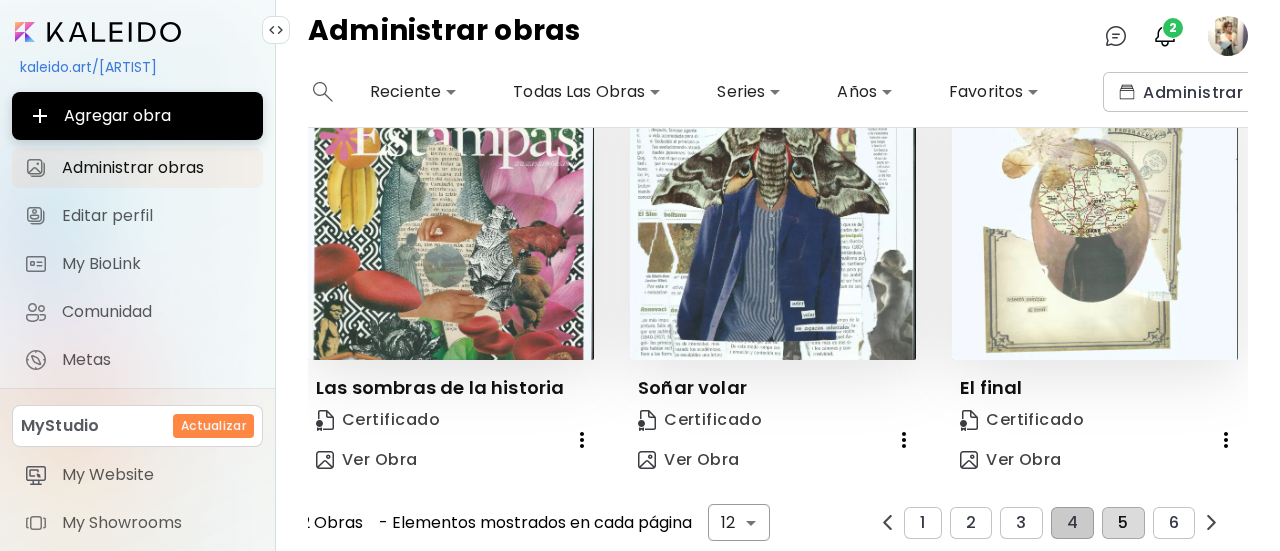 click on "5" at bounding box center [1123, 523] 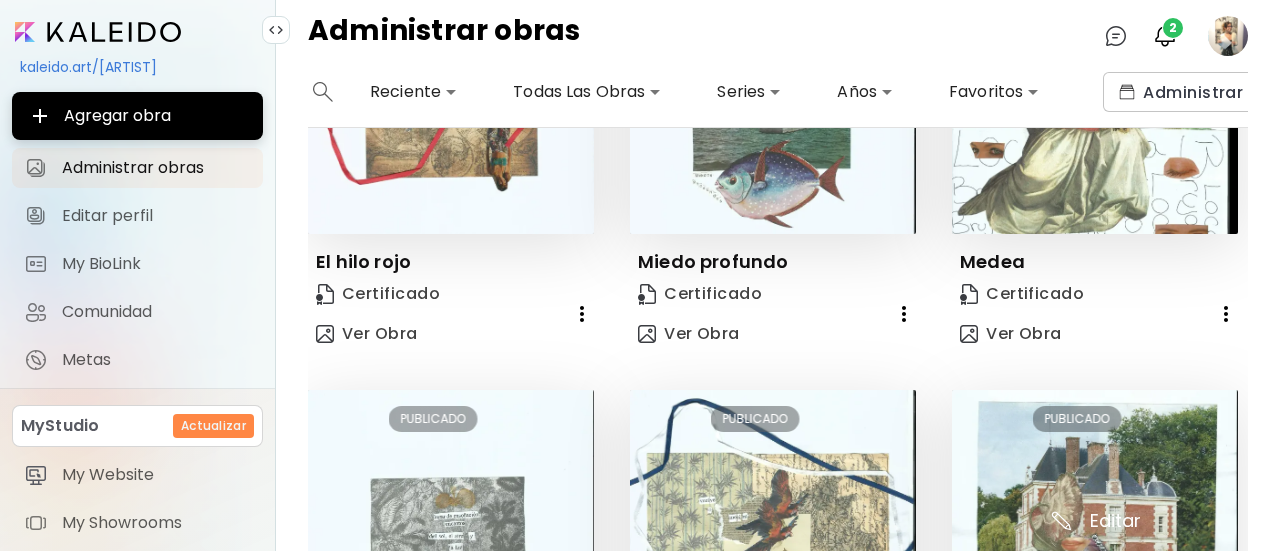 scroll, scrollTop: 1427, scrollLeft: 0, axis: vertical 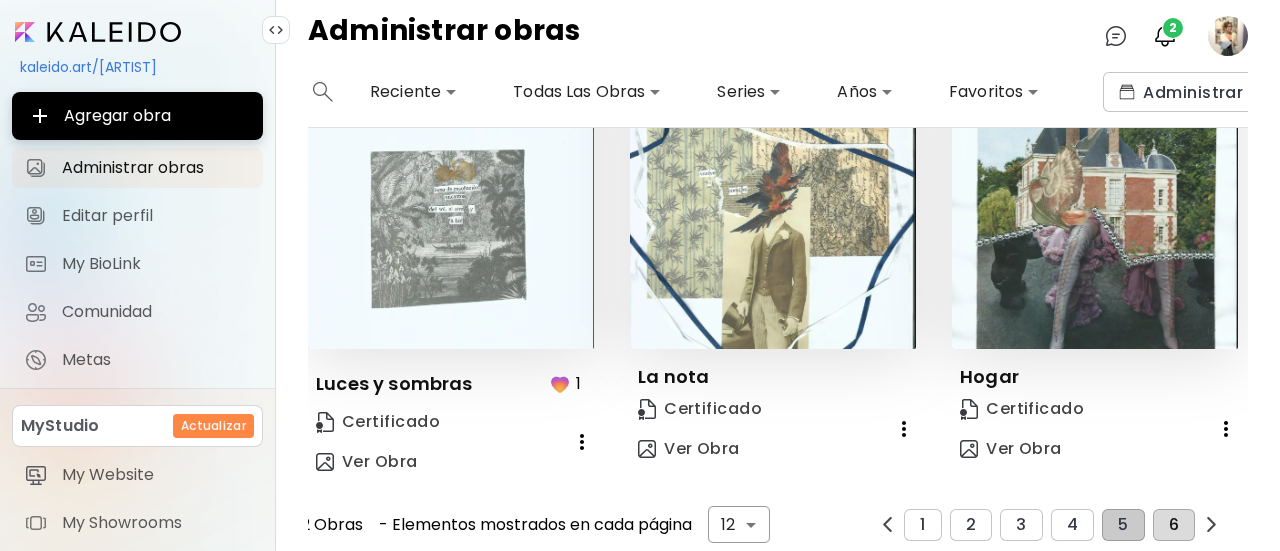 click on "6" at bounding box center (1174, 525) 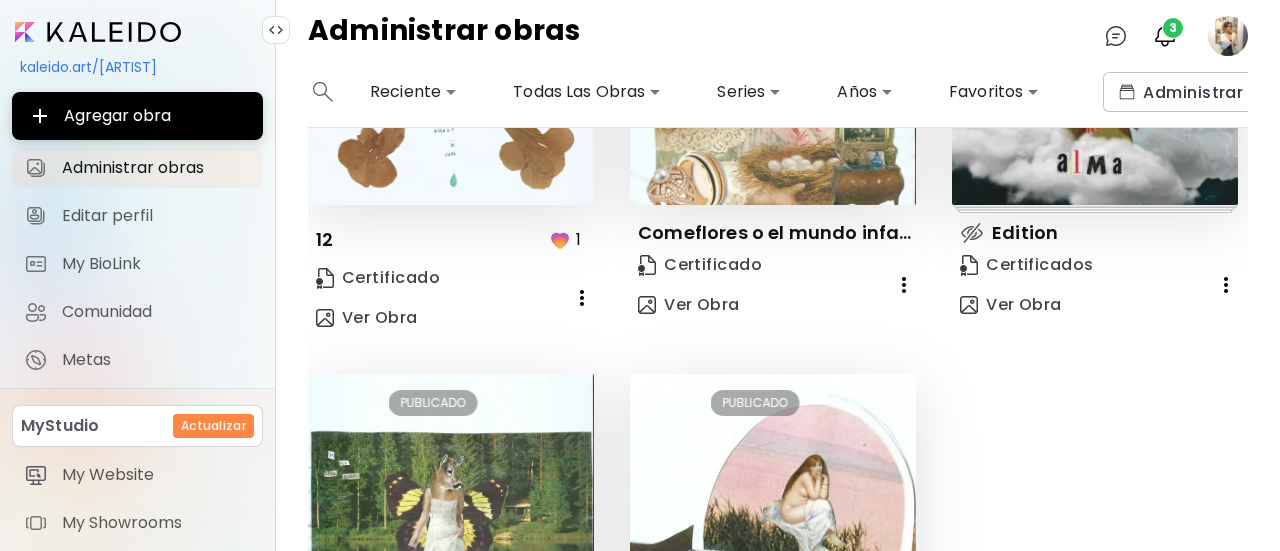 scroll, scrollTop: 1011, scrollLeft: 0, axis: vertical 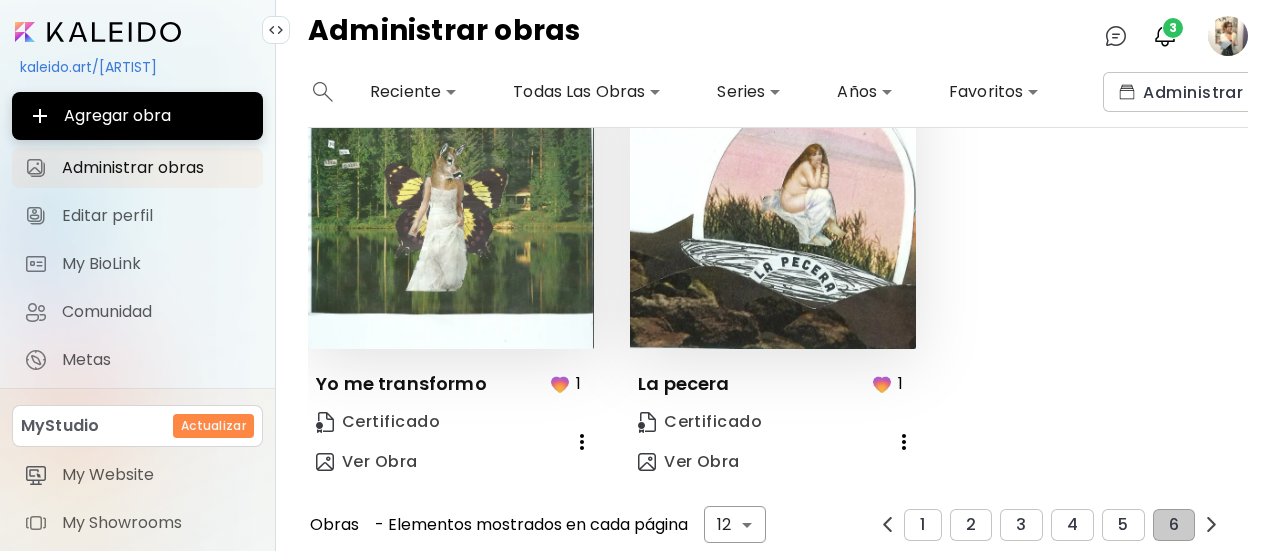 click at bounding box center (1211, 524) 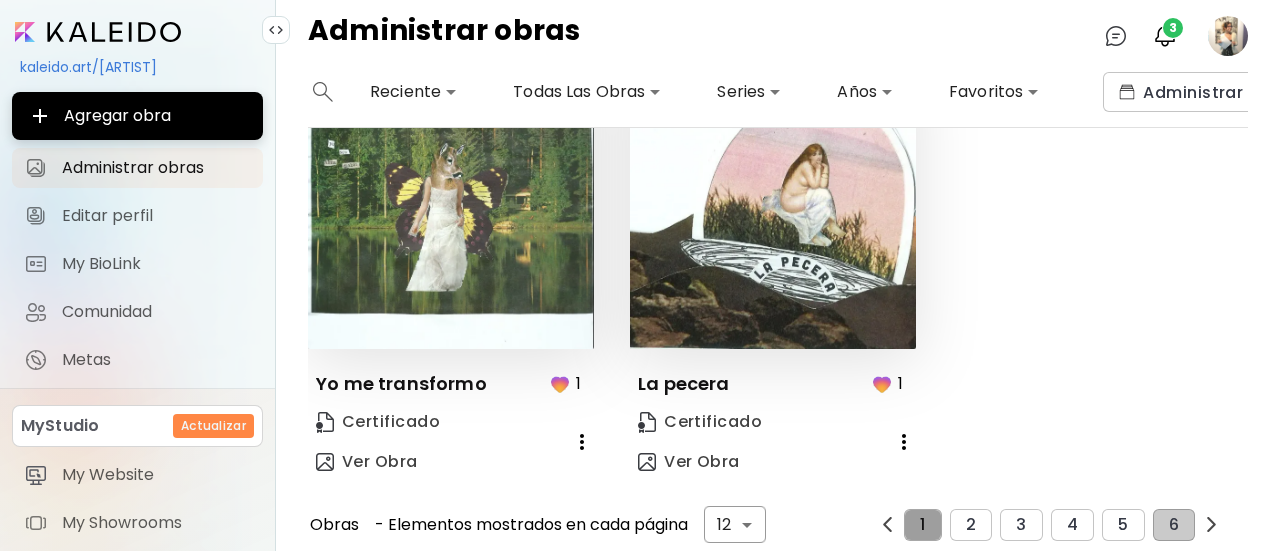 click on "1" at bounding box center (922, 525) 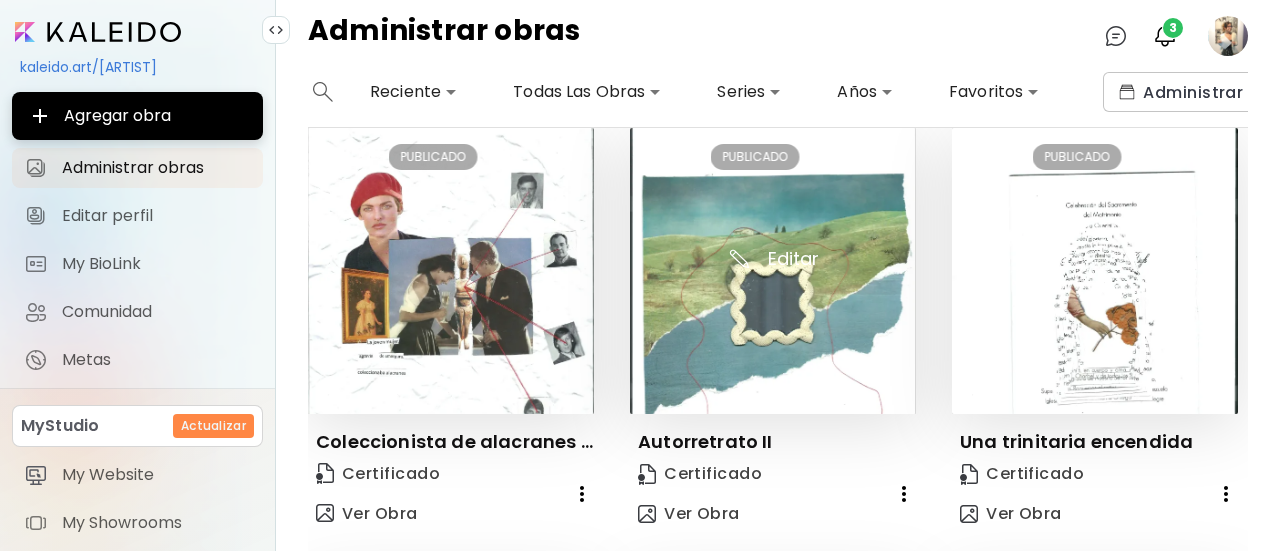 scroll, scrollTop: 0, scrollLeft: 0, axis: both 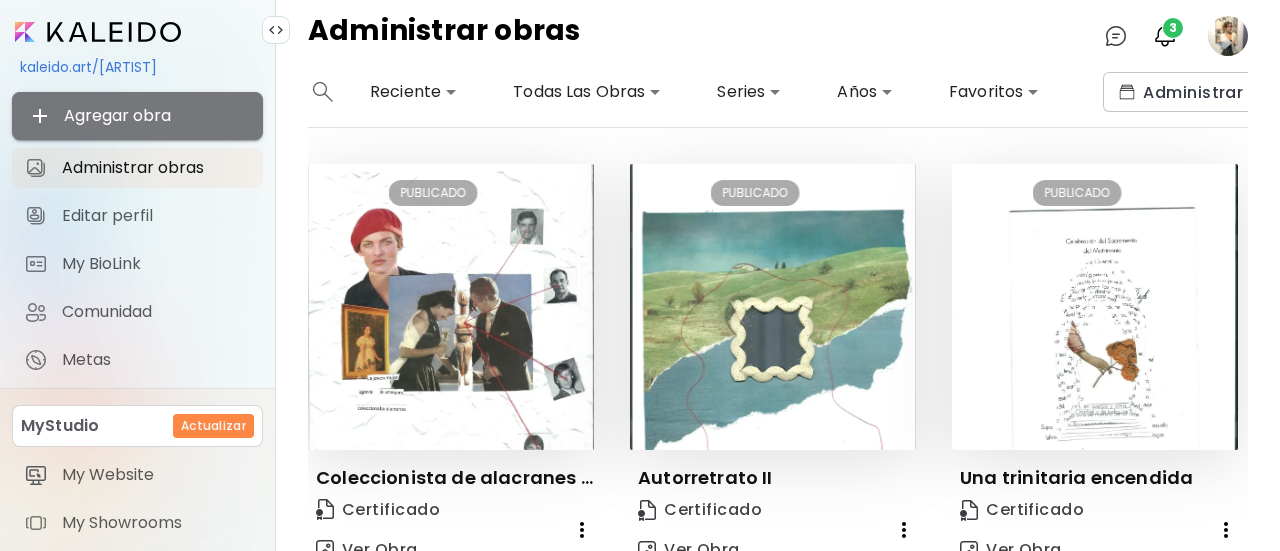 click on "Agregar obra" at bounding box center [137, 116] 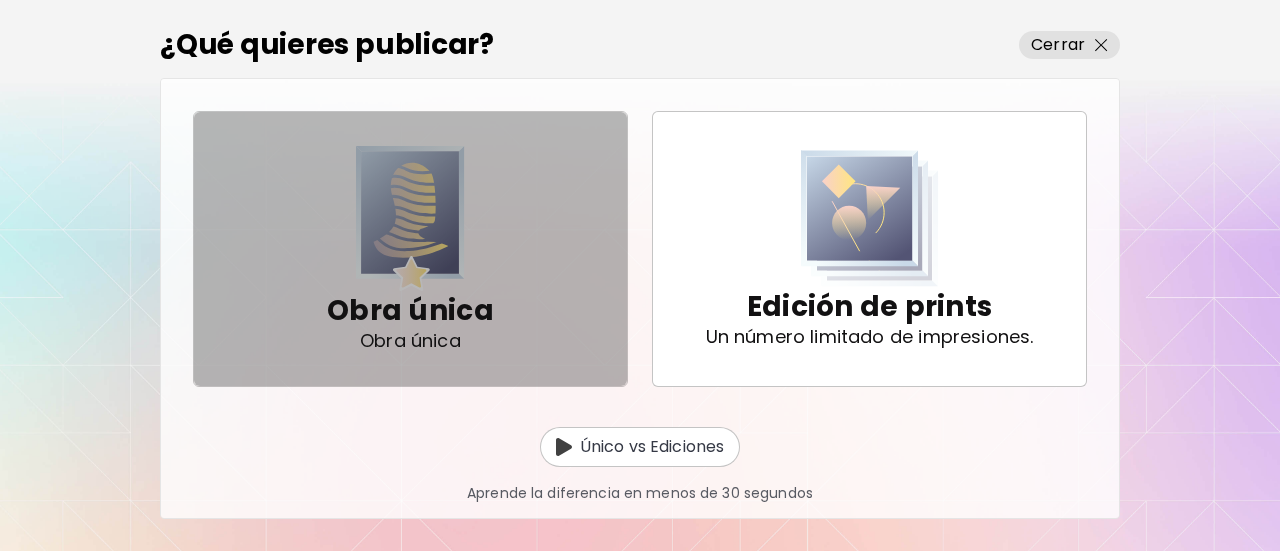 click on "Obra única Obra única" at bounding box center (410, 248) 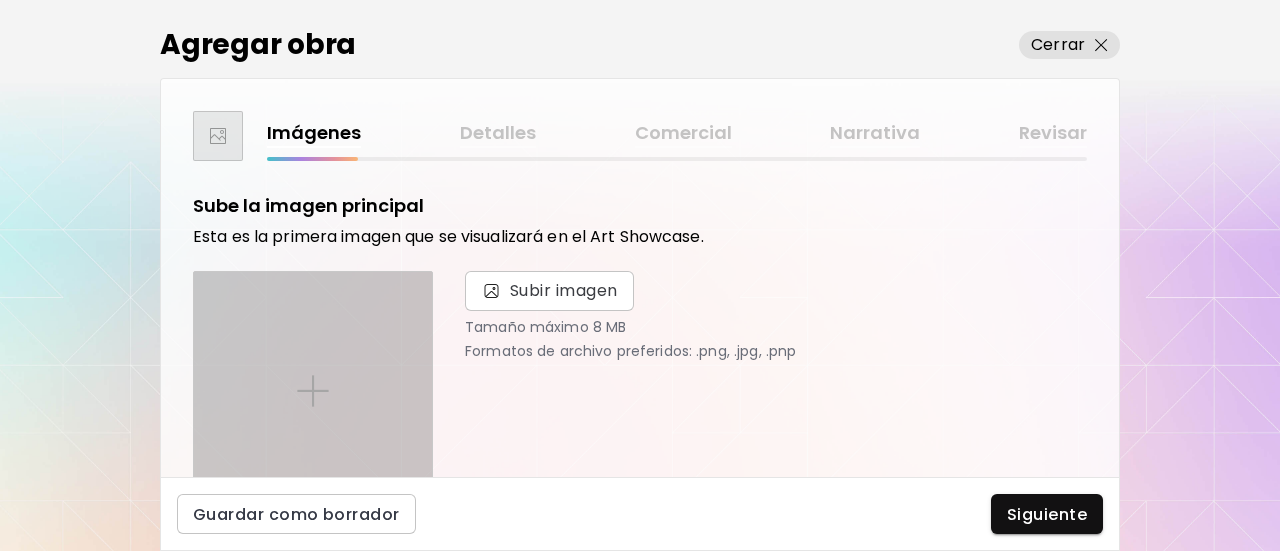 click at bounding box center (313, 391) 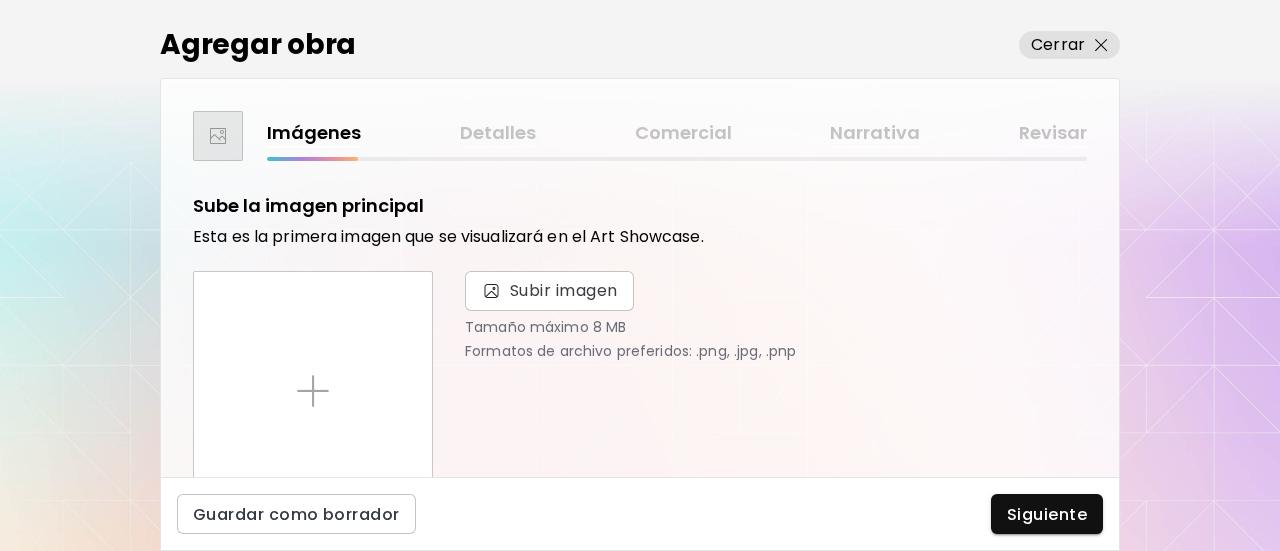 click on "Agregar obra Cerrar Imágenes Detalles Comercial Narrativa Revisar Sube la imagen principal Esta es la primera imagen que se visualizará en el Art Showcase. Subir imagen Tamaño máximo 8 MB Formatos de archivo preferidos: .png, .jpg, .pnp ¿Tienes imágenes secundarias de tu obra? Ver ejemplo Comparte imágenes de tu obra desde diferentes ángulos y entornos. Si No ¿Tienes imágenes de proceso? Ver ejemplo Imágenes secuenciales de cómo se creó la obra Si No Guardar como borrador Siguiente" at bounding box center [640, 275] 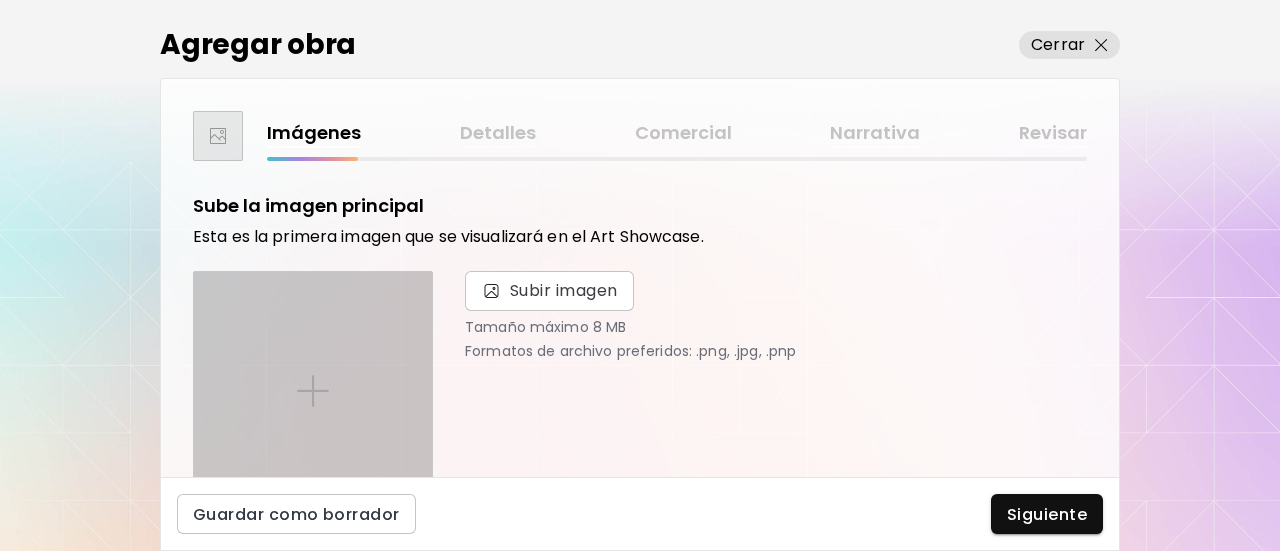 click at bounding box center (313, 391) 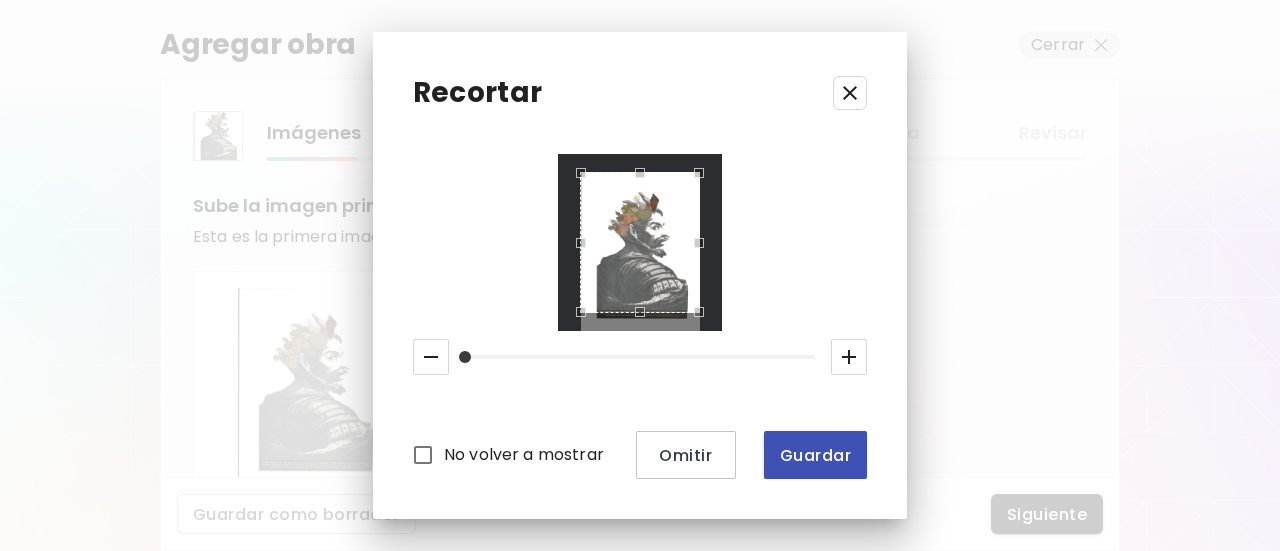 click on "Guardar" at bounding box center [815, 455] 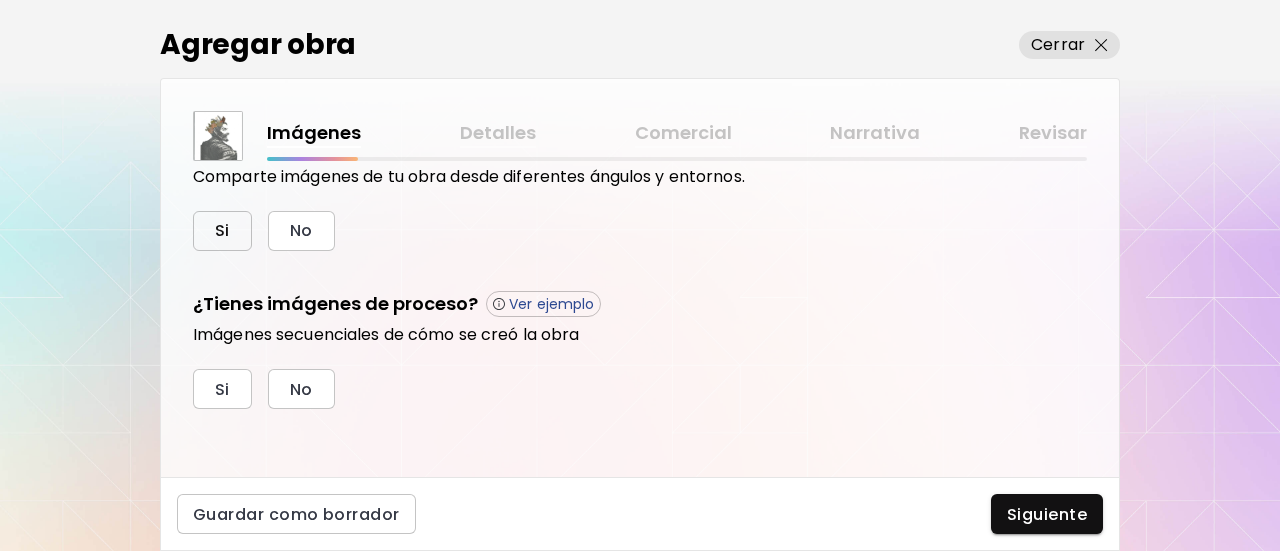 click on "Si" at bounding box center (222, 230) 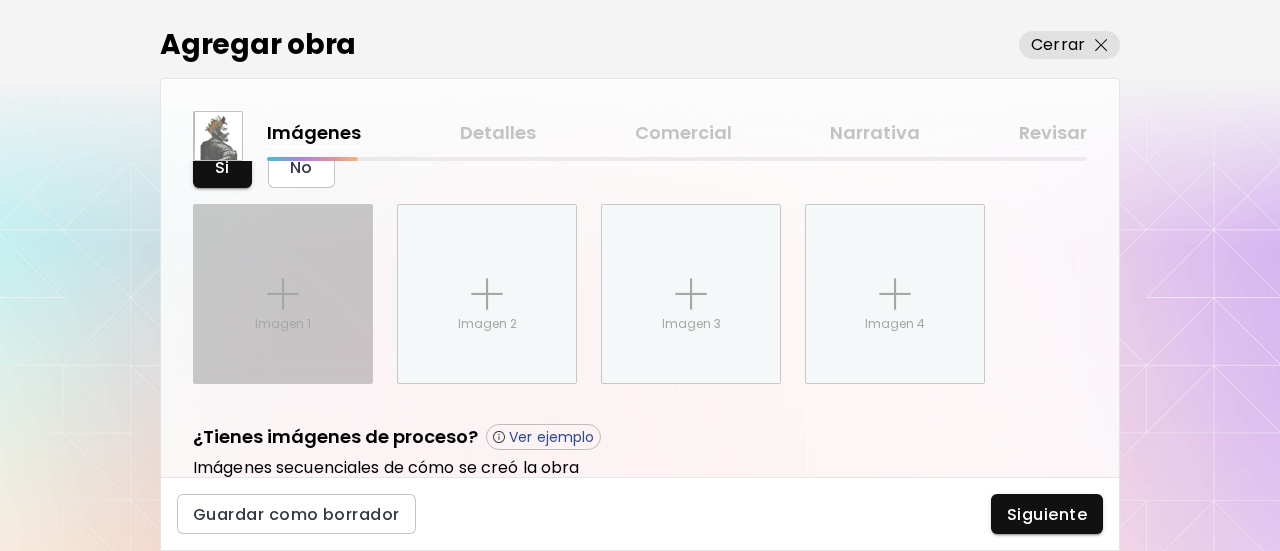 scroll, scrollTop: 843, scrollLeft: 0, axis: vertical 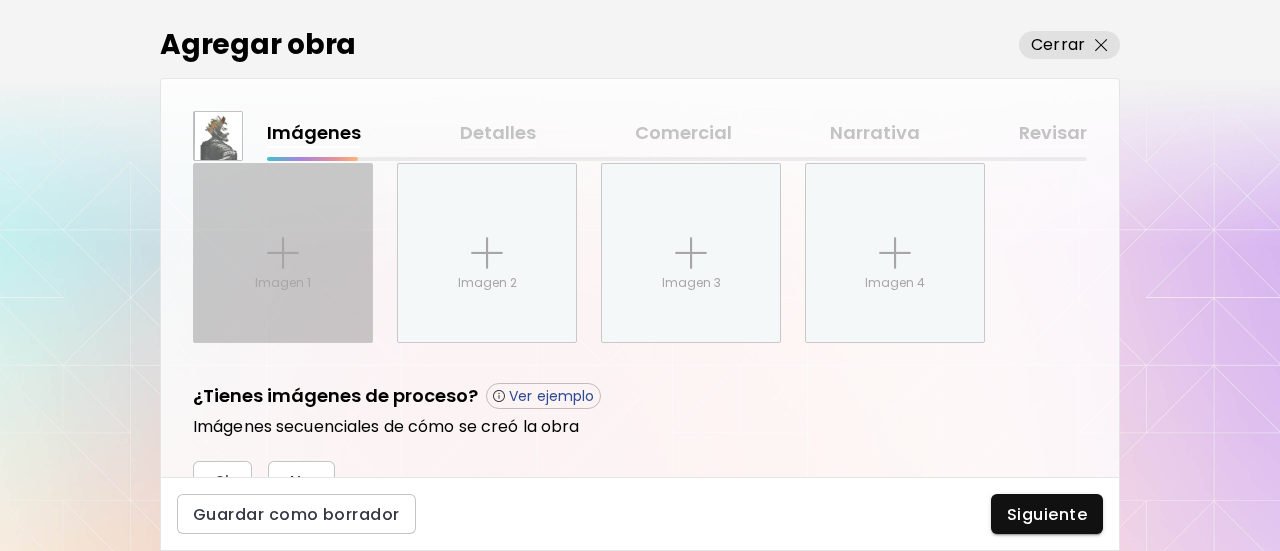 click on "Imagen 1" at bounding box center [283, 283] 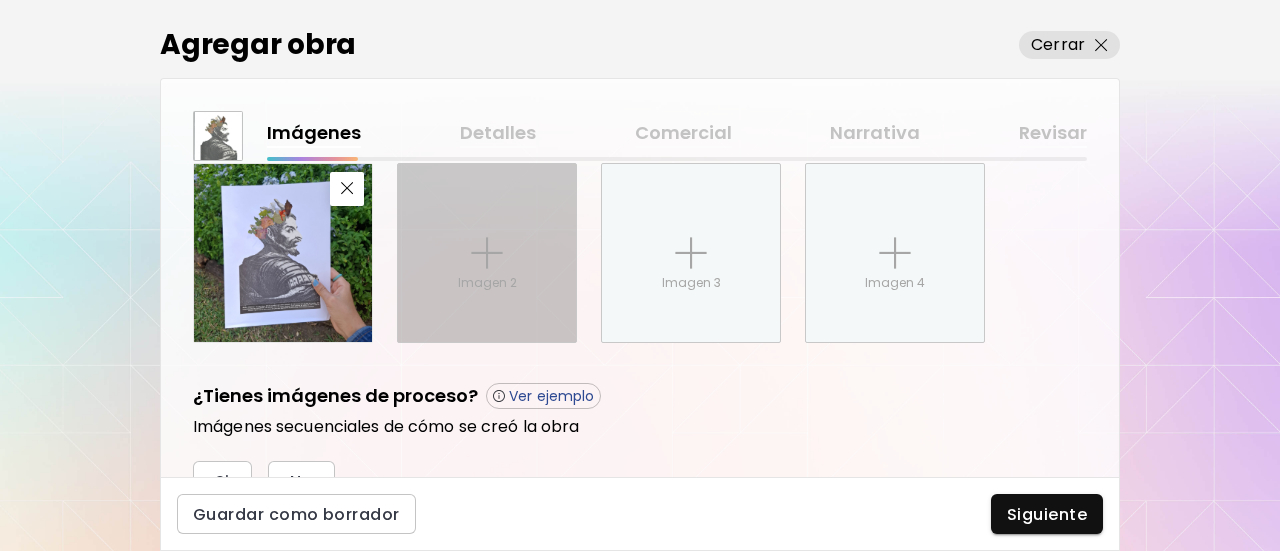 click on "Imagen 2" at bounding box center [487, 253] 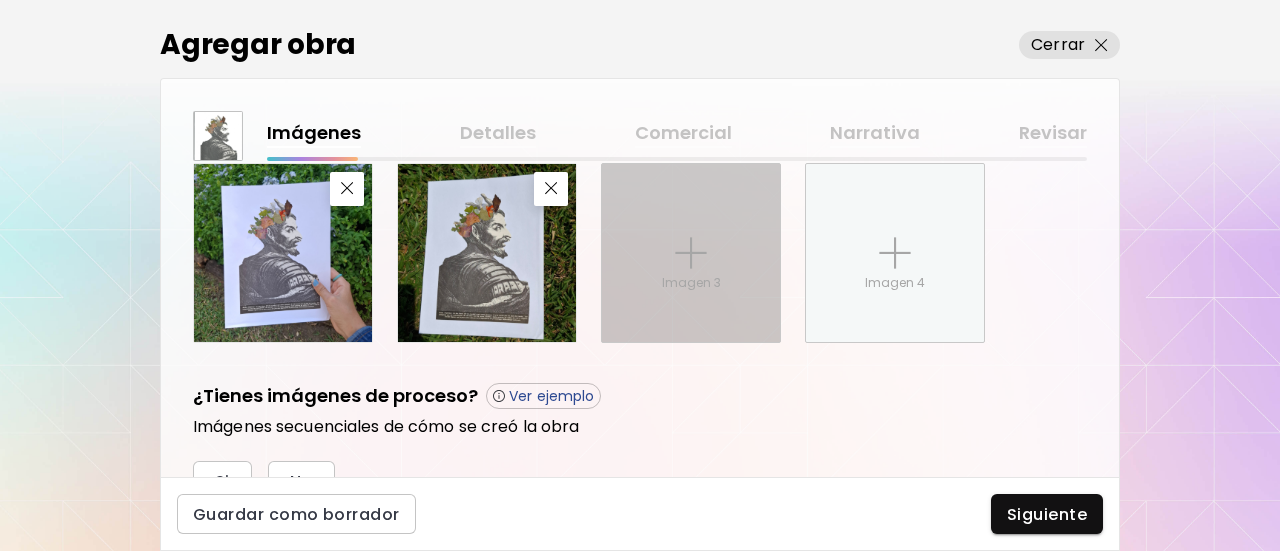 click at bounding box center (691, 253) 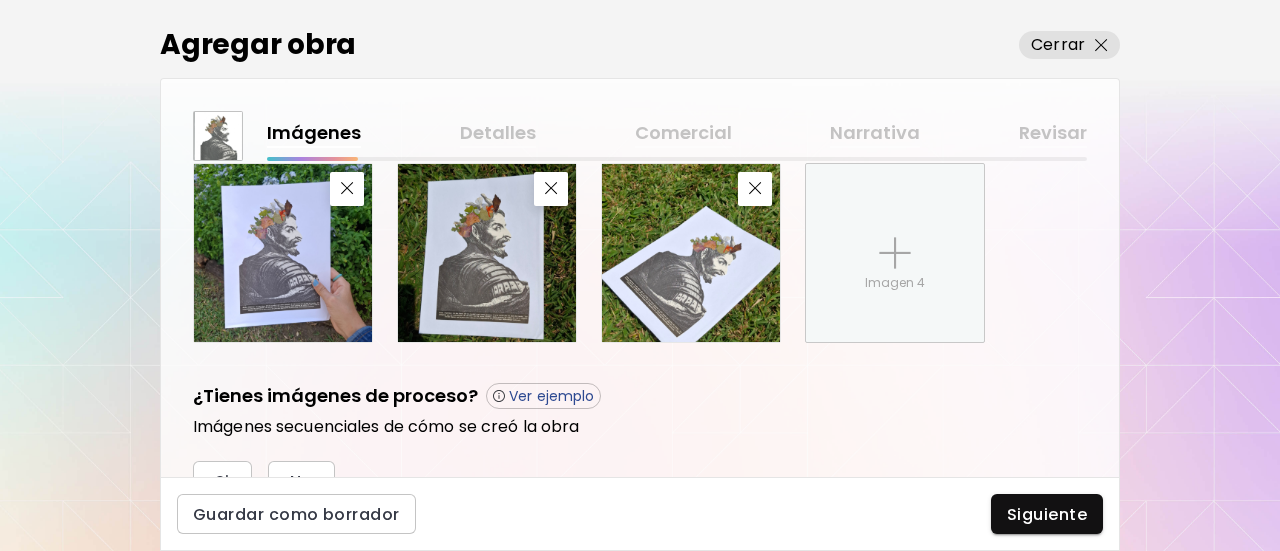 click at bounding box center (487, 253) 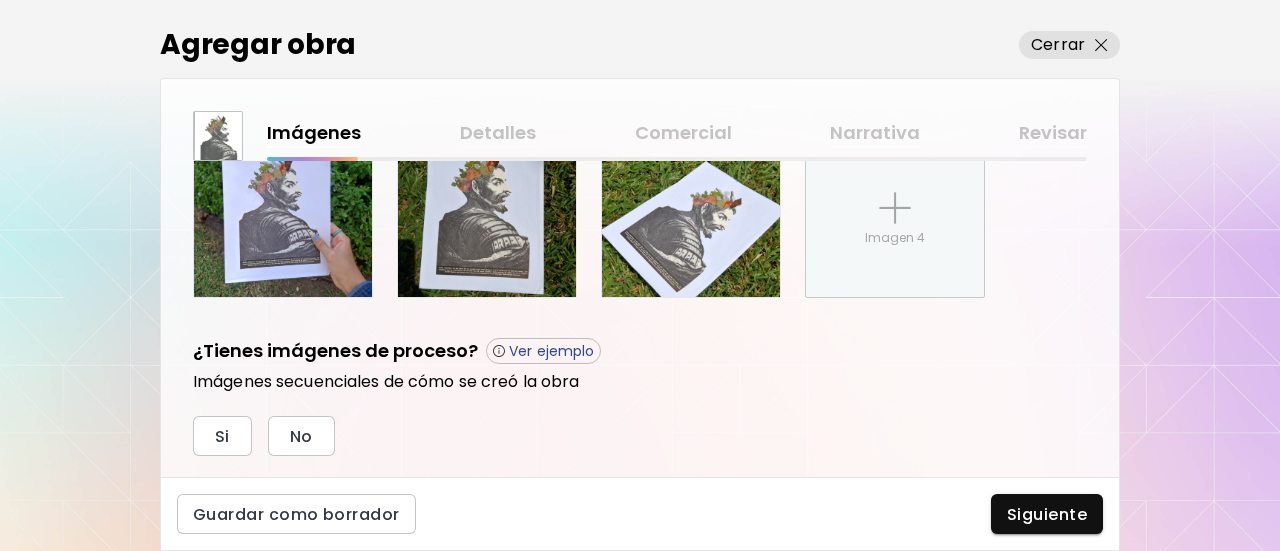 scroll, scrollTop: 935, scrollLeft: 0, axis: vertical 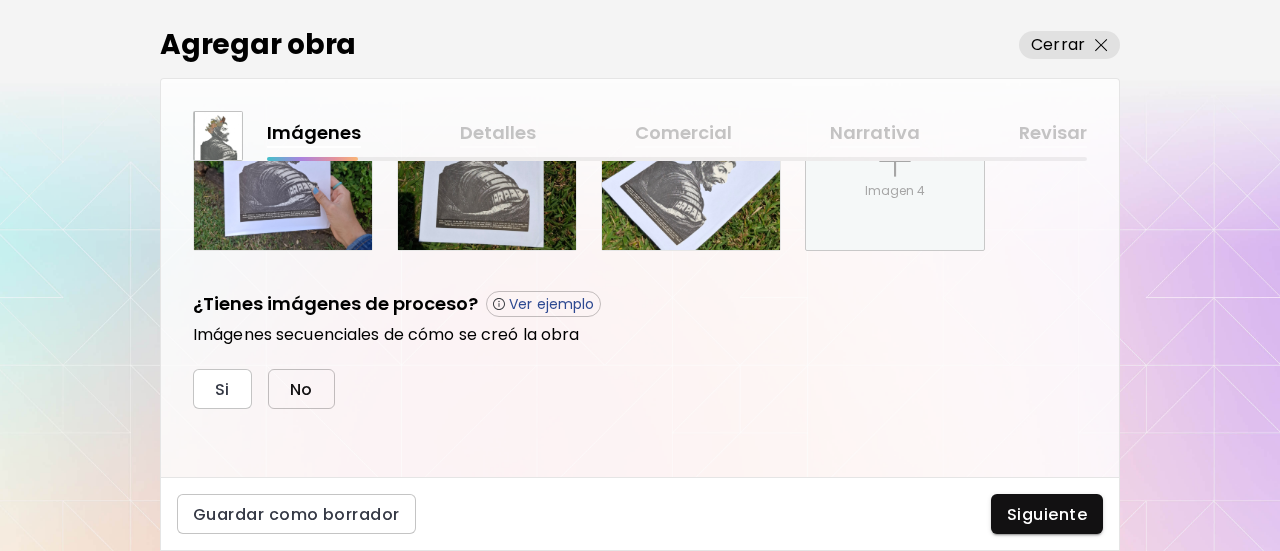 click on "No" at bounding box center (301, 389) 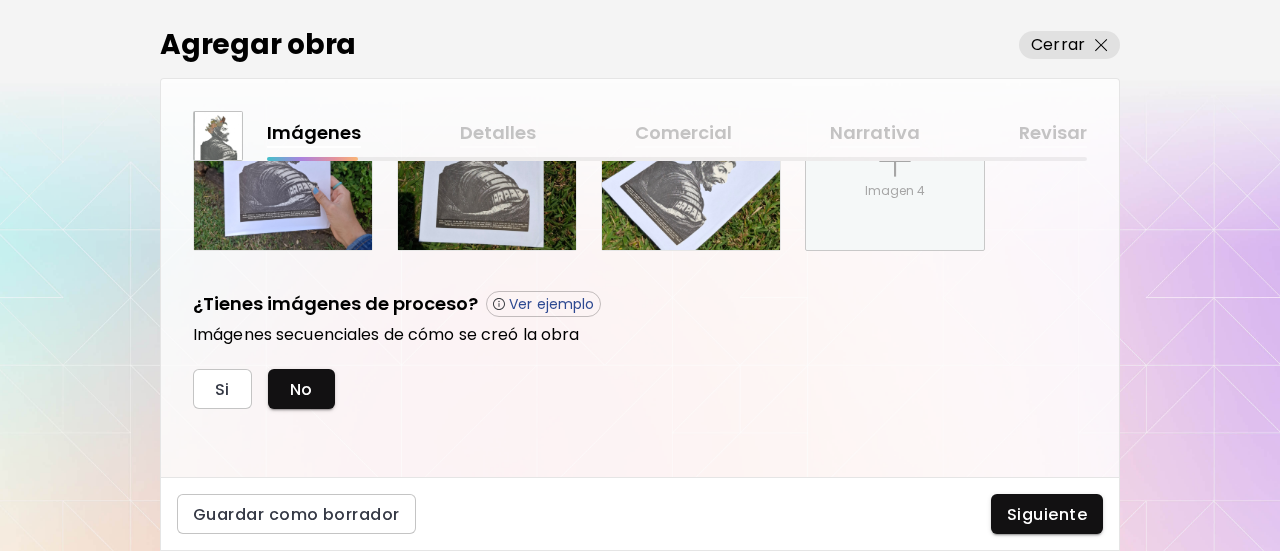 click on "Reemplazar Recortar Tamaño máximo 8 MB Formatos de archivo preferidos: .png, .jpg, .pnp Fondo de la obra Claro Oscuro Editar thumbnail El thumbnail aparecerá en los resultados de búsqueda y en tu carpeta de artista. Editar thumbnail ¿Tienes imágenes secundarias de tu obra? Ver ejemplo Comparte imágenes de tu obra desde diferentes ángulos y entornos. Si No Imagen 4 ¿Tienes imágenes de proceso? Ver ejemplo Imágenes secuenciales de cómo se creó la obra Si No Guardar como borrador Siguiente" at bounding box center [640, 275] 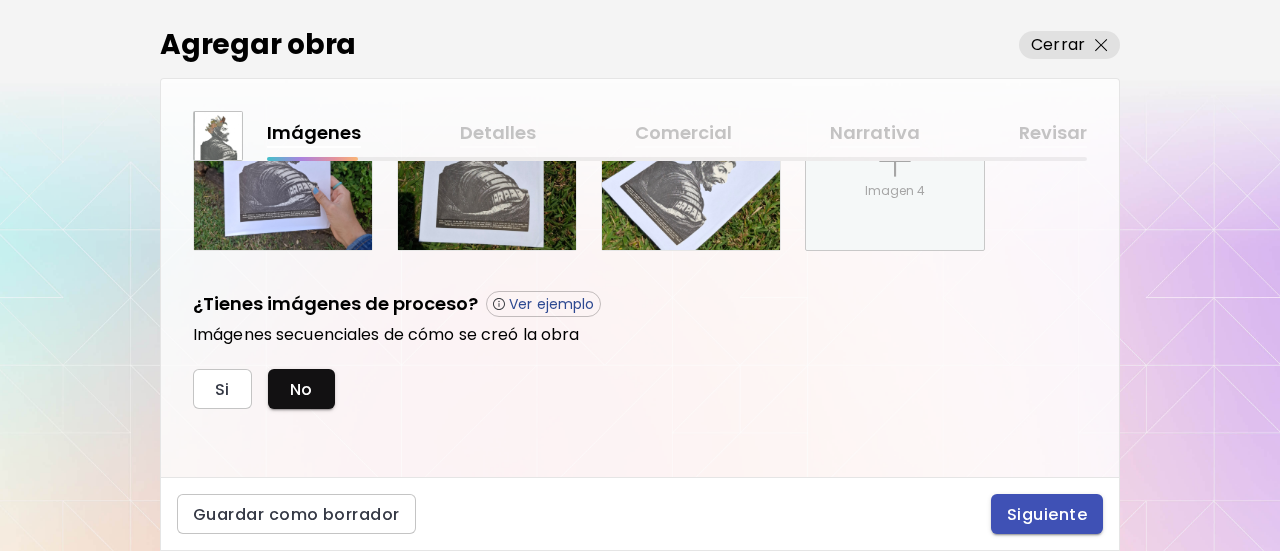 click on "Siguiente" at bounding box center (1047, 514) 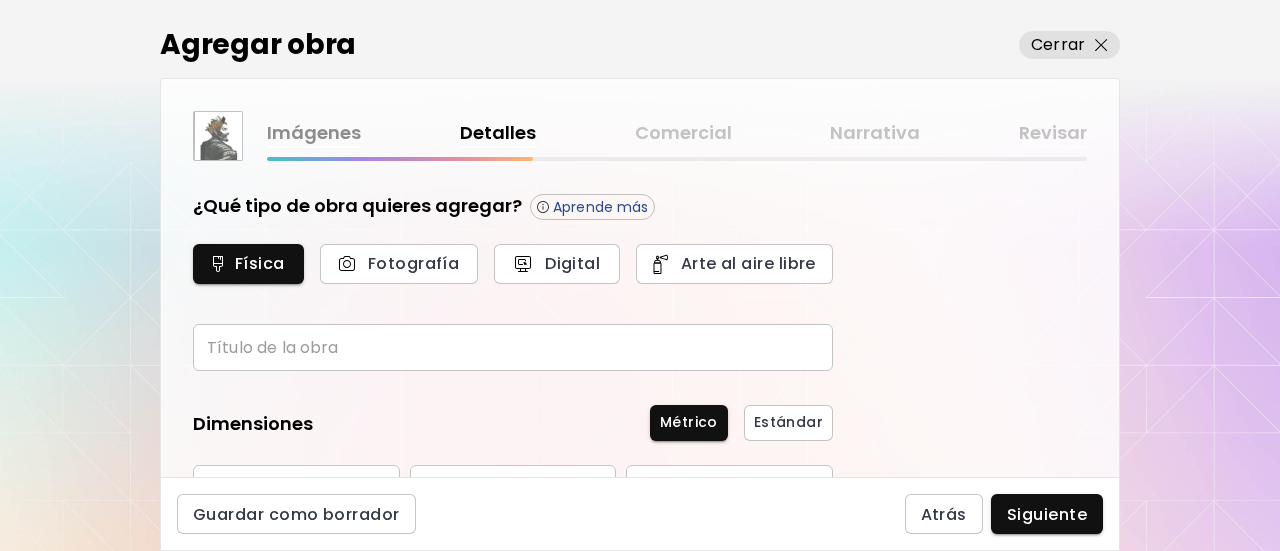 click at bounding box center [513, 347] 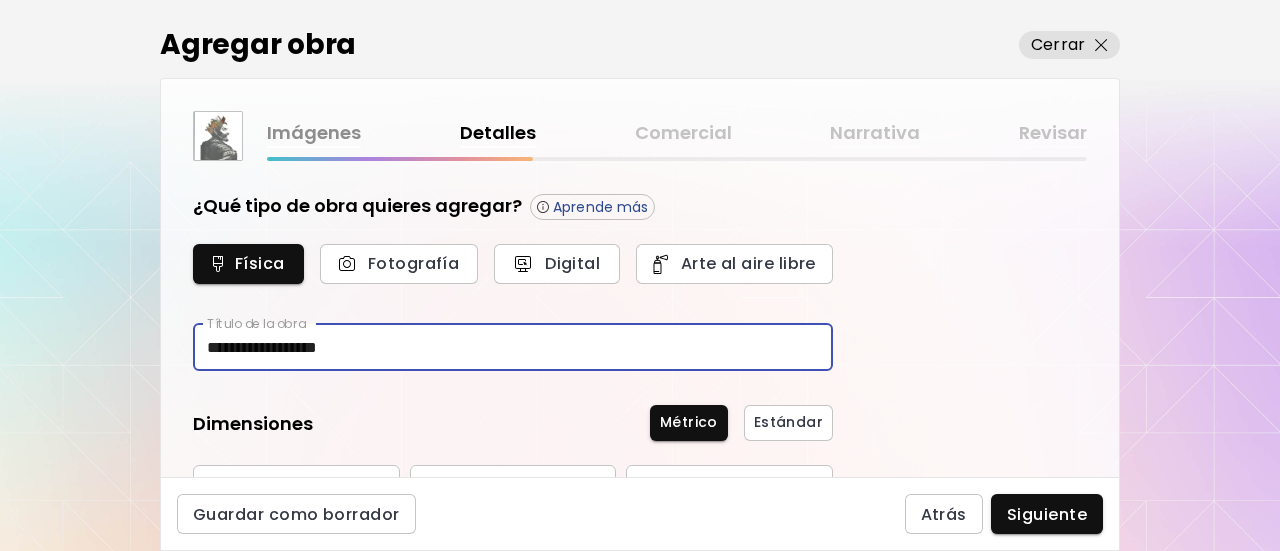 type on "**********" 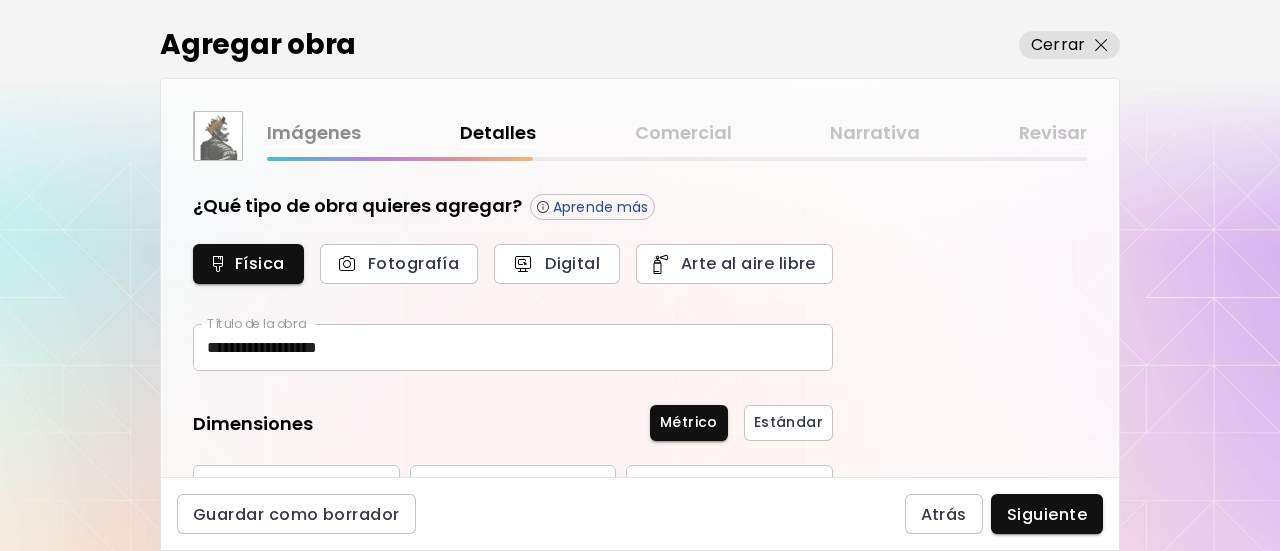 scroll, scrollTop: 100, scrollLeft: 0, axis: vertical 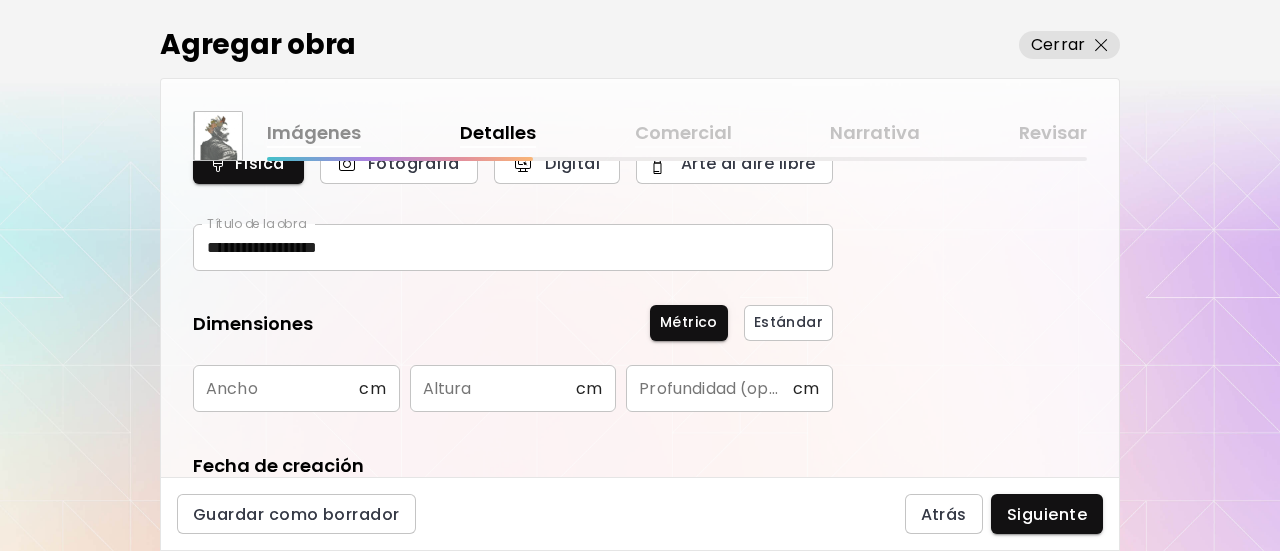 click at bounding box center (276, 388) 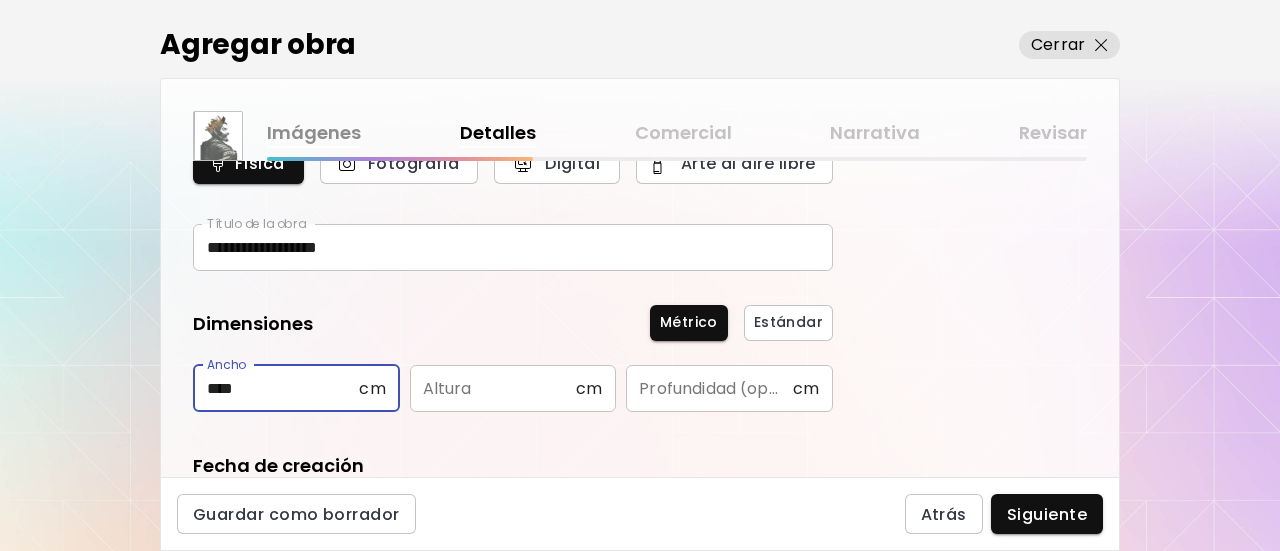 type on "****" 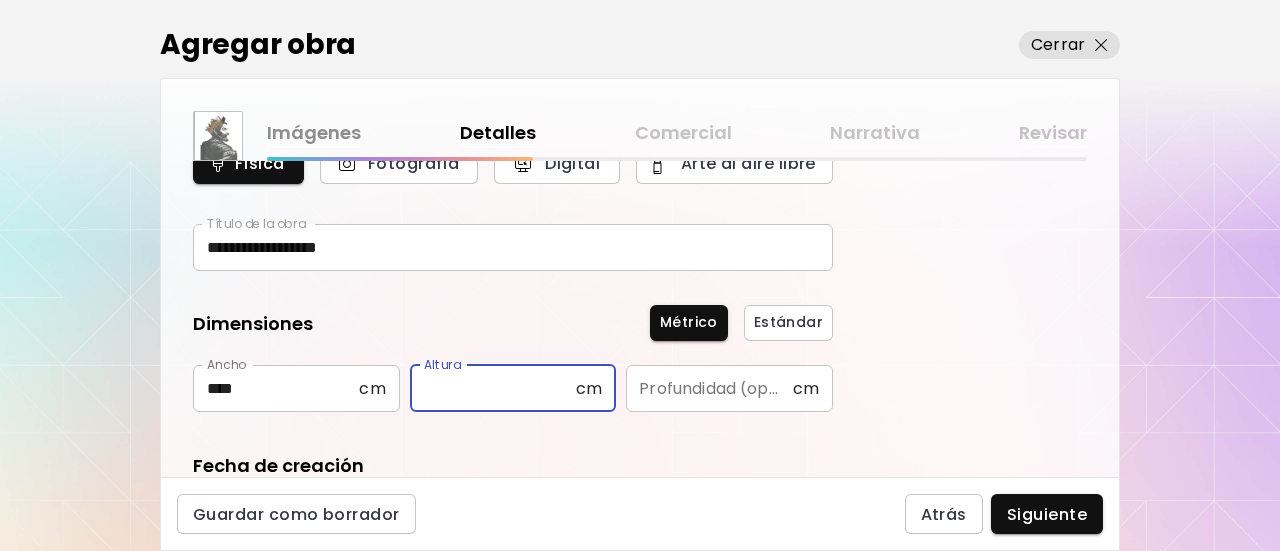 click at bounding box center [493, 388] 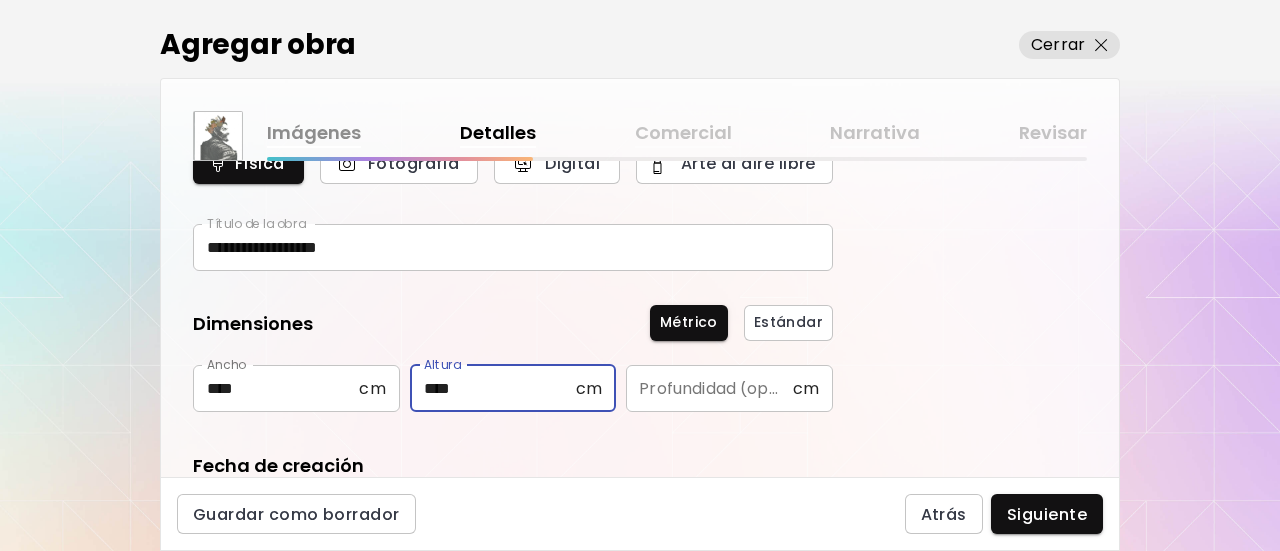 type on "****" 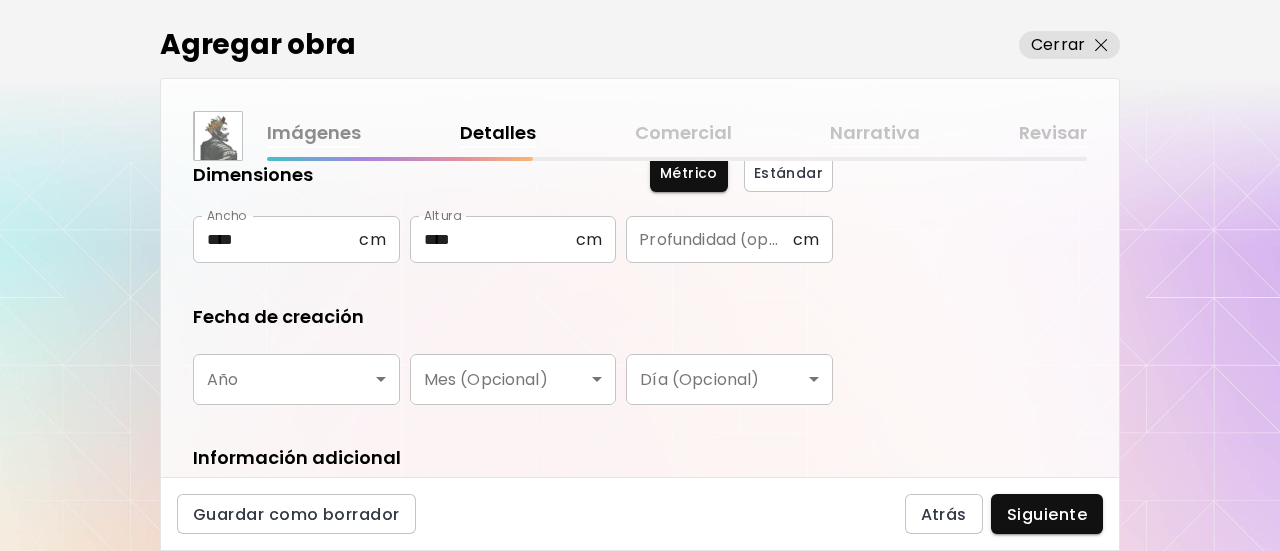scroll, scrollTop: 300, scrollLeft: 0, axis: vertical 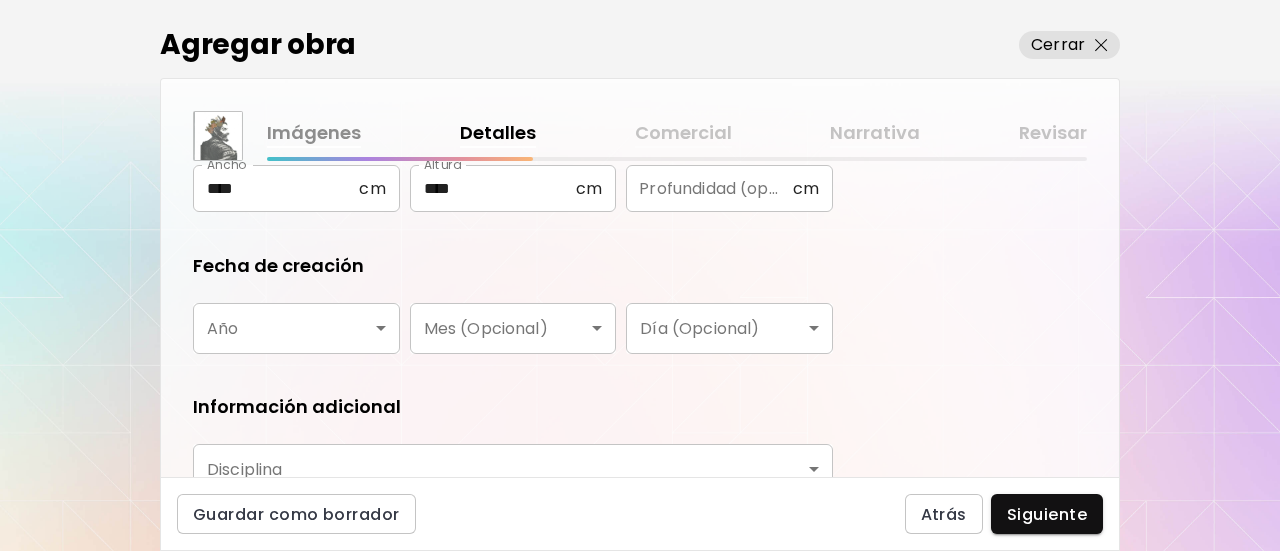 click on "Fecha de creación Año ​ Año Mes (Opcional) ​ Mes (Opcional) Día (Opcional) ​ Día (Opcional)" at bounding box center (513, 303) 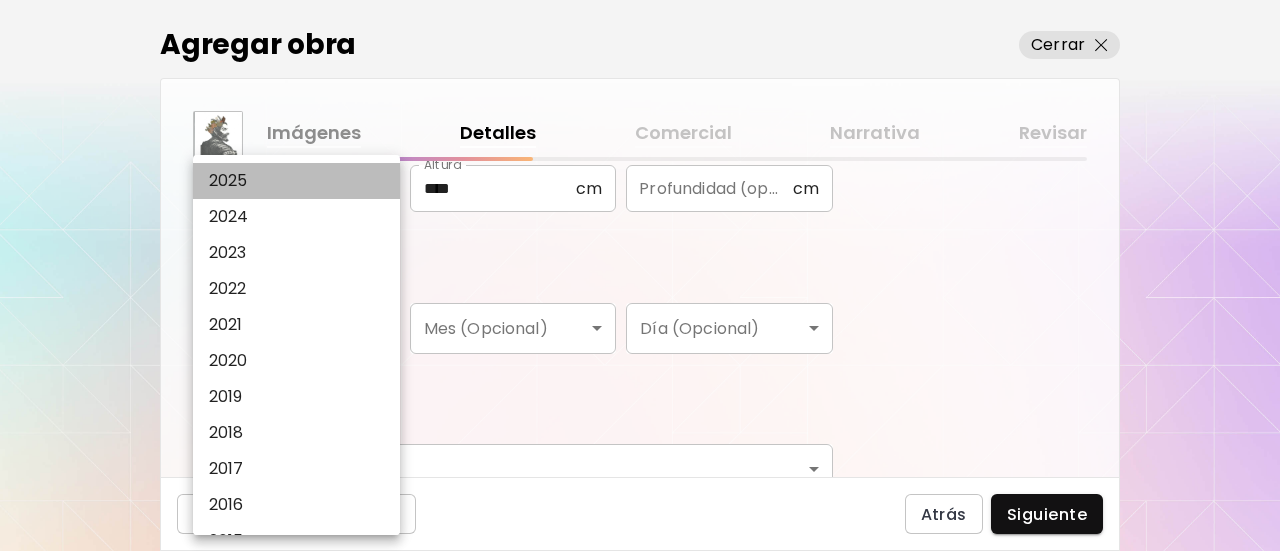 click on "2025" at bounding box center (301, 181) 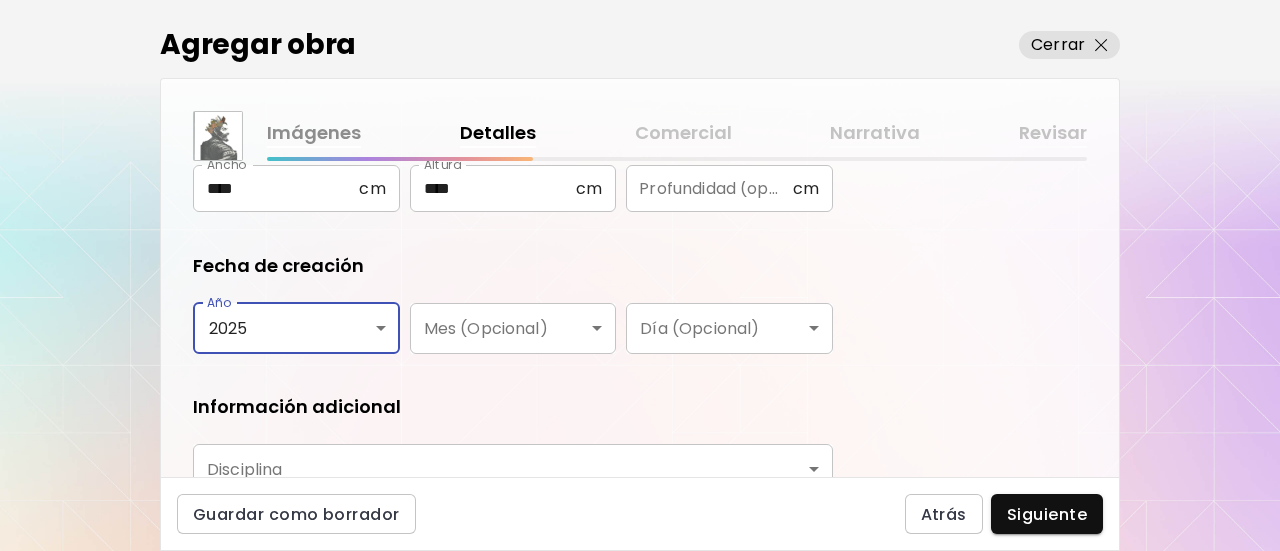 click on "Fecha de creación" at bounding box center (513, 266) 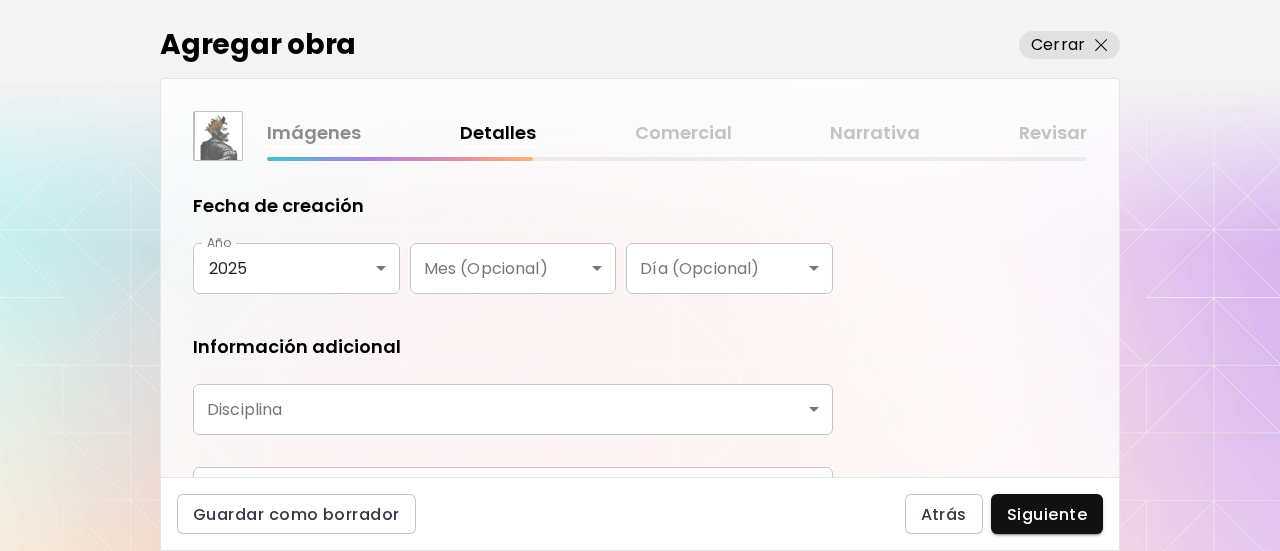 scroll, scrollTop: 400, scrollLeft: 0, axis: vertical 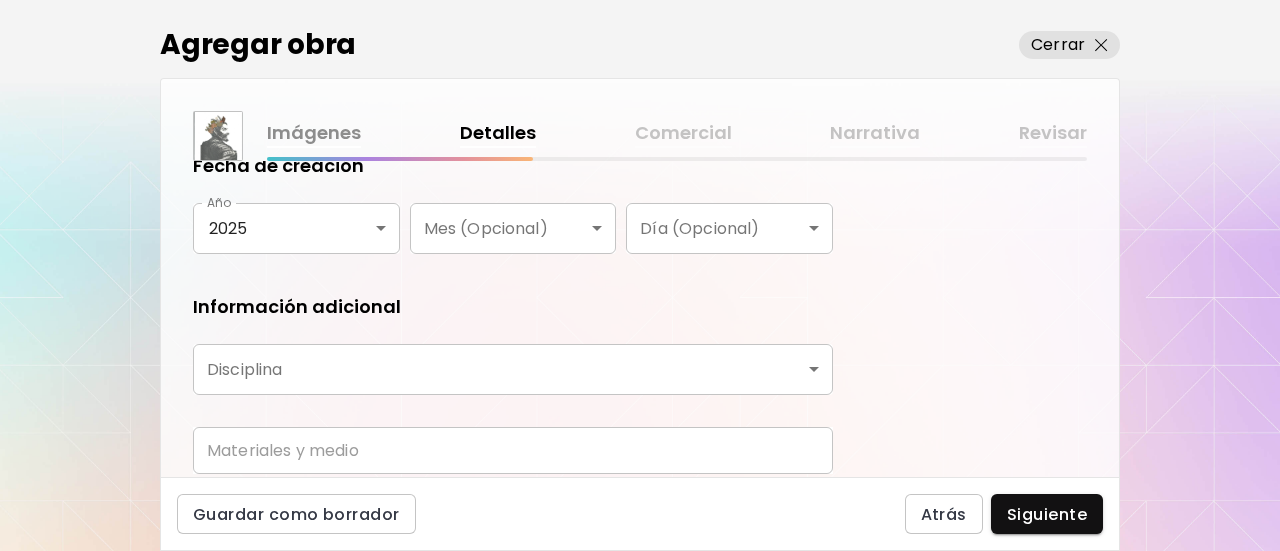 click on "**********" at bounding box center (640, 275) 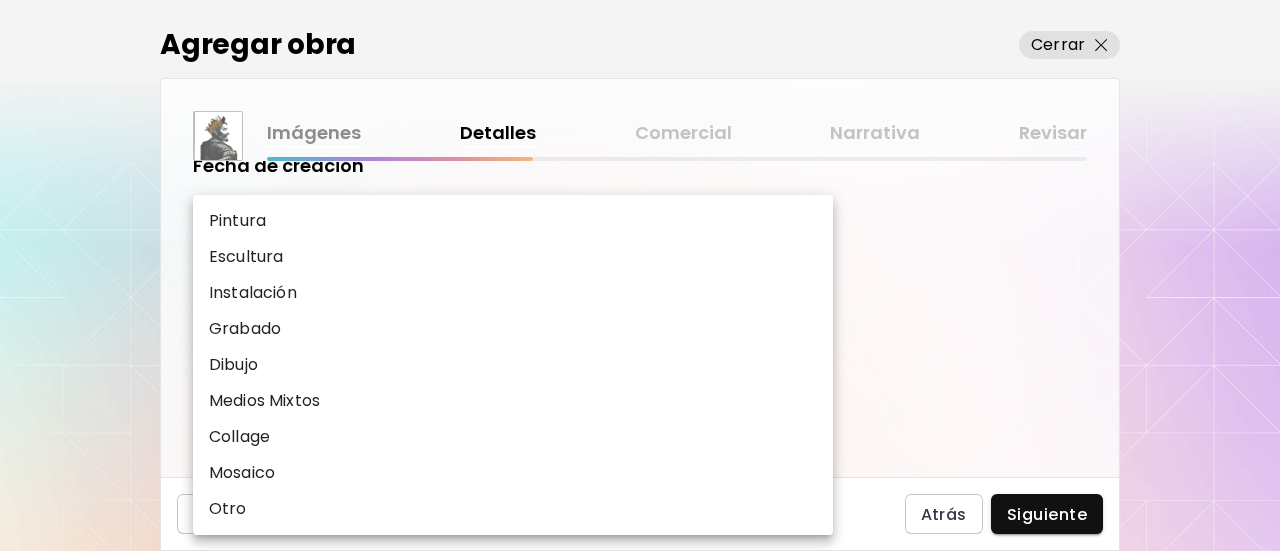 click on "Collage" at bounding box center [513, 437] 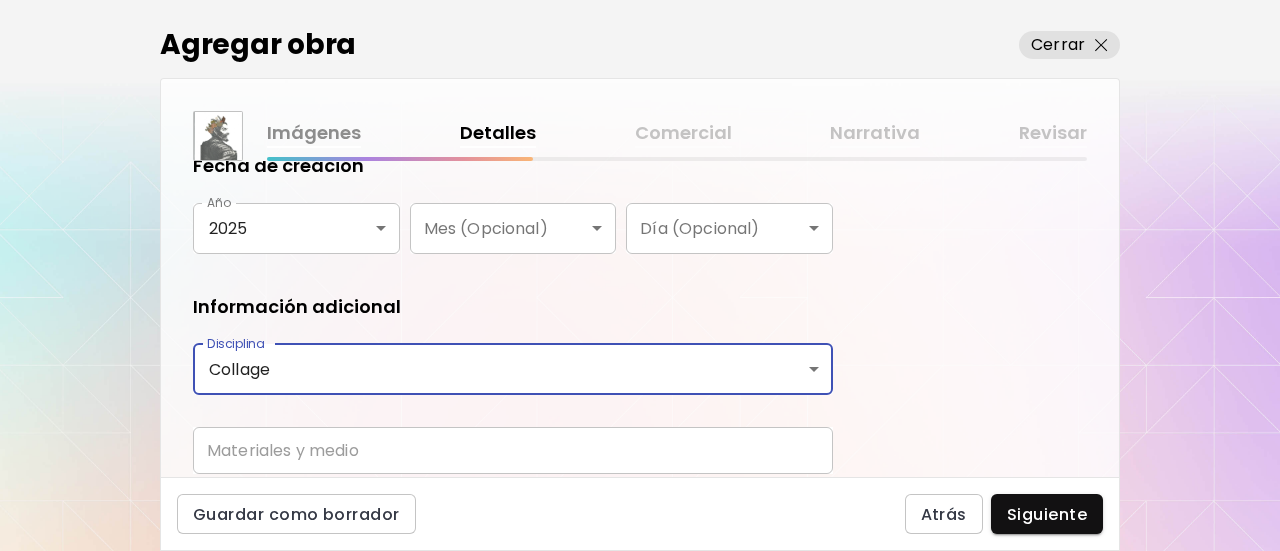 click on "**********" at bounding box center [513, 141] 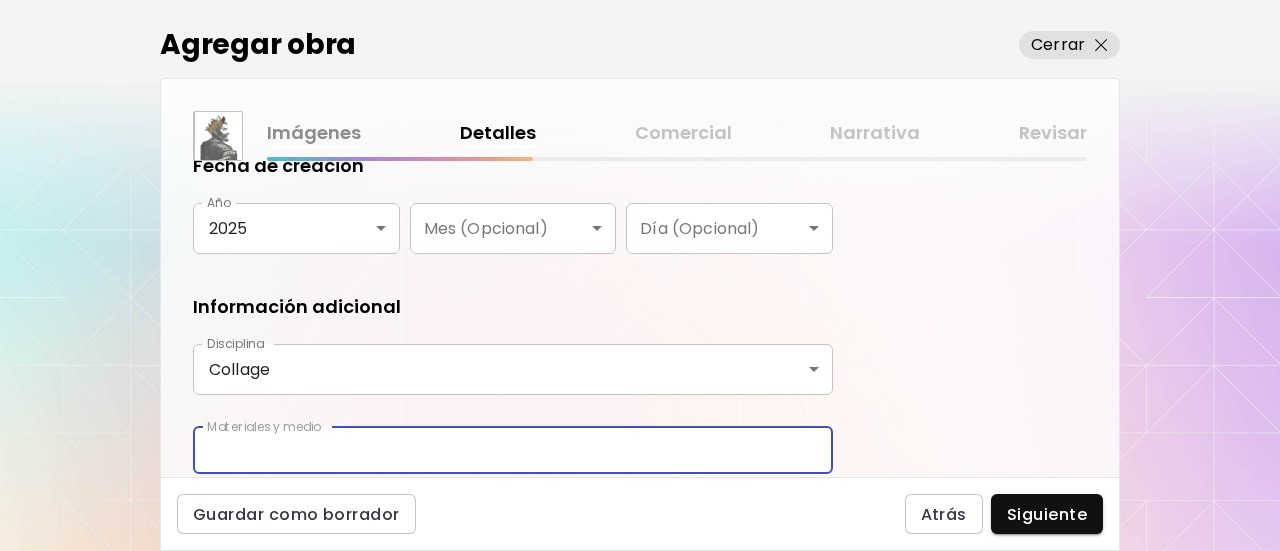 click at bounding box center [513, 450] 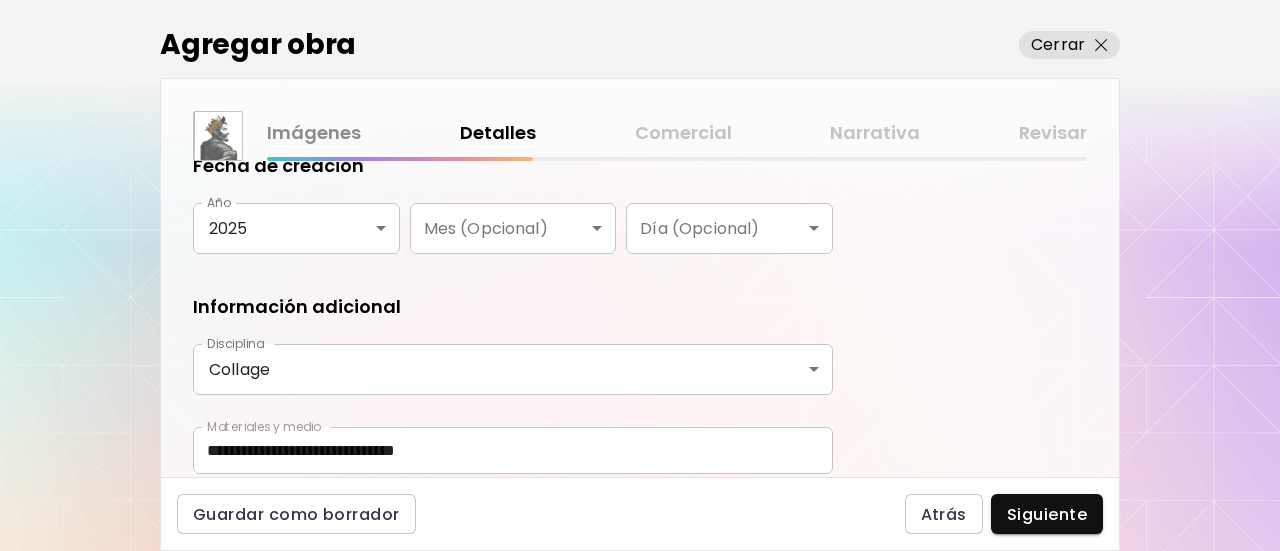 click on "**********" at bounding box center [640, 319] 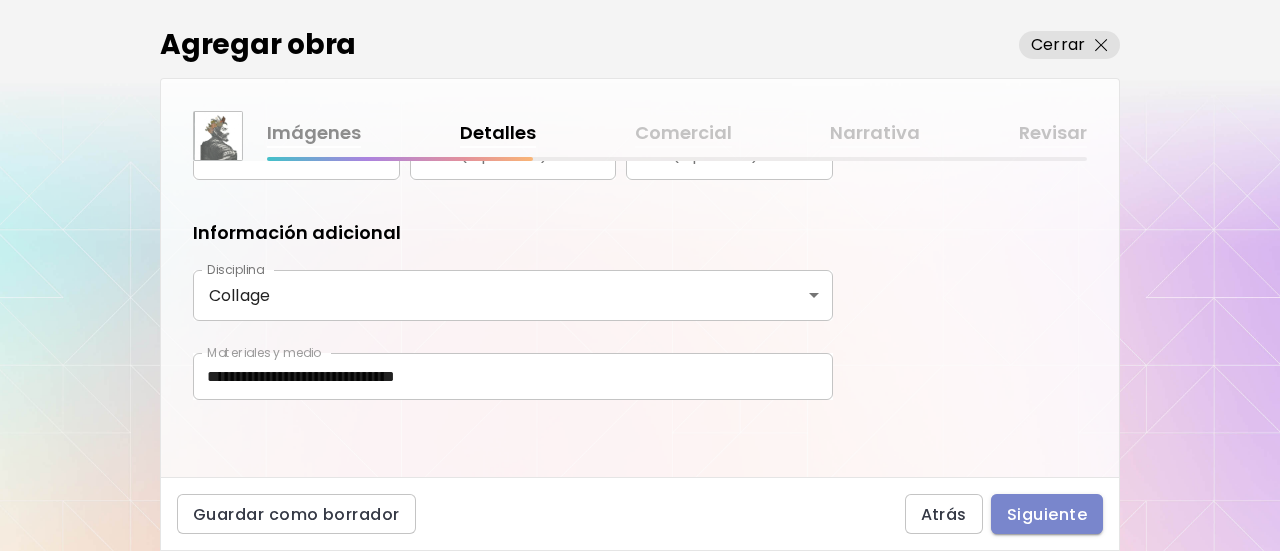 click on "Siguiente" at bounding box center [1047, 514] 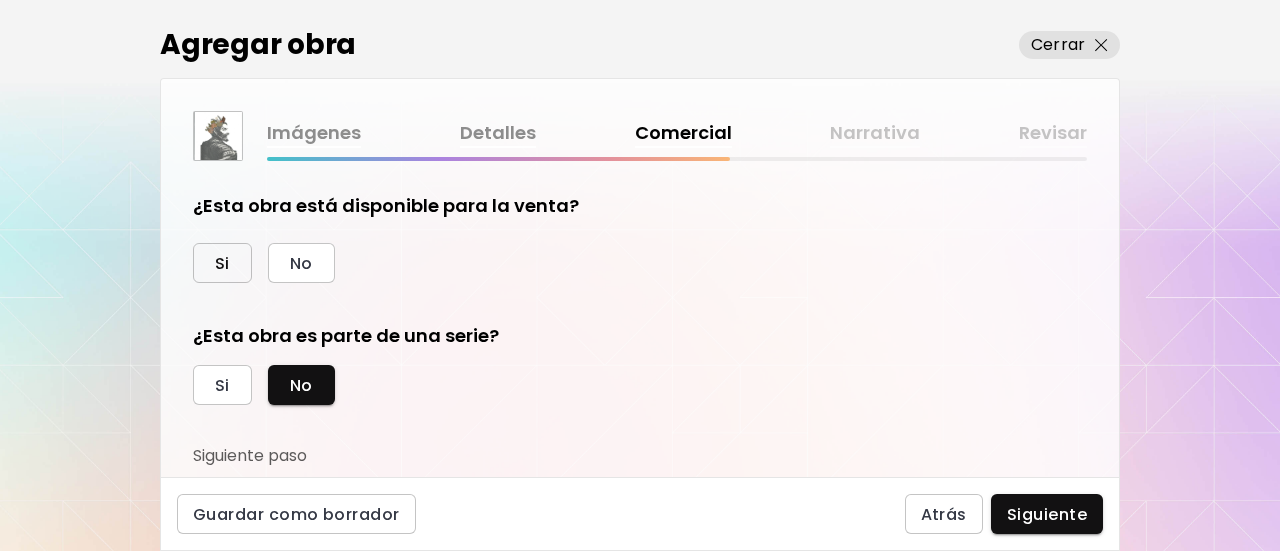 click on "Si" at bounding box center [222, 263] 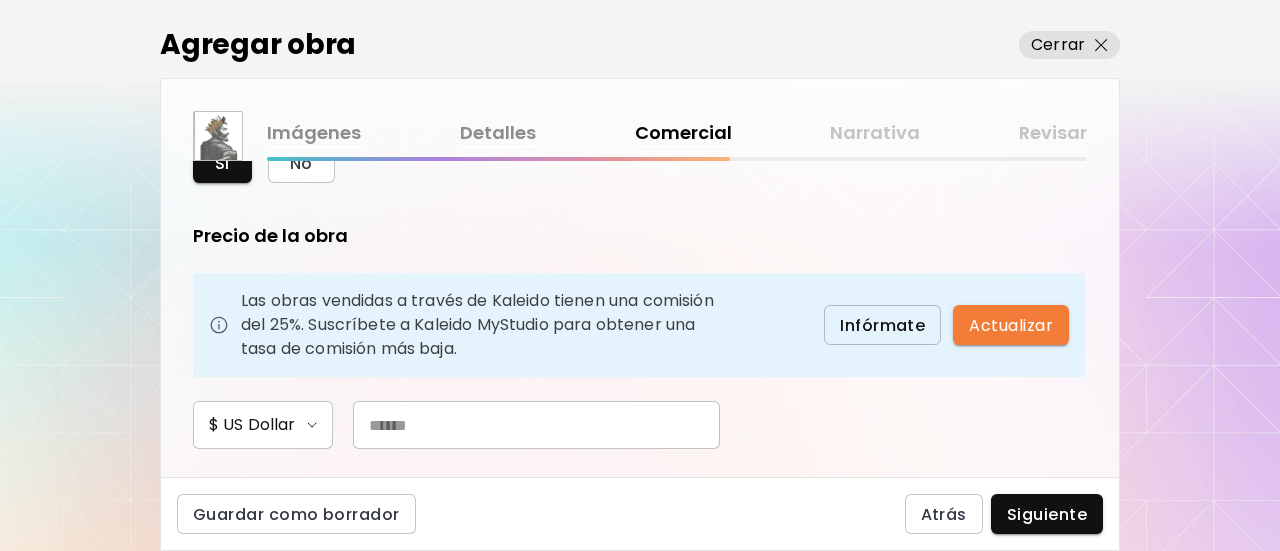 scroll, scrollTop: 200, scrollLeft: 0, axis: vertical 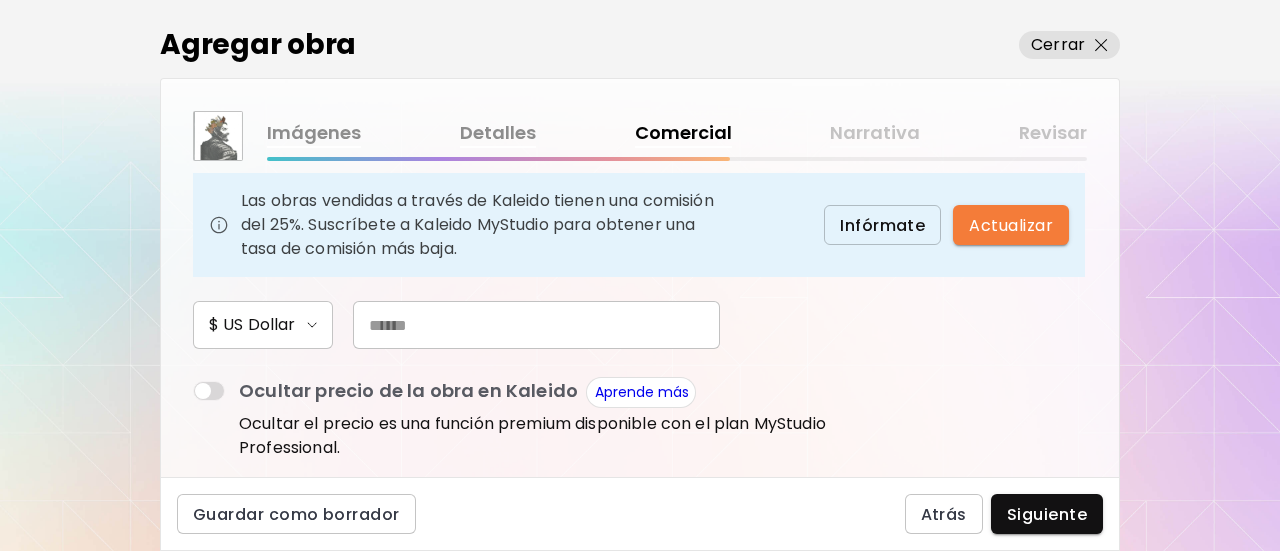click at bounding box center (536, 325) 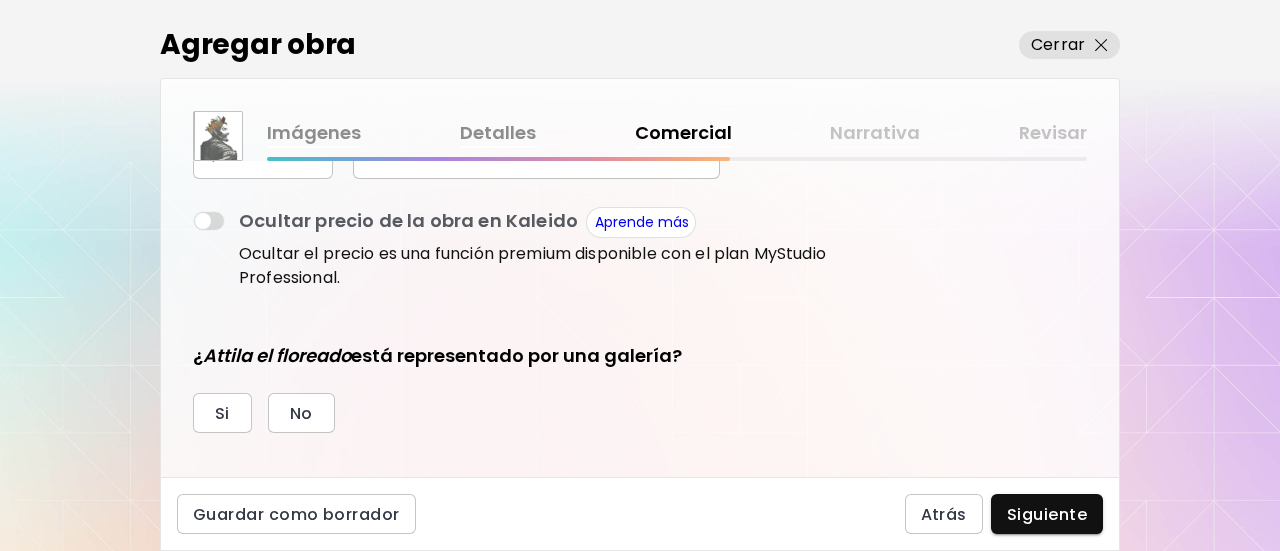 scroll, scrollTop: 400, scrollLeft: 0, axis: vertical 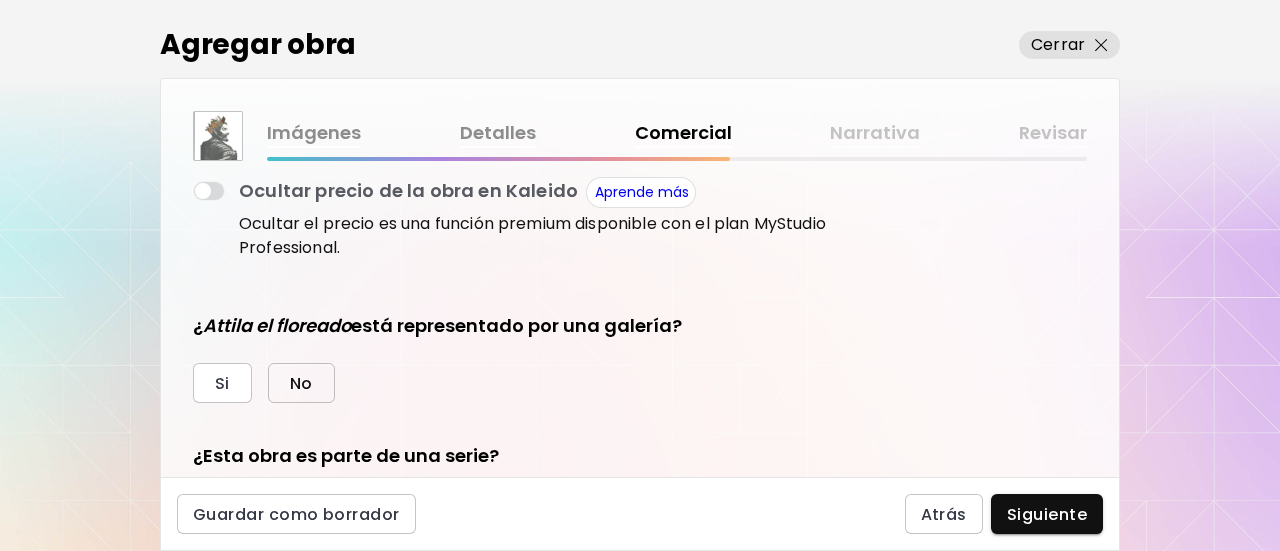 type on "**" 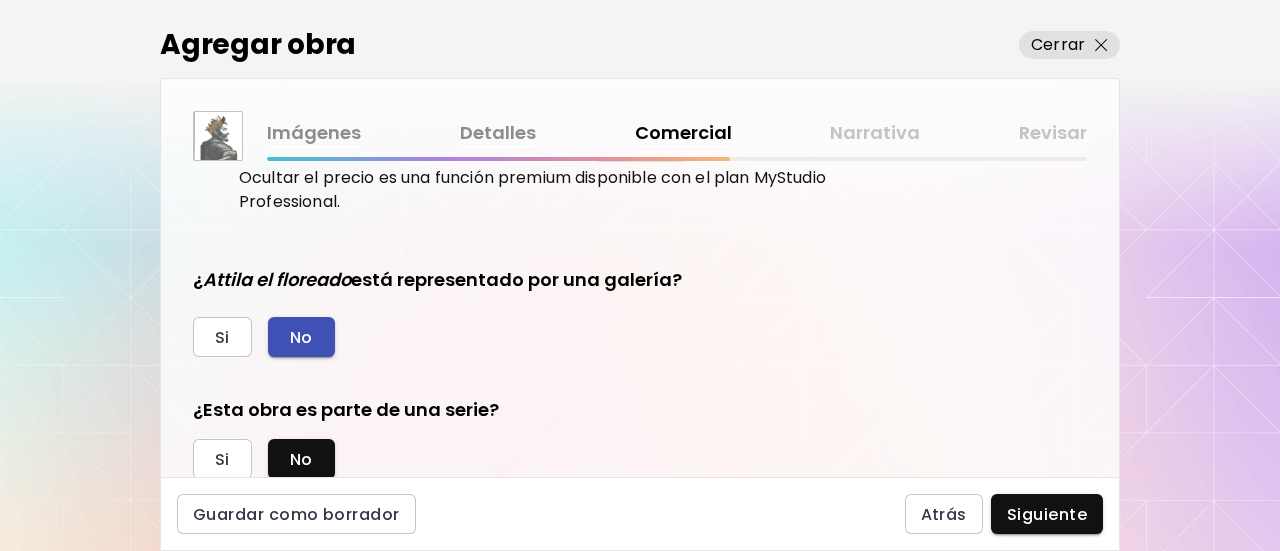 scroll, scrollTop: 508, scrollLeft: 0, axis: vertical 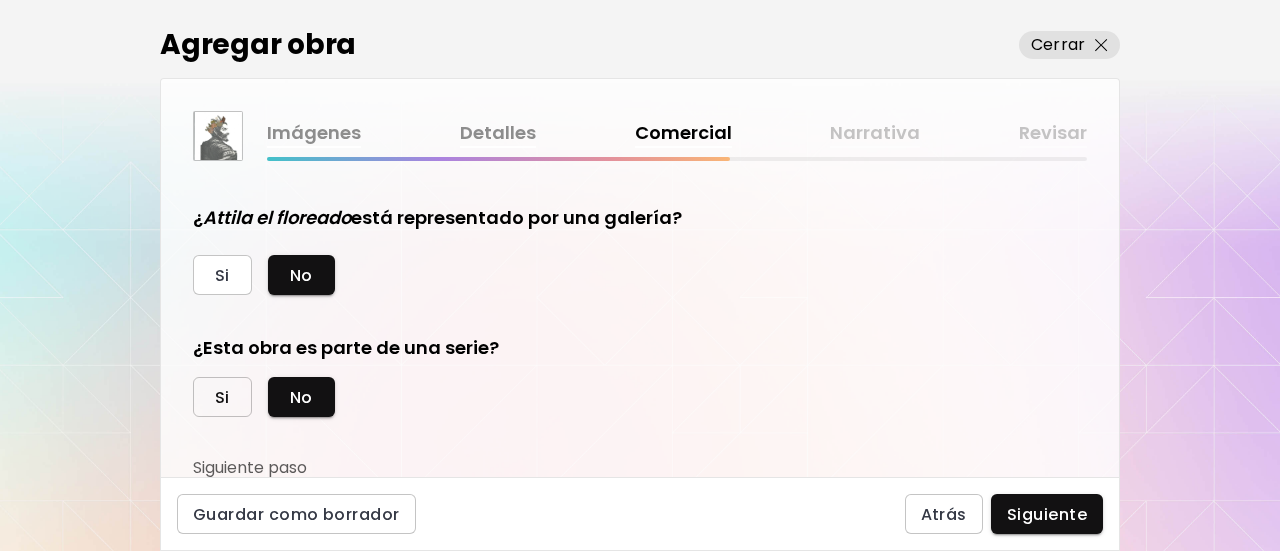 click on "Si" at bounding box center [222, 397] 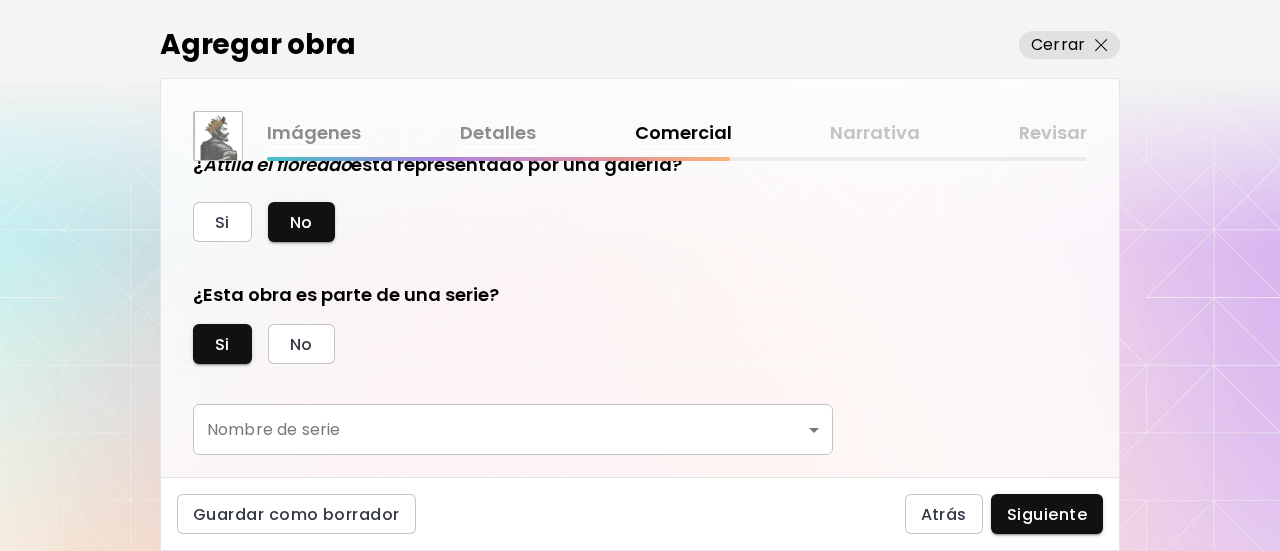 scroll, scrollTop: 601, scrollLeft: 0, axis: vertical 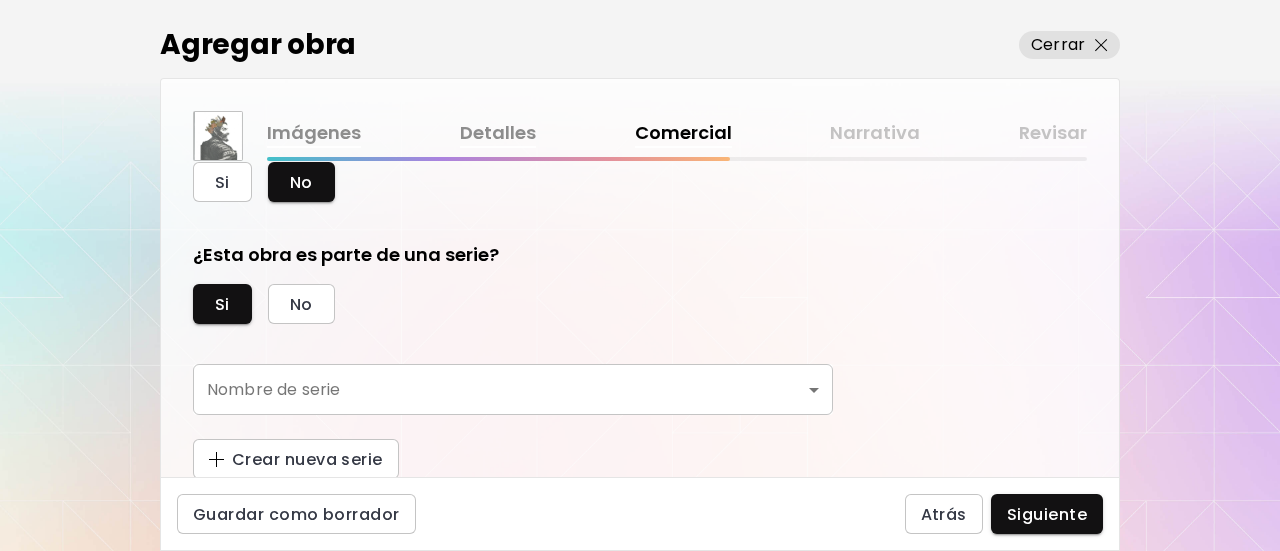 click on "Actualizar $ US Dollar ** Ocultar precio de la obra en Kaleido Aprende más Ocultar el precio es una función premium disponible con el plan MyStudio Professional. ¿ Attila el floreado  está representado por una galería? Si No ¿Esta obra es parte de una serie? Si No Nombre de serie ​ Nombre de serie Crear nueva serie Guardar como borrador Atrás Siguiente Búsqueda de artista Nombre o usuario Nombre o usuario País del artista País del artista Disciplinas Todos Pintura Contemporánea" at bounding box center [640, 275] 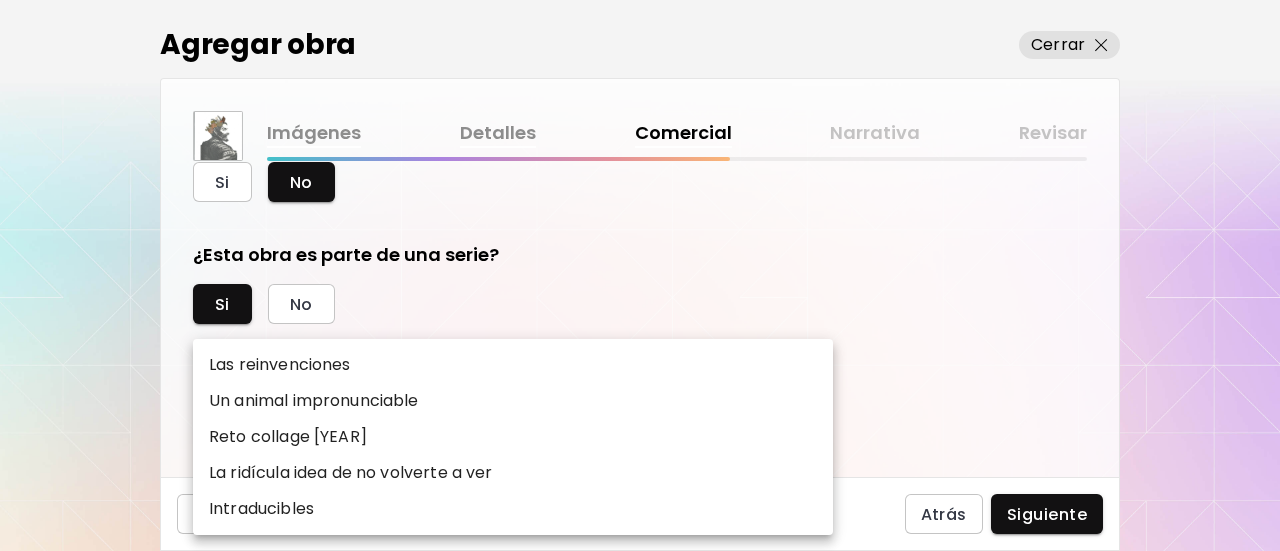 click on "Reto collage [YEAR]" at bounding box center (288, 437) 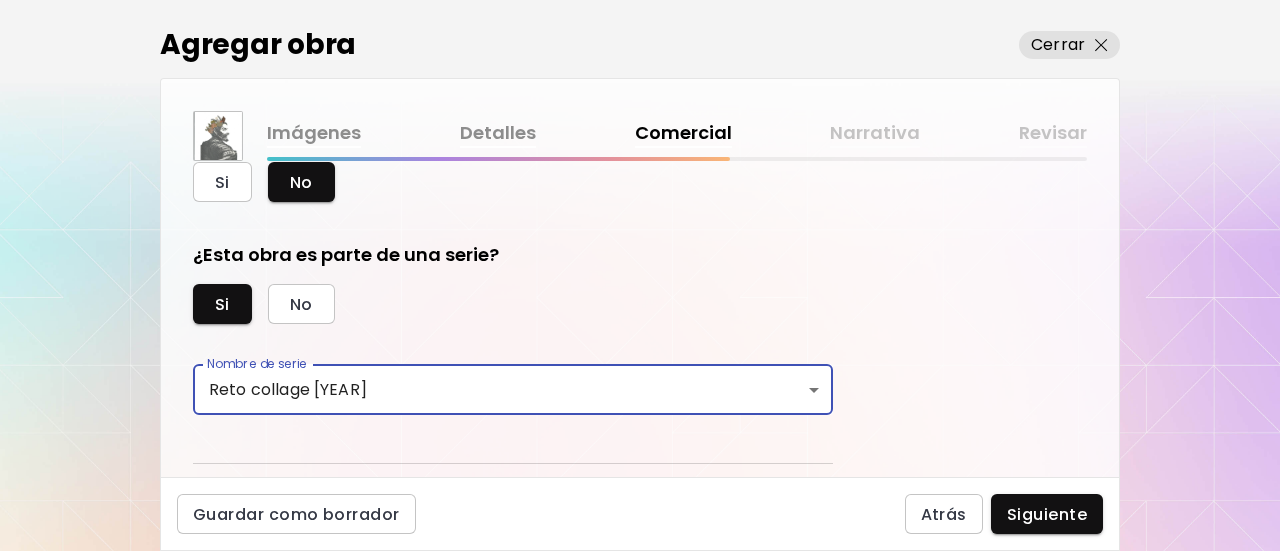 click on "**********" at bounding box center [640, 319] 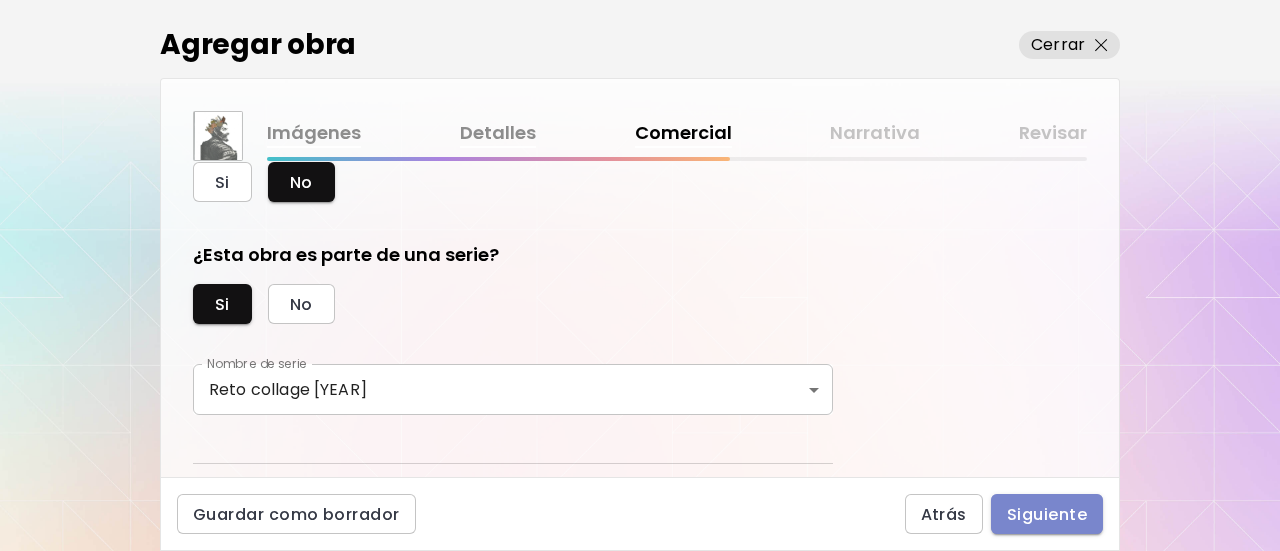 click on "Siguiente" at bounding box center (1047, 514) 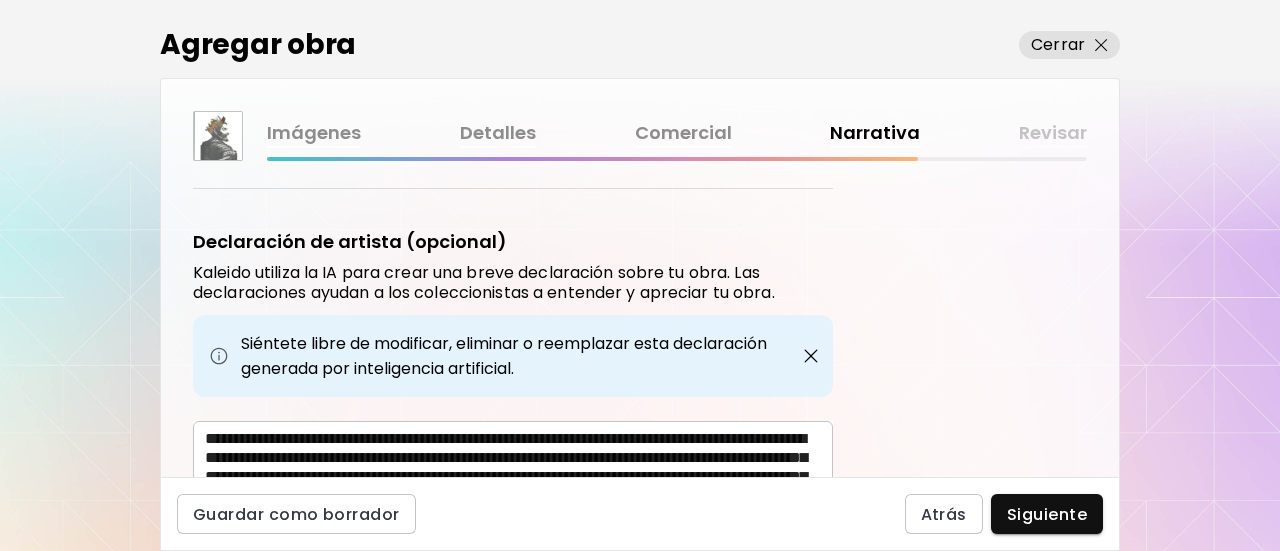 scroll, scrollTop: 900, scrollLeft: 0, axis: vertical 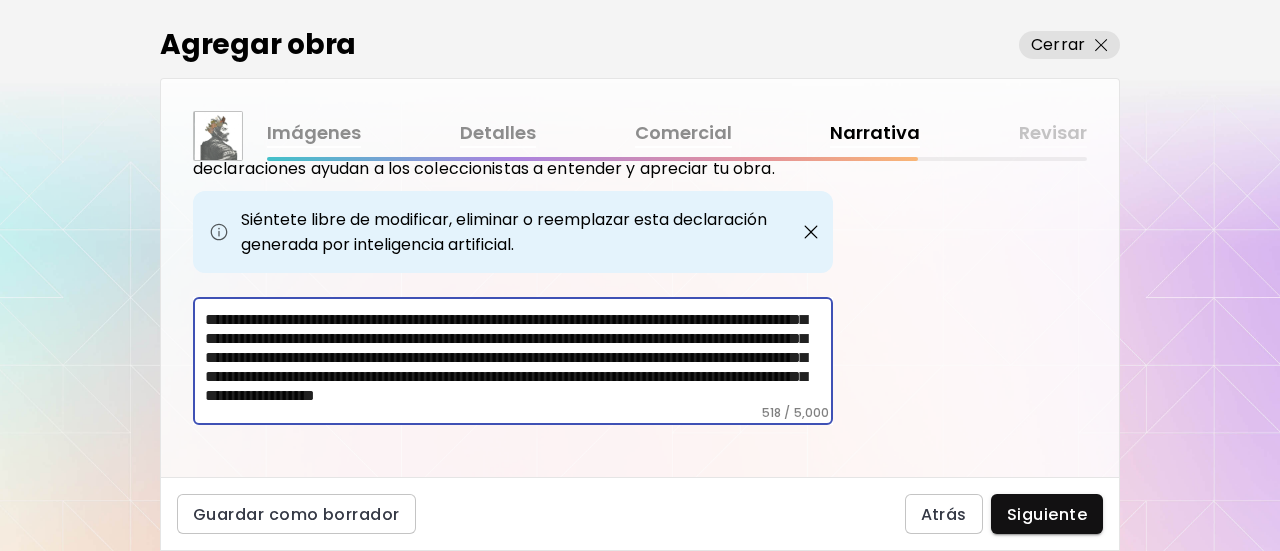 drag, startPoint x: 508, startPoint y: 337, endPoint x: 686, endPoint y: 481, distance: 228.95415 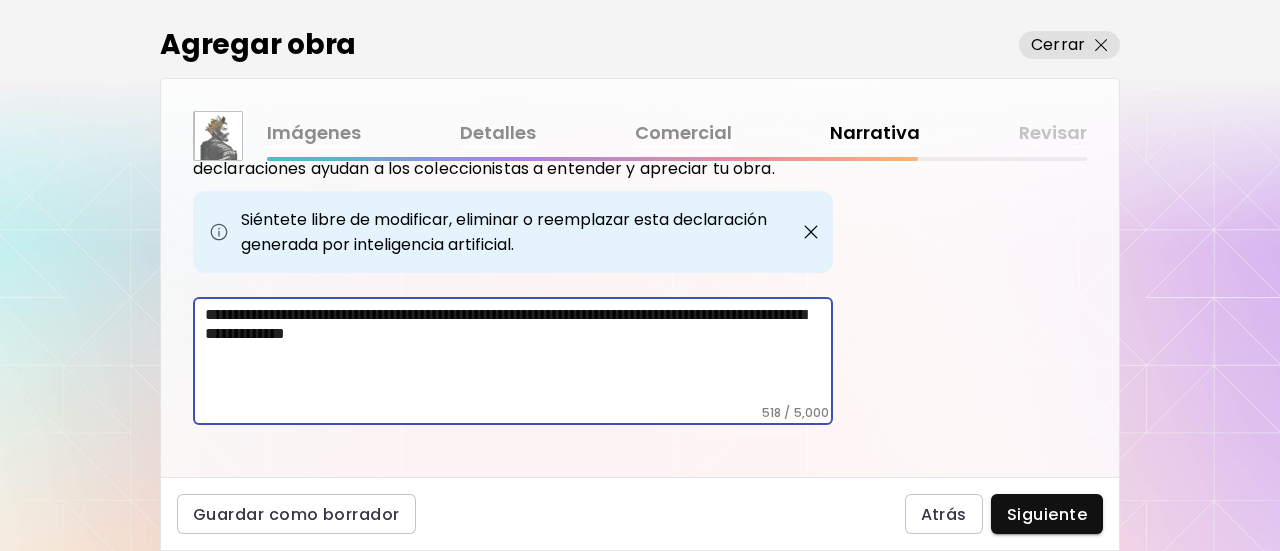scroll, scrollTop: 0, scrollLeft: 0, axis: both 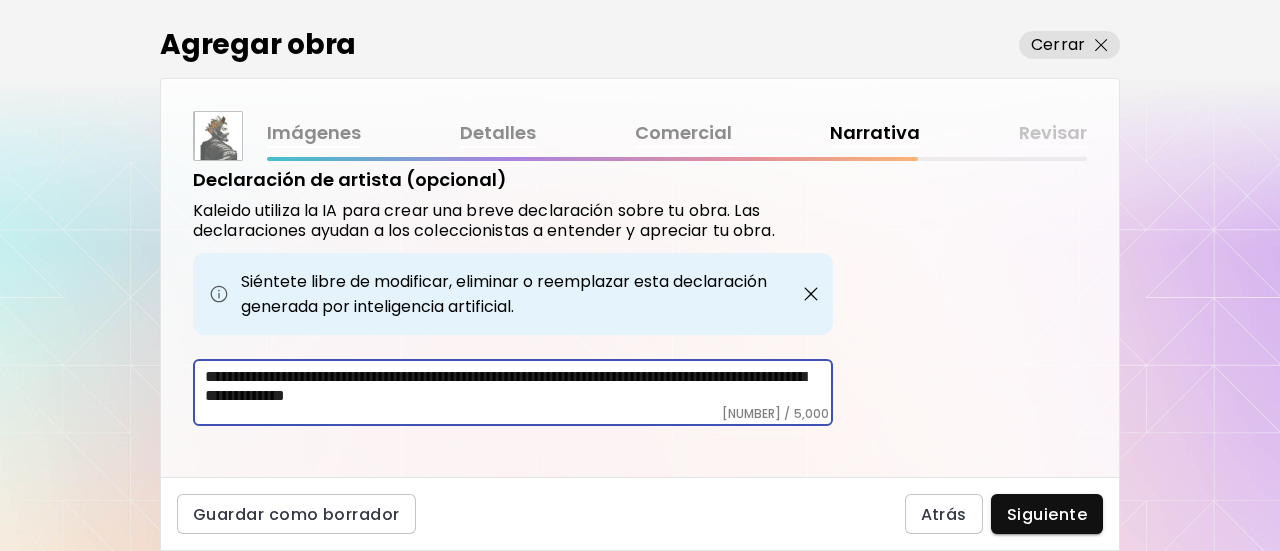 paste on "**********" 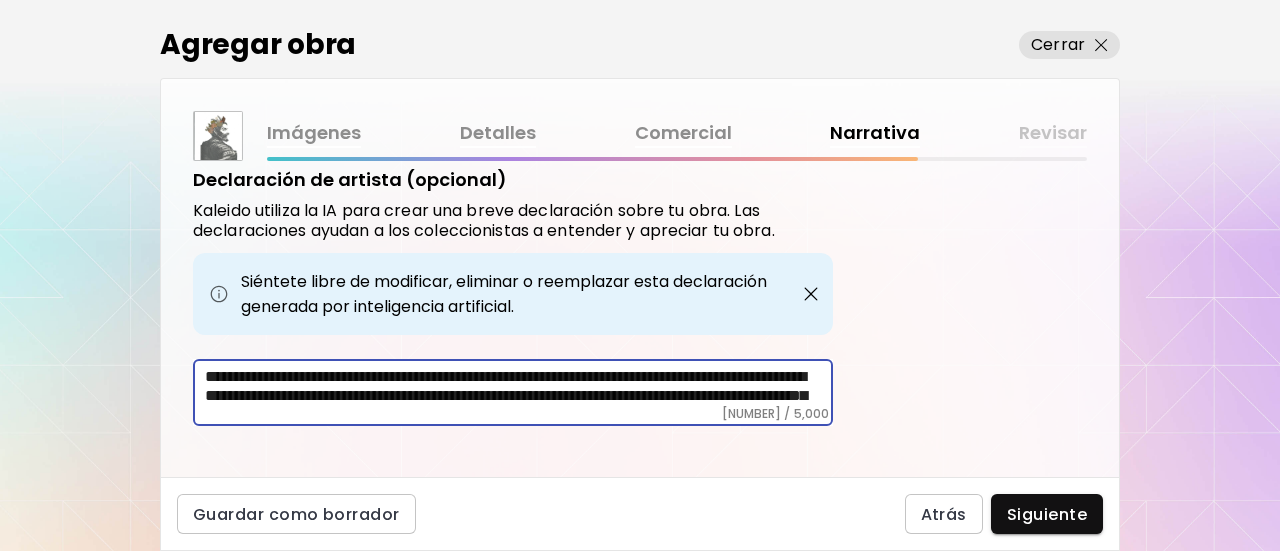 scroll, scrollTop: 34, scrollLeft: 0, axis: vertical 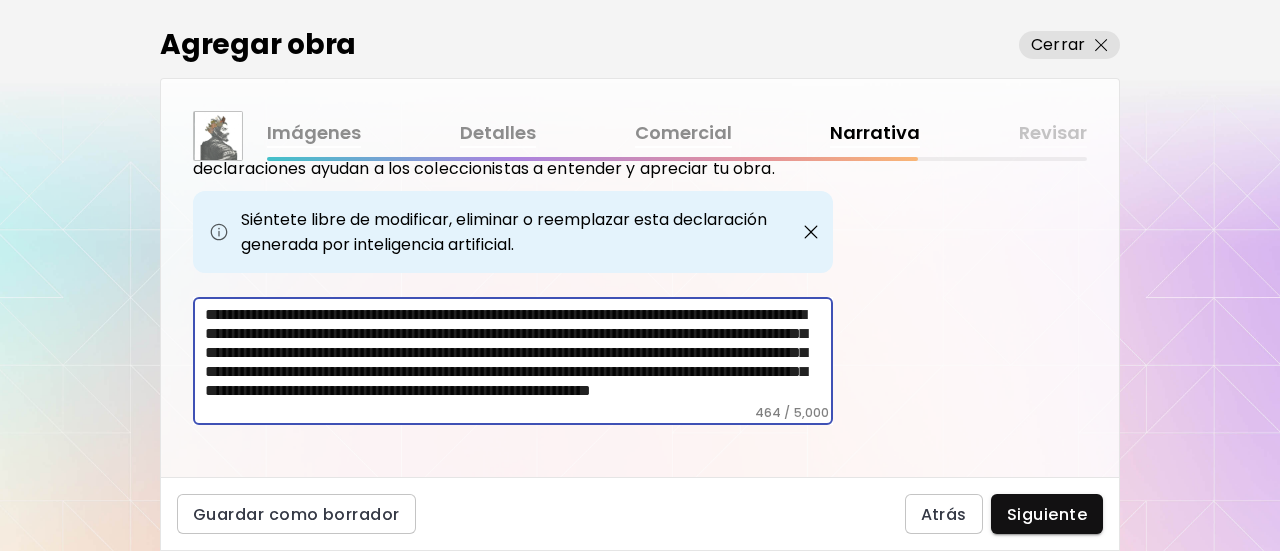 drag, startPoint x: 510, startPoint y: 316, endPoint x: 748, endPoint y: 321, distance: 238.05252 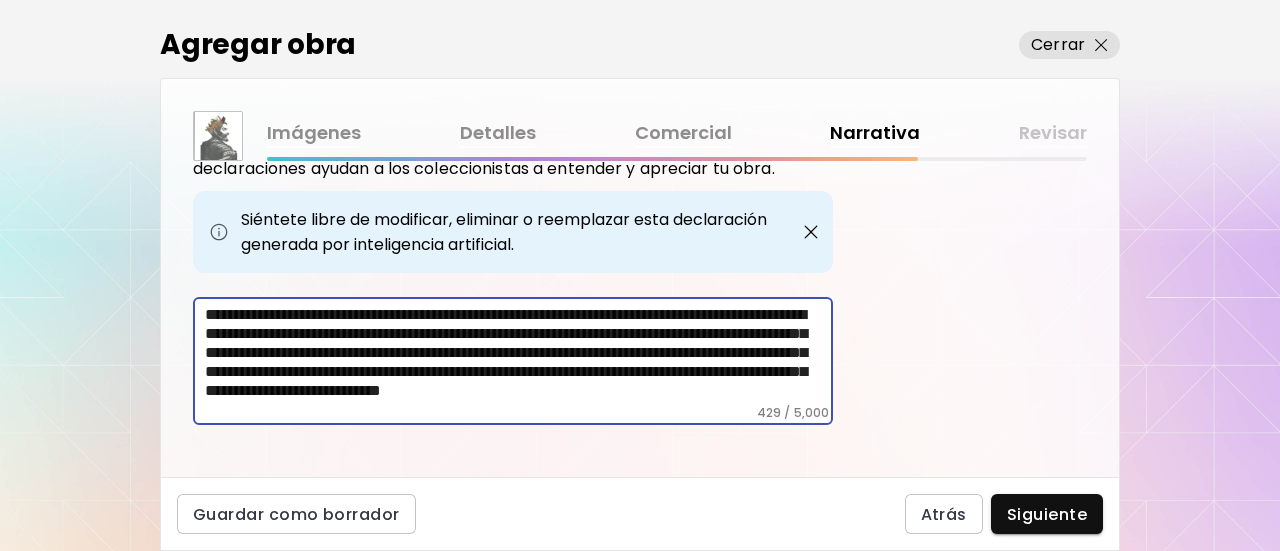 scroll, scrollTop: 14, scrollLeft: 0, axis: vertical 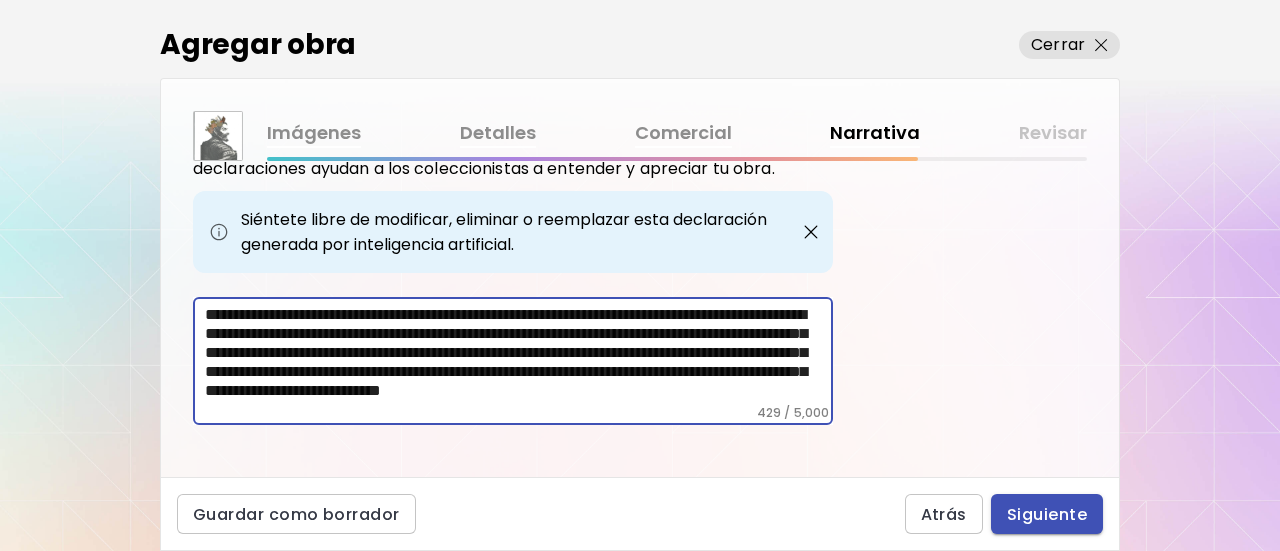 type on "**********" 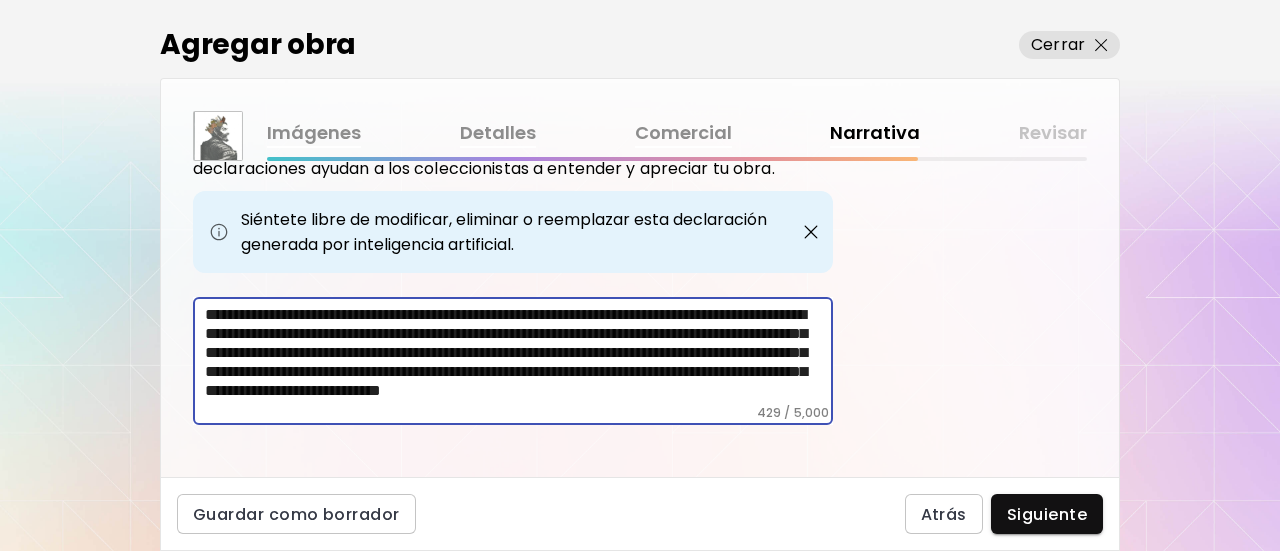 click on "Siguiente" at bounding box center [1047, 514] 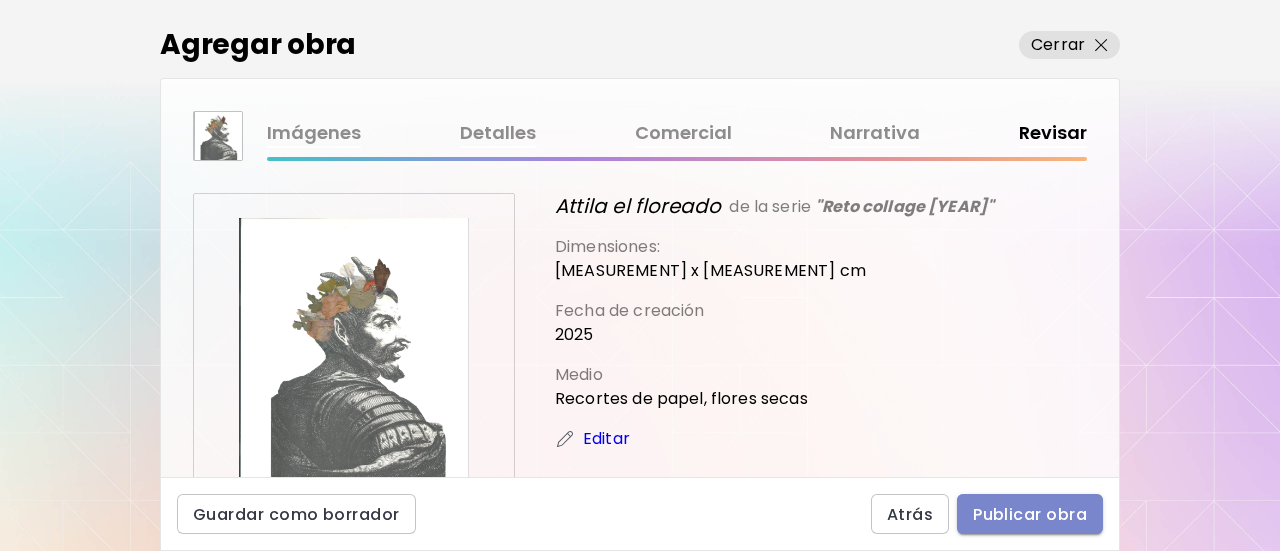 click on "Publicar obra" at bounding box center (1030, 514) 